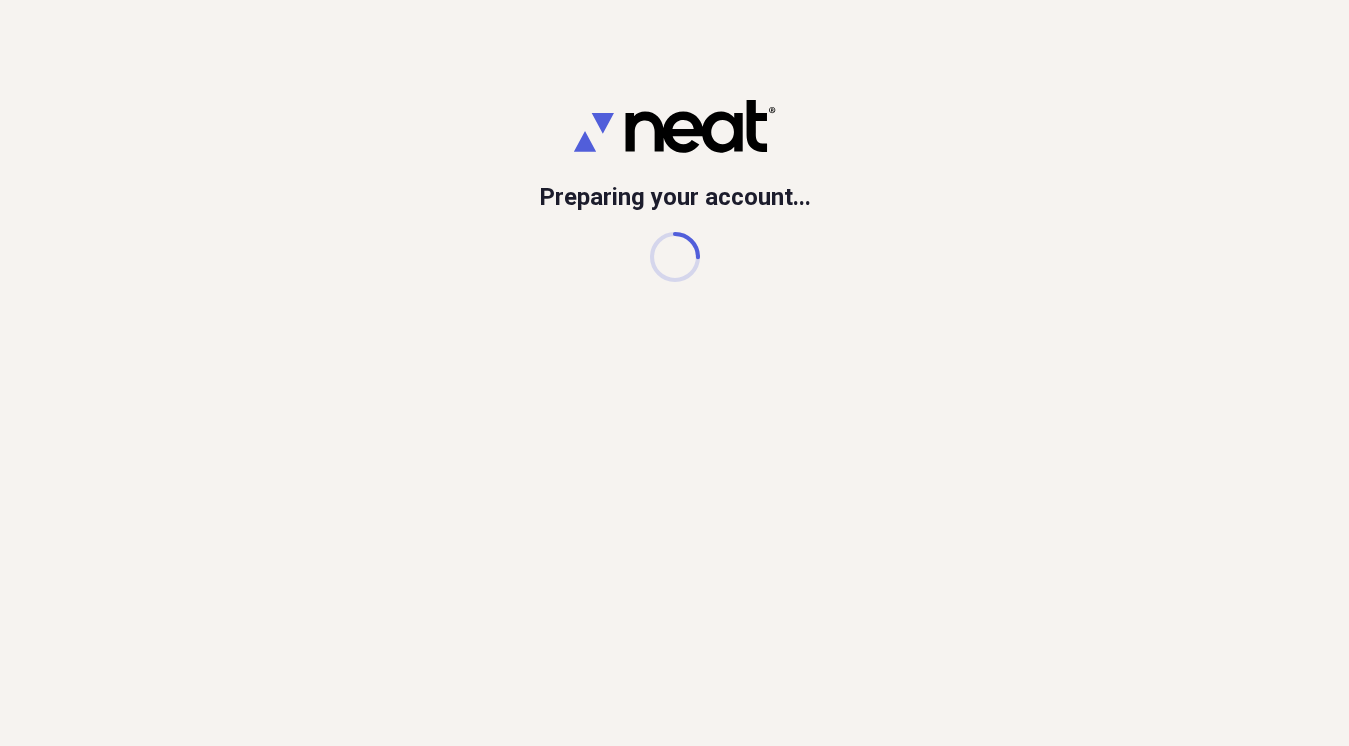 scroll, scrollTop: 0, scrollLeft: 0, axis: both 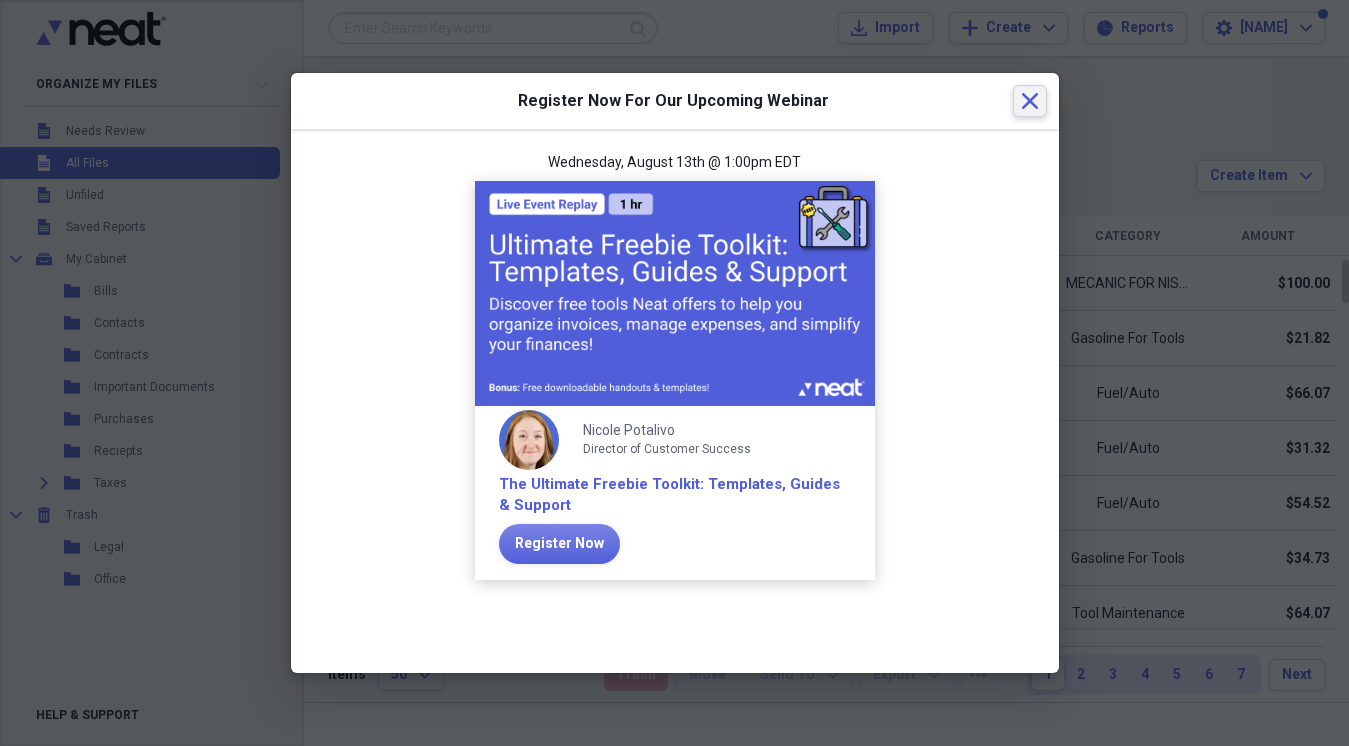 click on "Close" 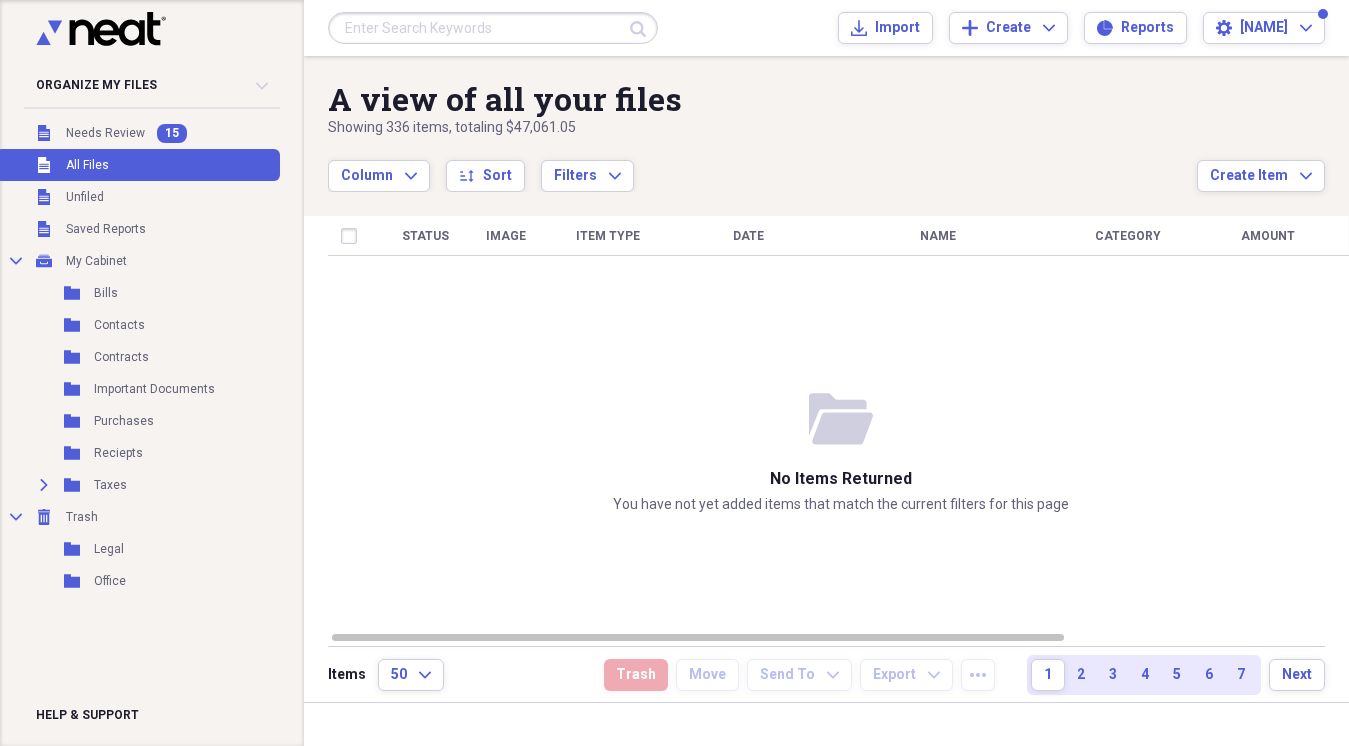 click on "Unfiled All Files" at bounding box center (138, 165) 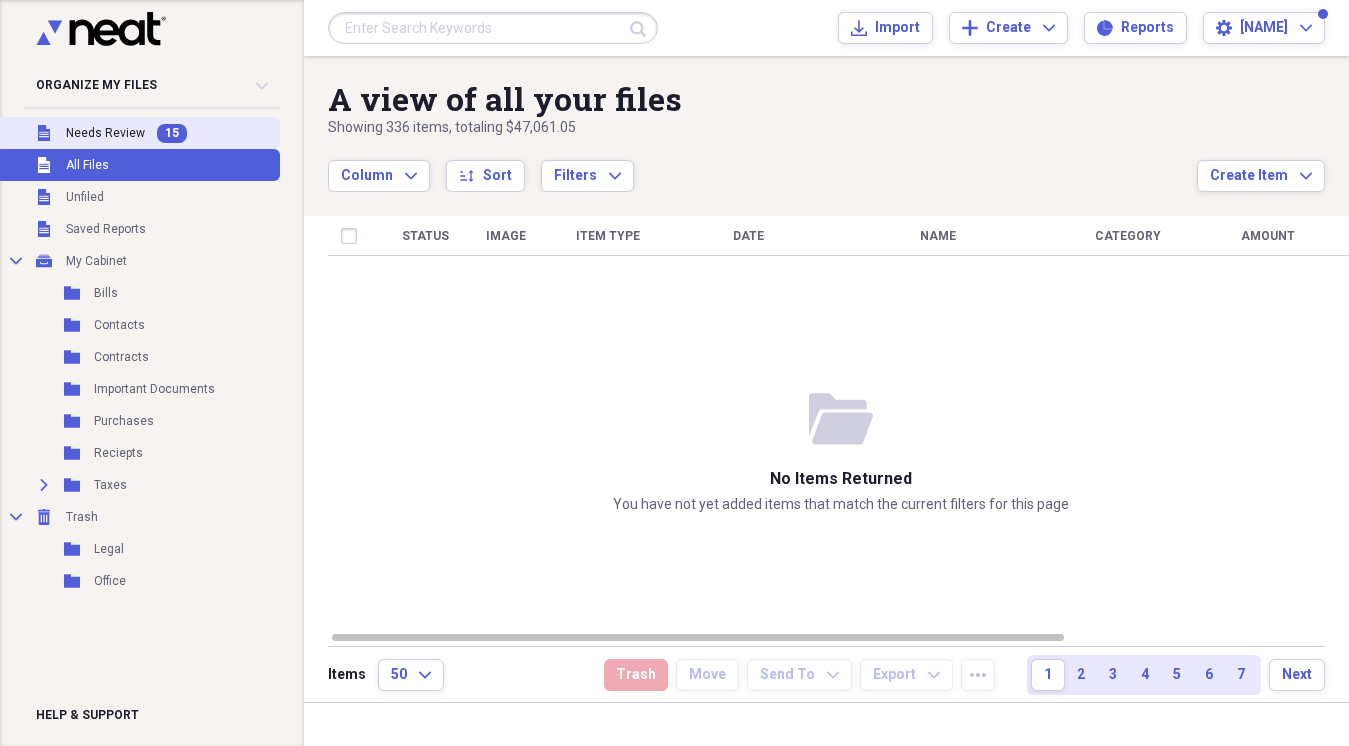 click on "15" at bounding box center (172, 133) 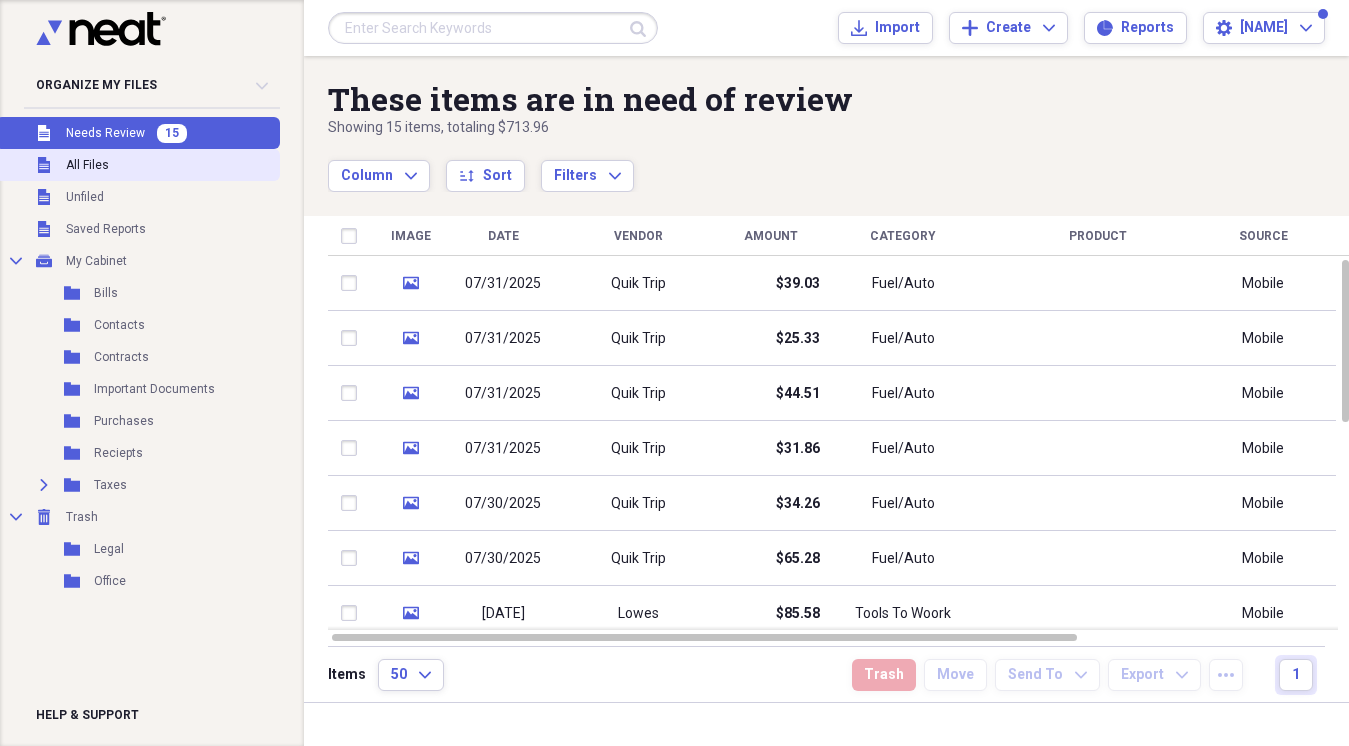 click on "Unfiled All Files" at bounding box center (138, 165) 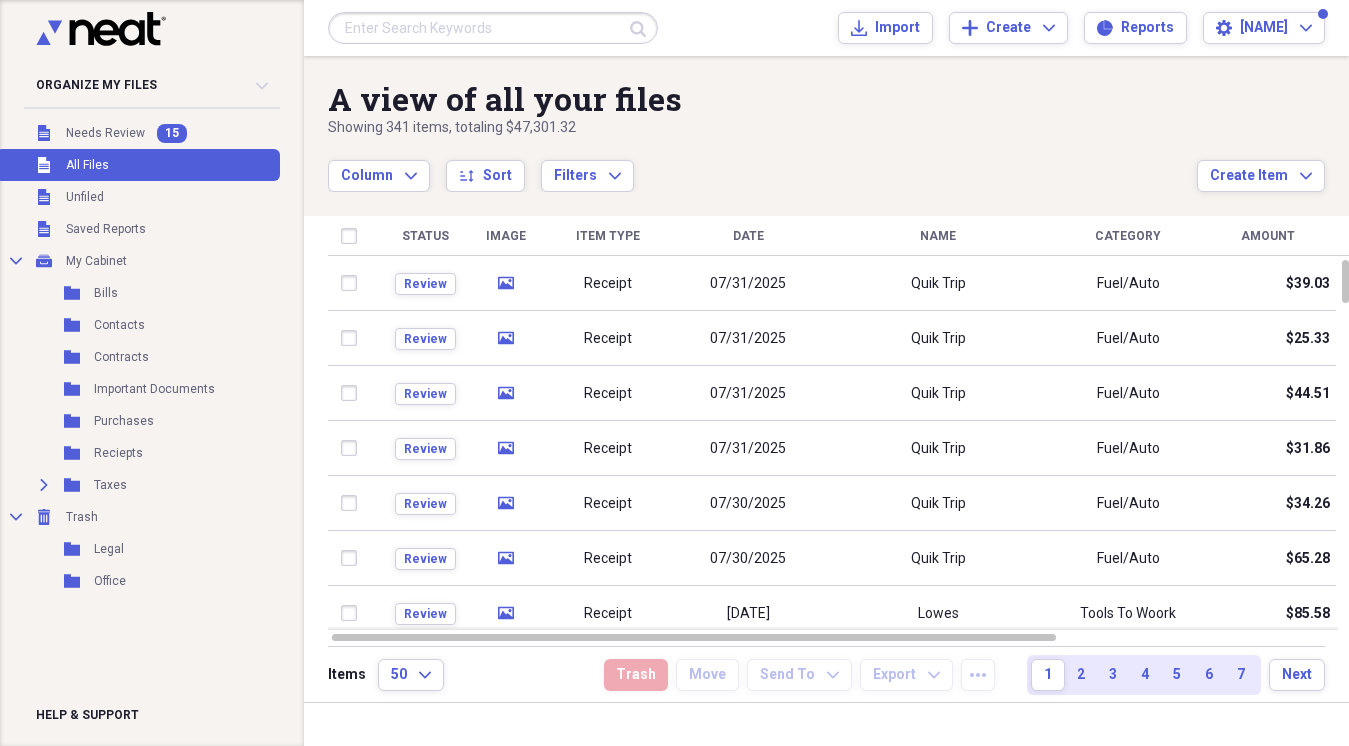 click on "Unfiled All Files" at bounding box center [138, 165] 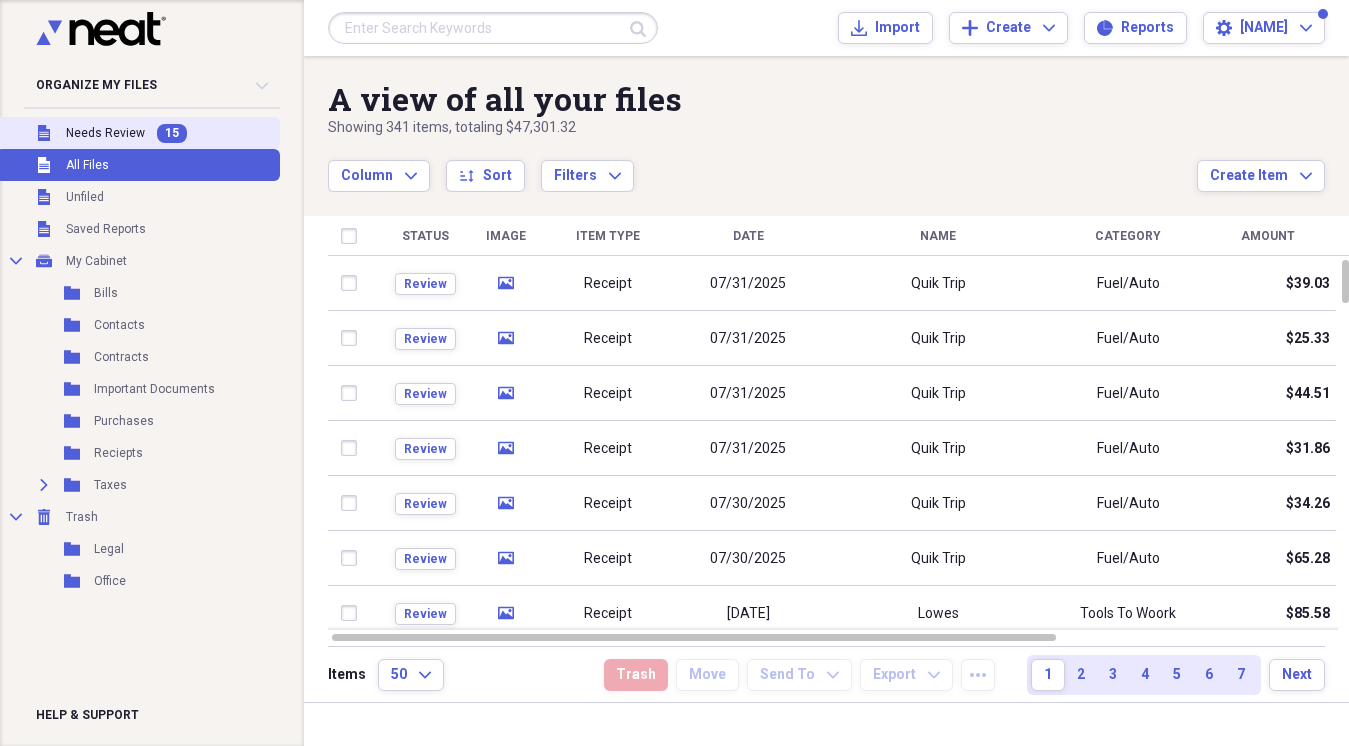 click on "Needs Review" at bounding box center (105, 133) 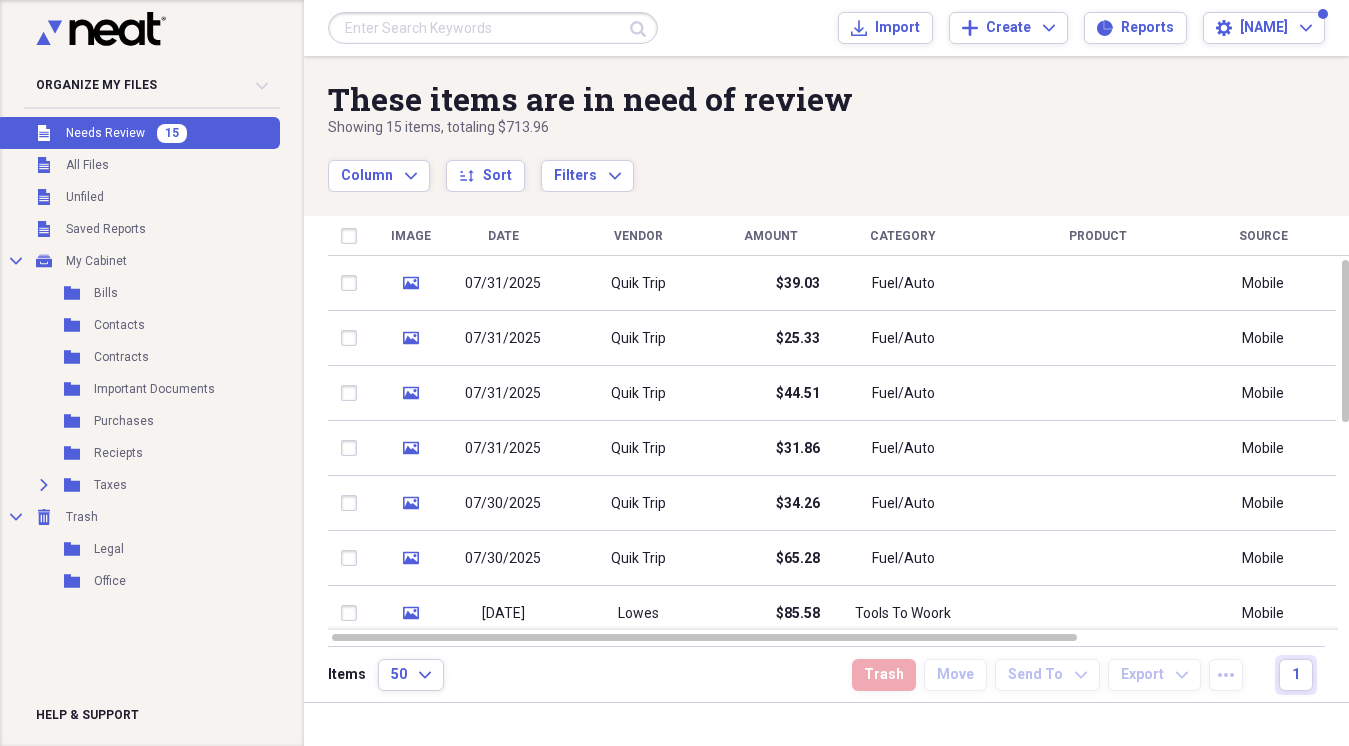 click on "Unfiled Needs Review 15" at bounding box center (138, 133) 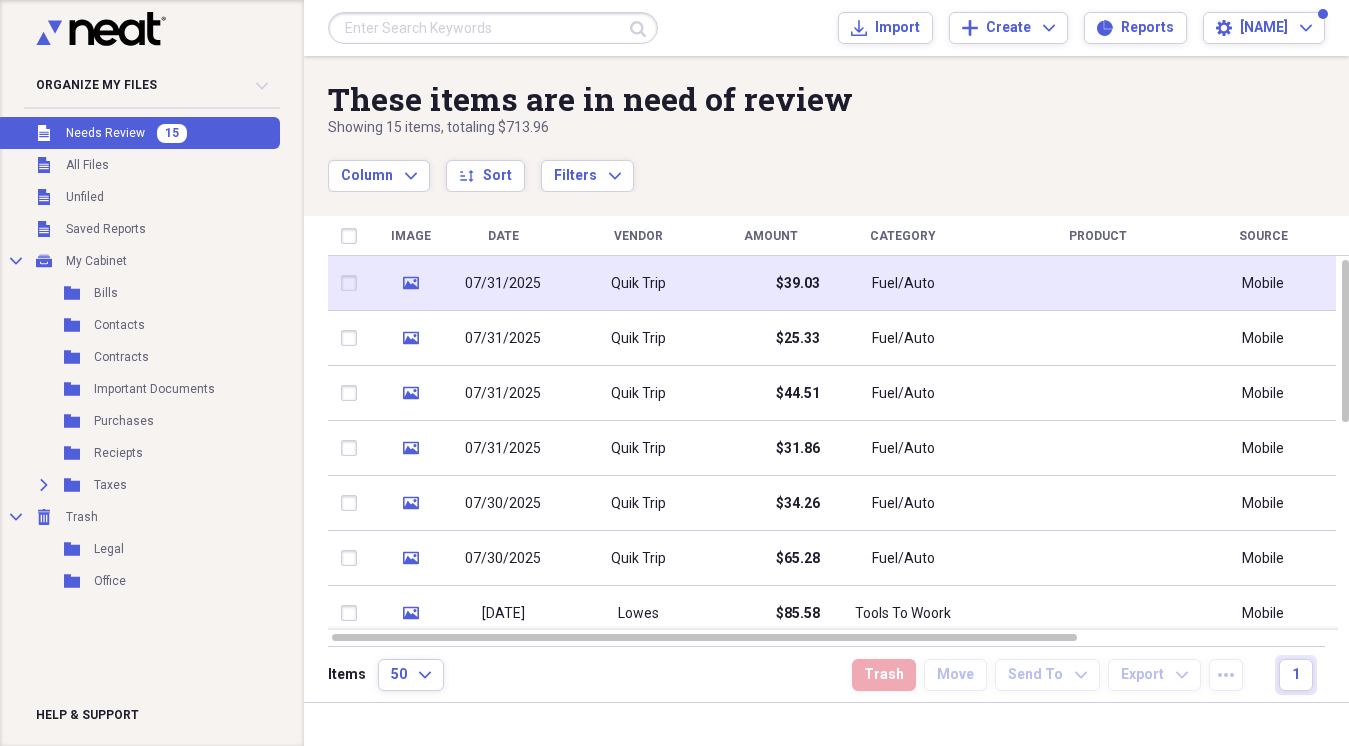 click at bounding box center (353, 283) 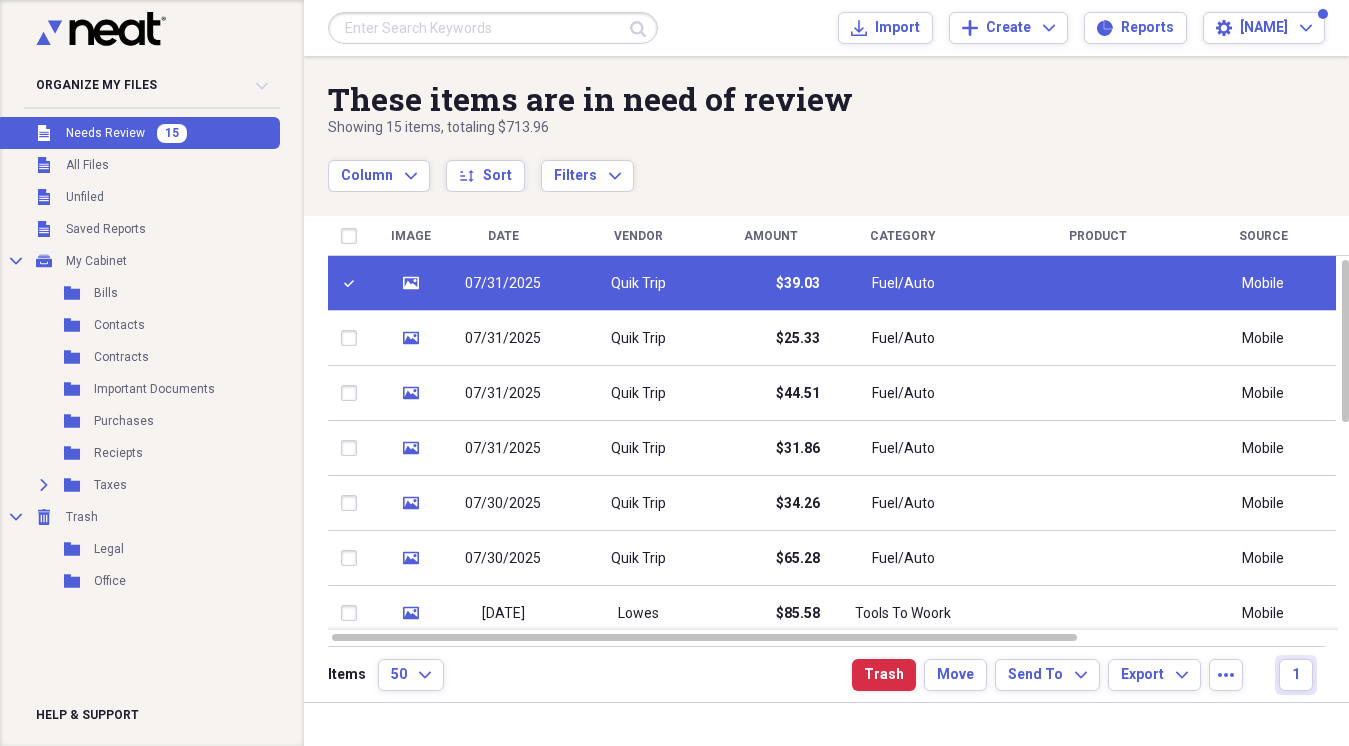 click at bounding box center [353, 283] 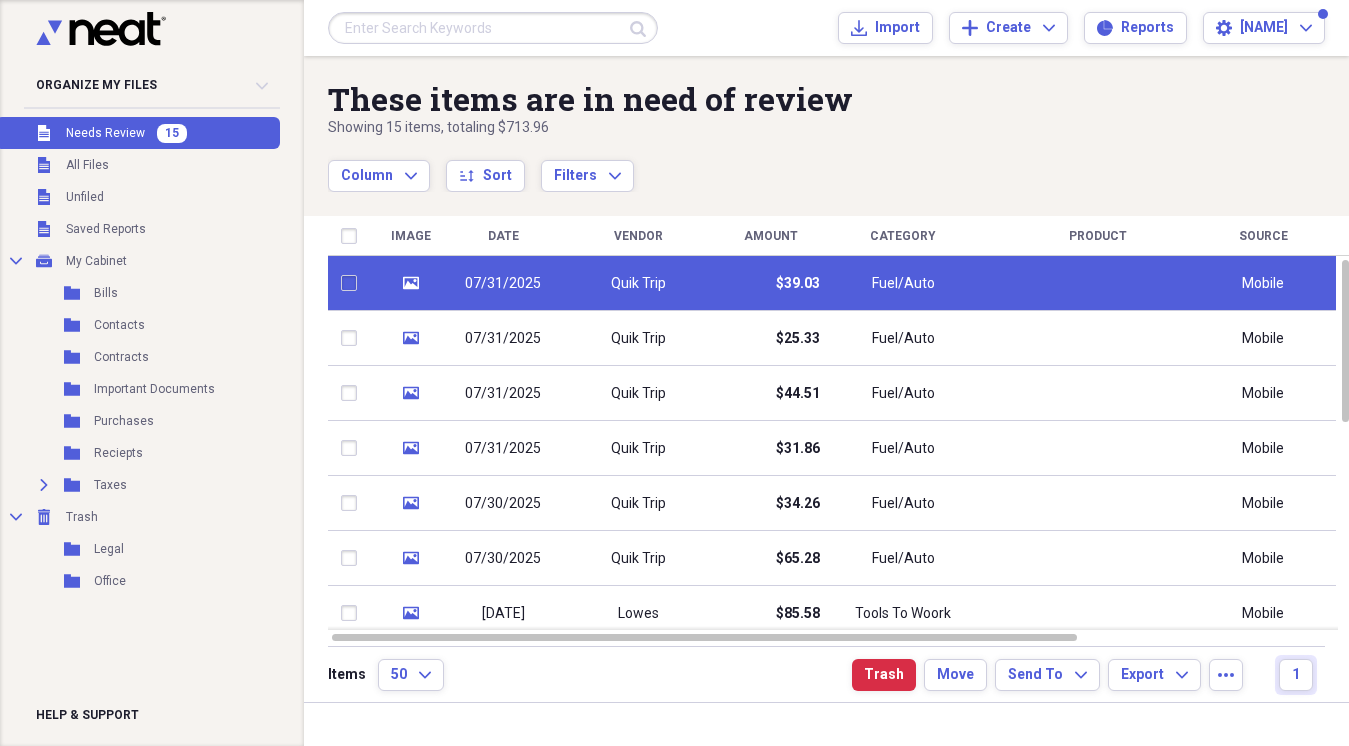 checkbox on "false" 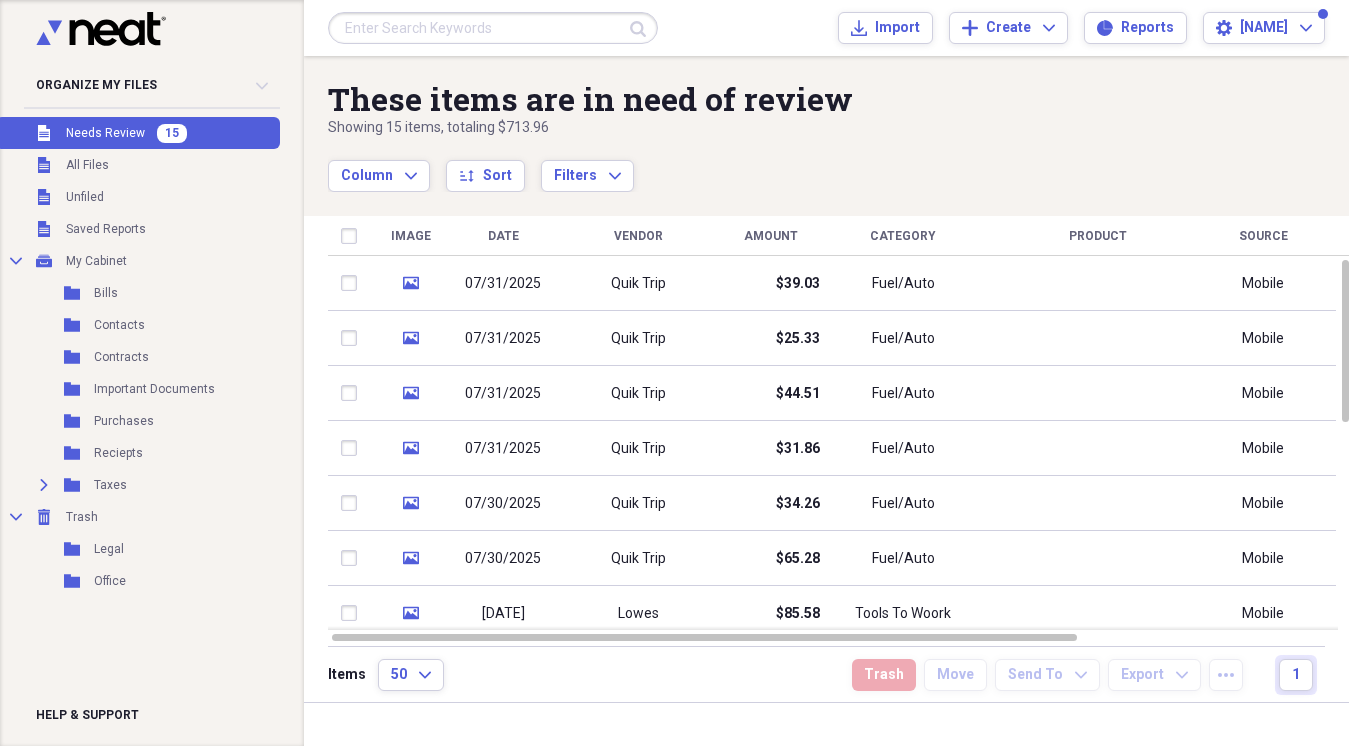 click on "Unfiled Needs Review 15" at bounding box center (138, 133) 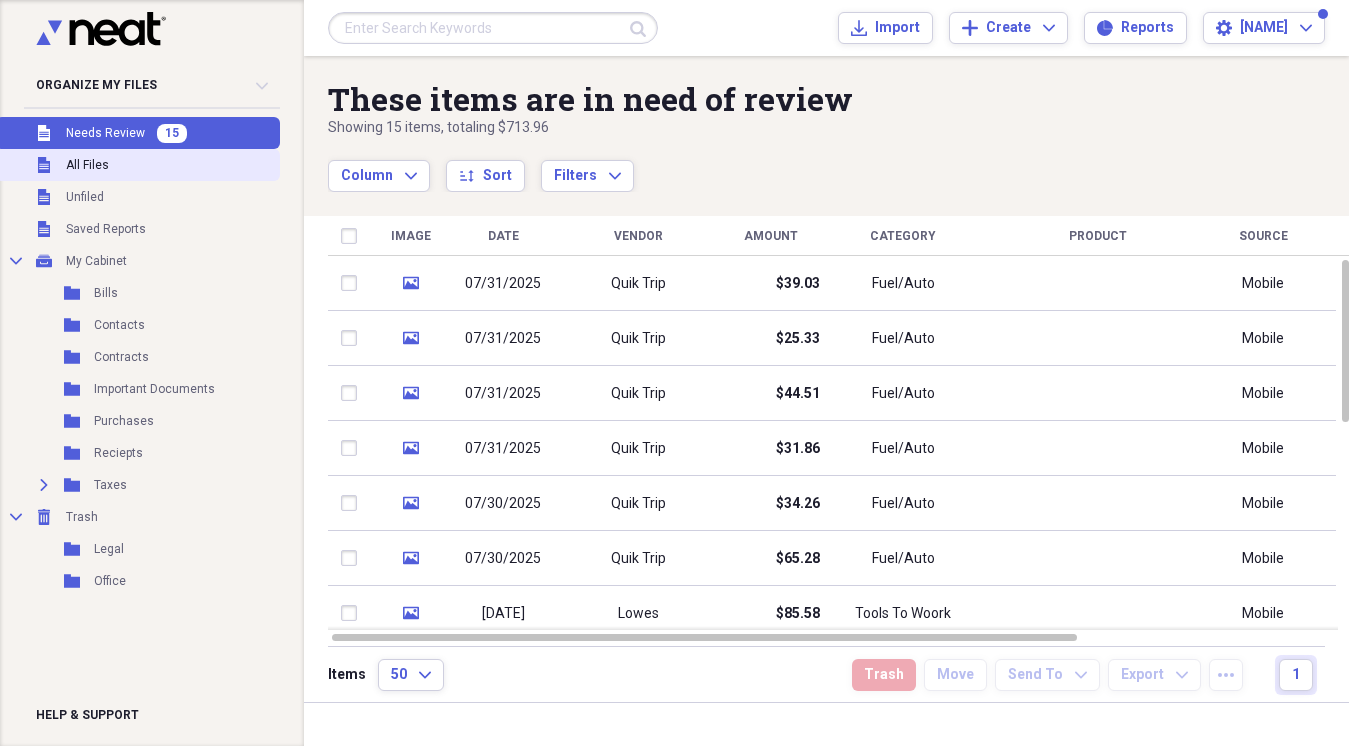 click on "Unfiled All Files" at bounding box center (138, 165) 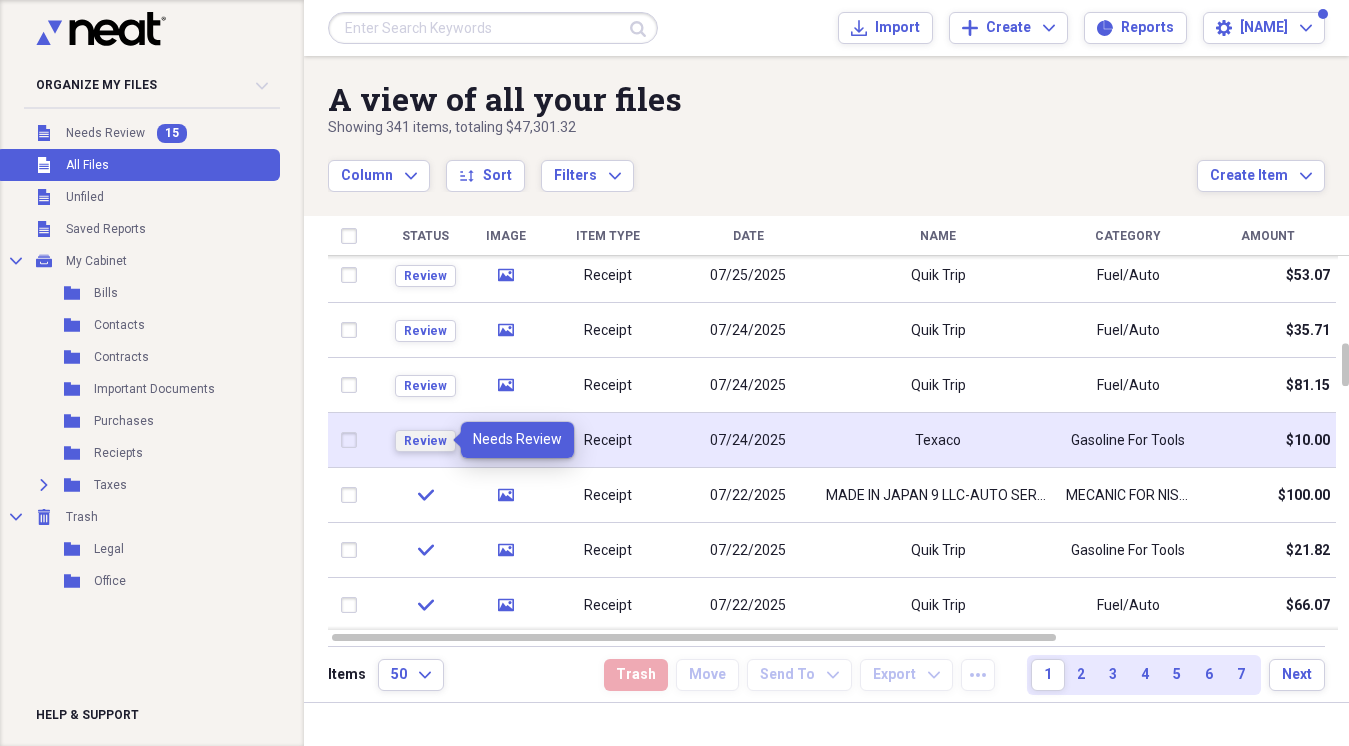 click on "Review" at bounding box center [425, 441] 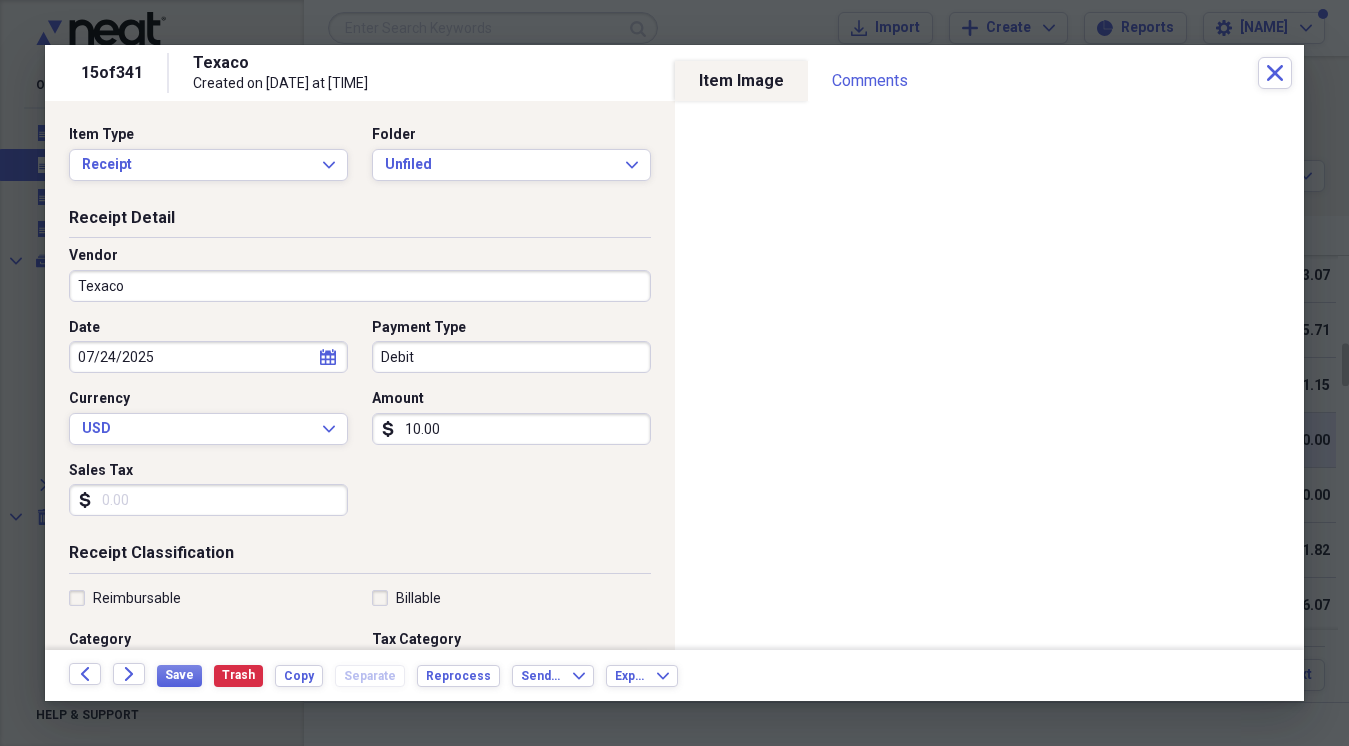 scroll, scrollTop: 0, scrollLeft: 0, axis: both 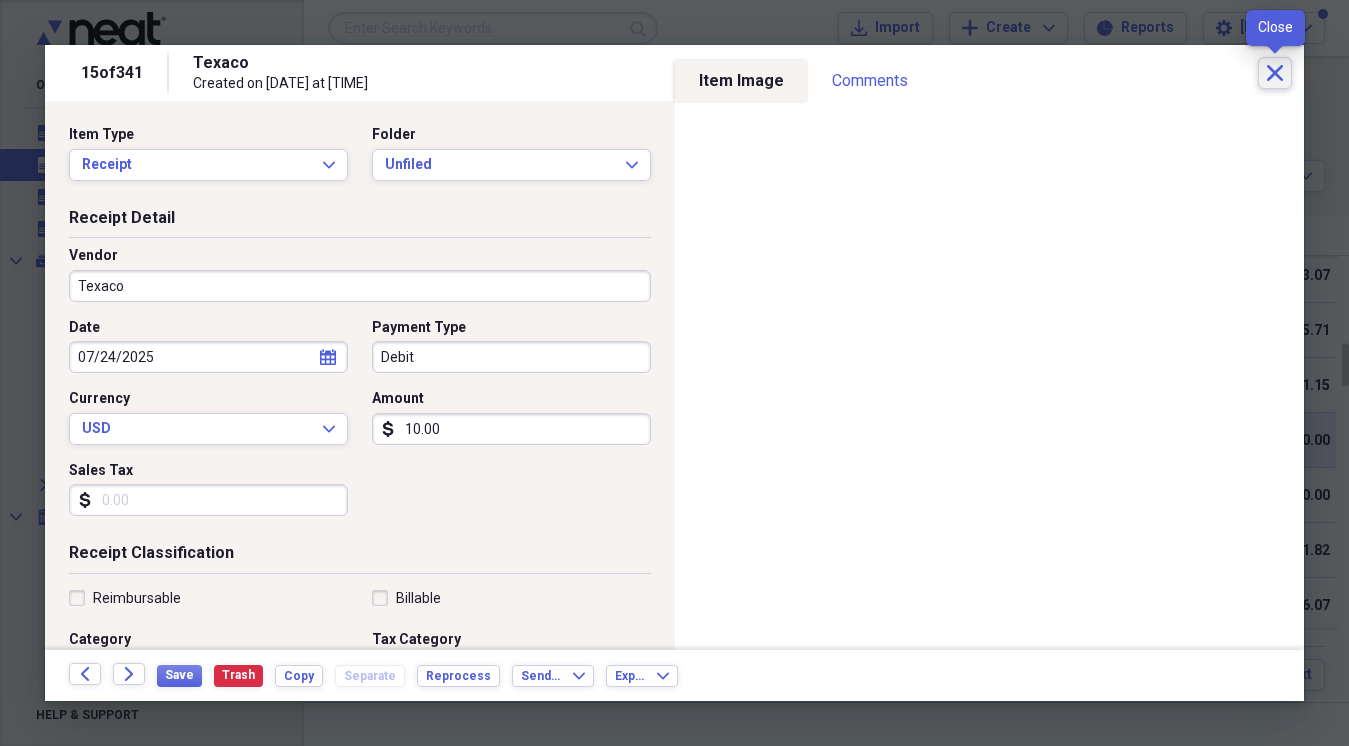 click on "Close" 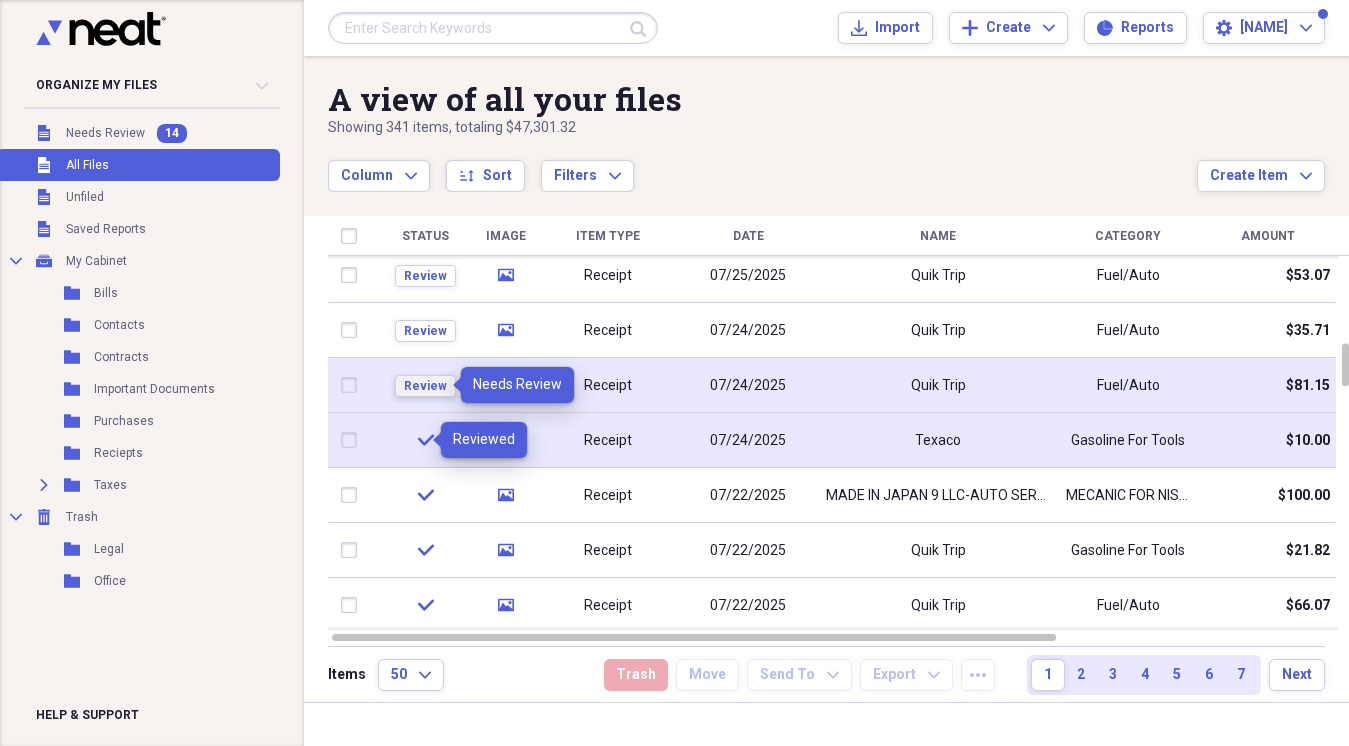 click on "Review" at bounding box center [425, 386] 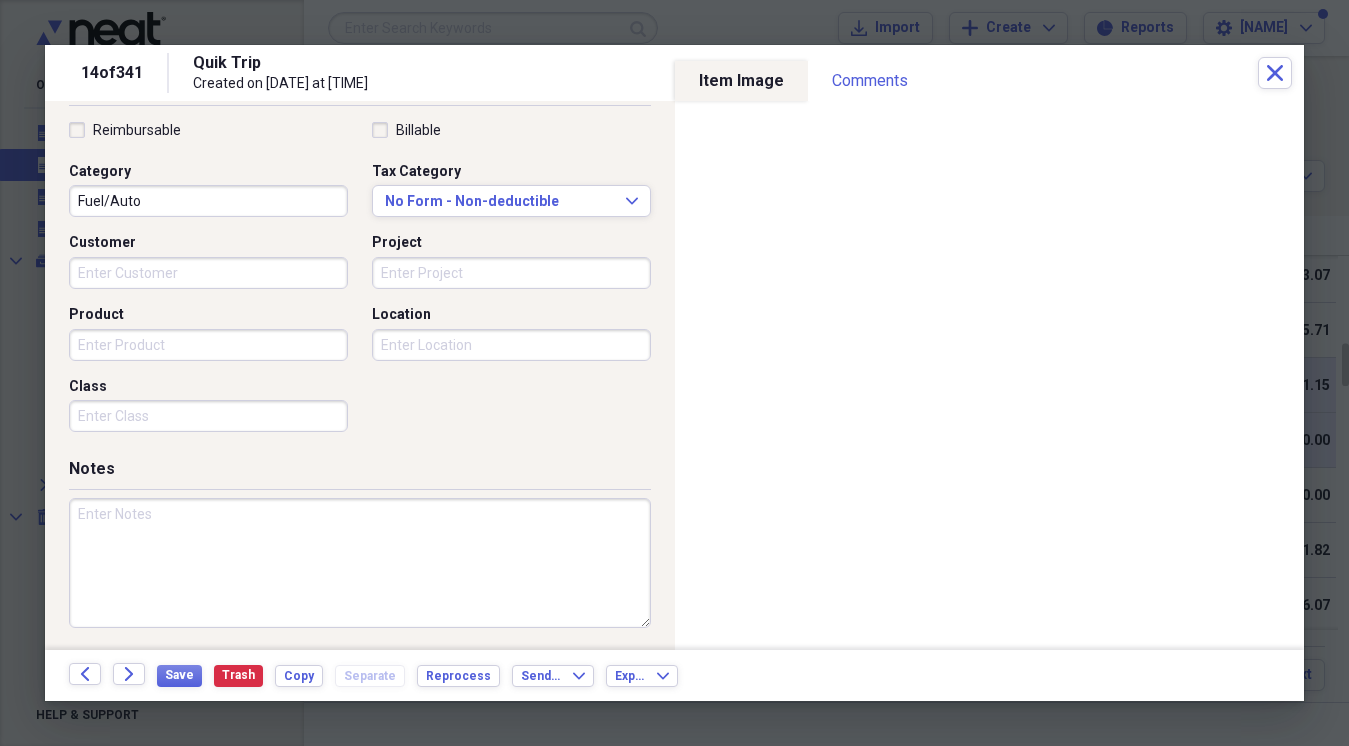 scroll, scrollTop: 465, scrollLeft: 0, axis: vertical 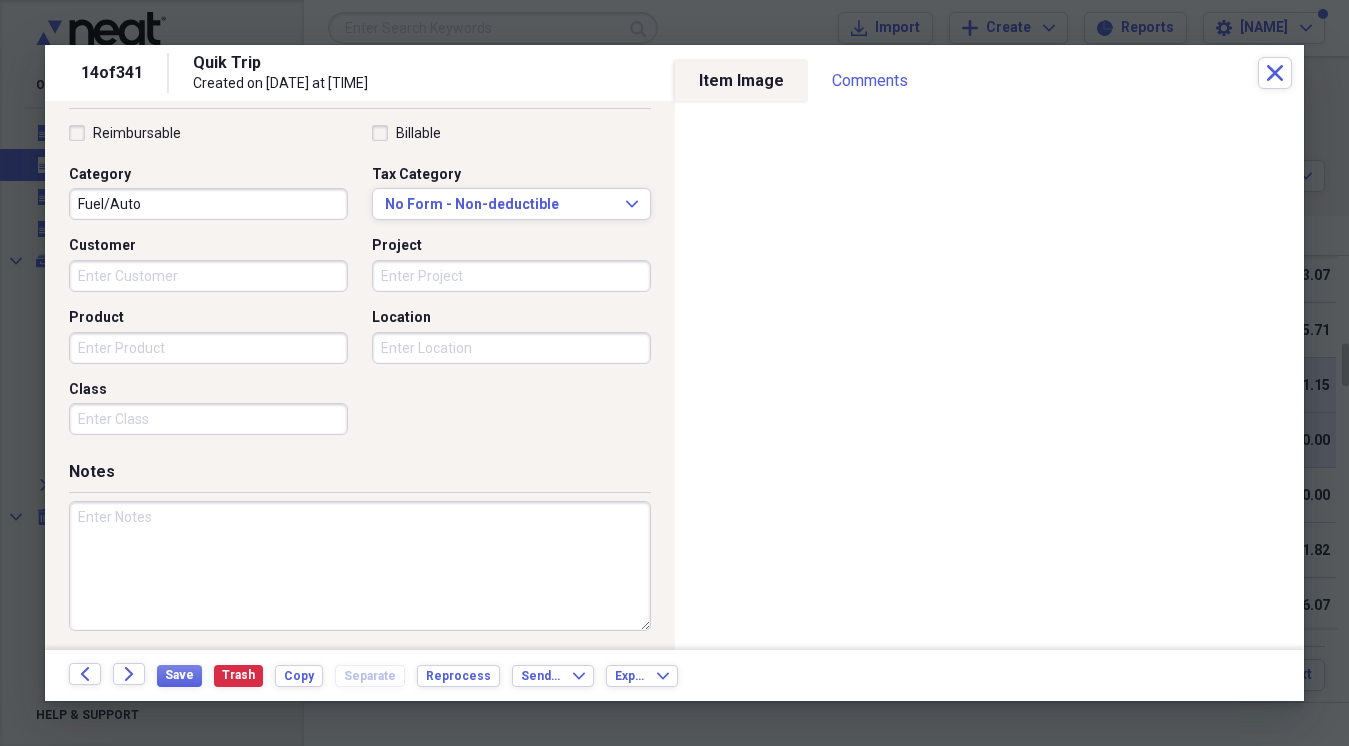 click on "Fuel/Auto" at bounding box center [208, 204] 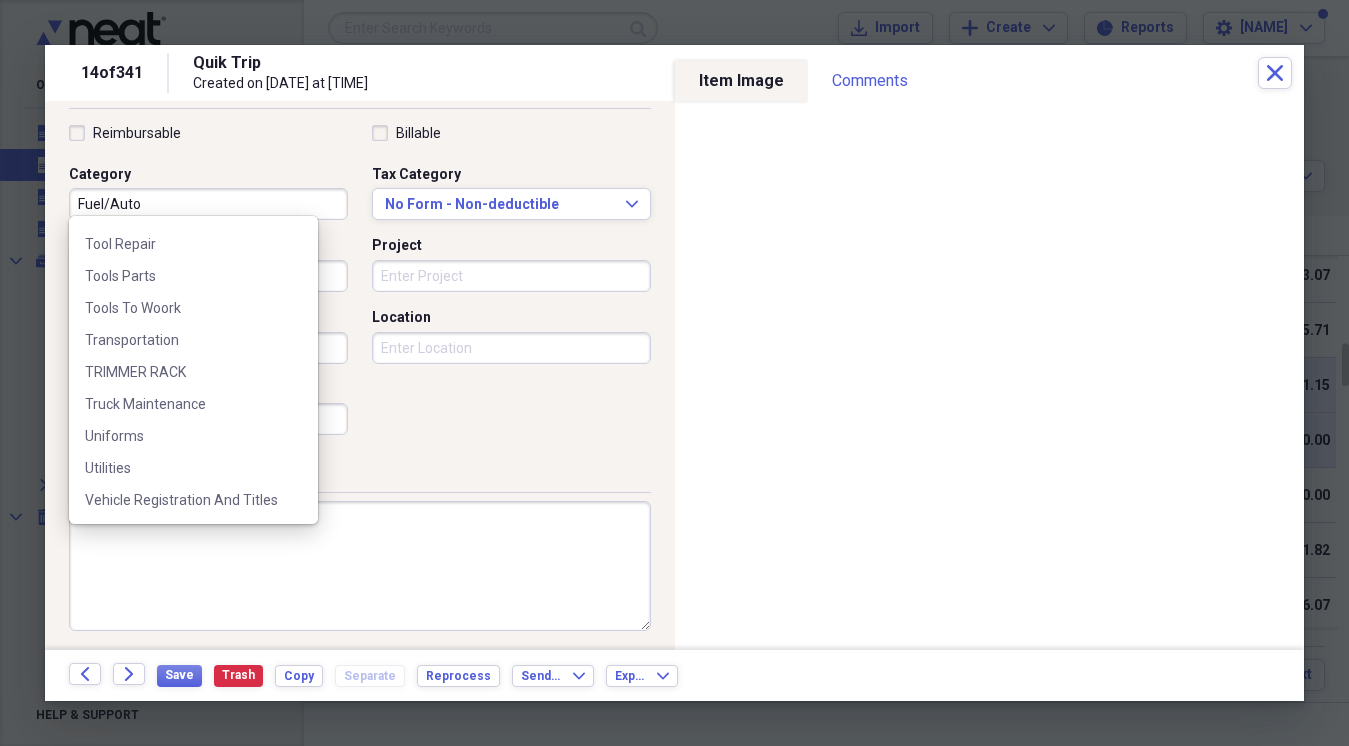 scroll, scrollTop: 924, scrollLeft: 0, axis: vertical 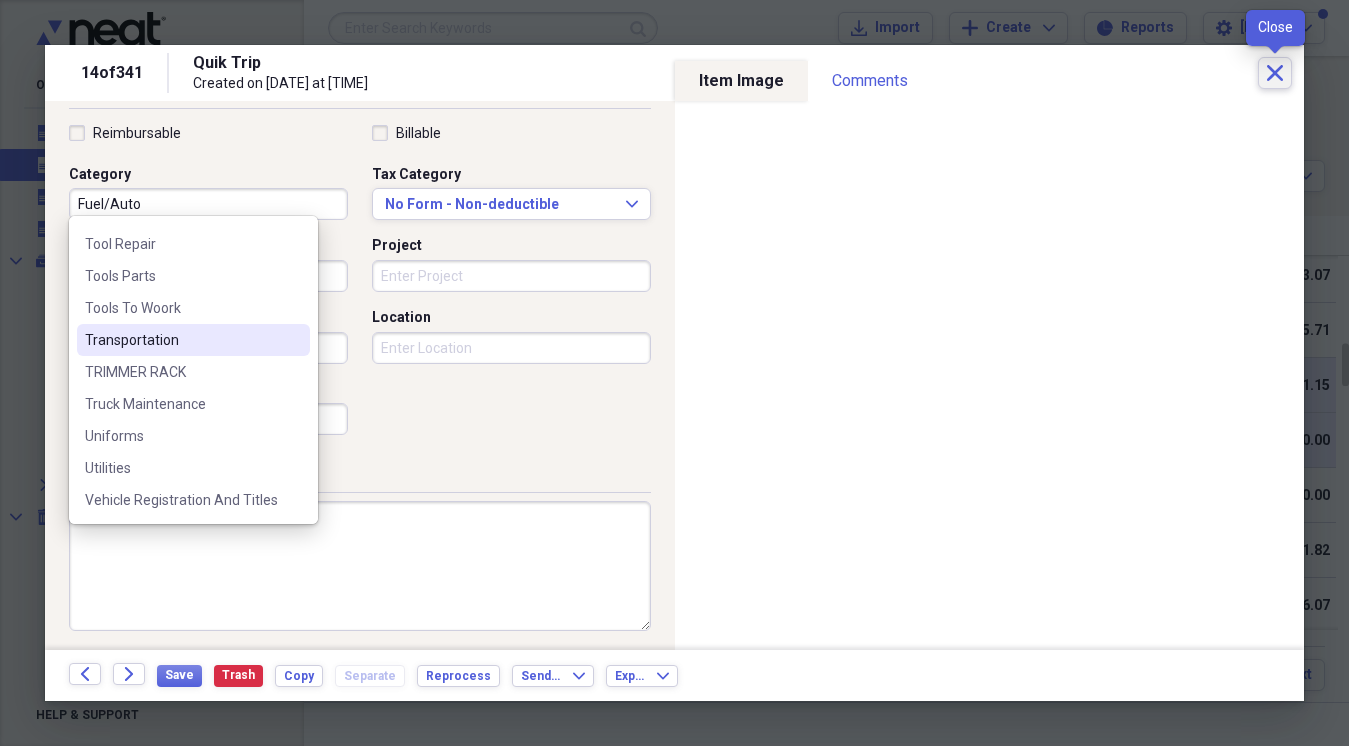 click on "Close" at bounding box center [1275, 73] 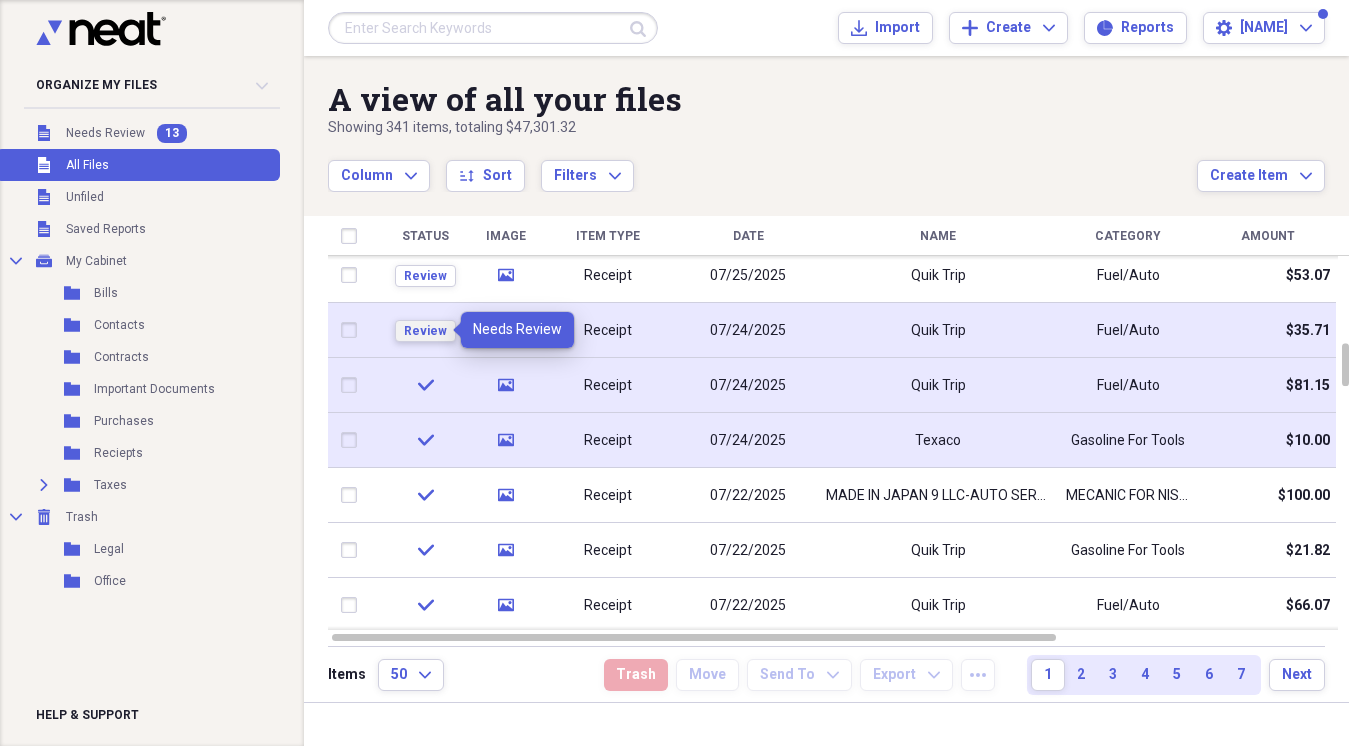 click on "Review" at bounding box center (425, 331) 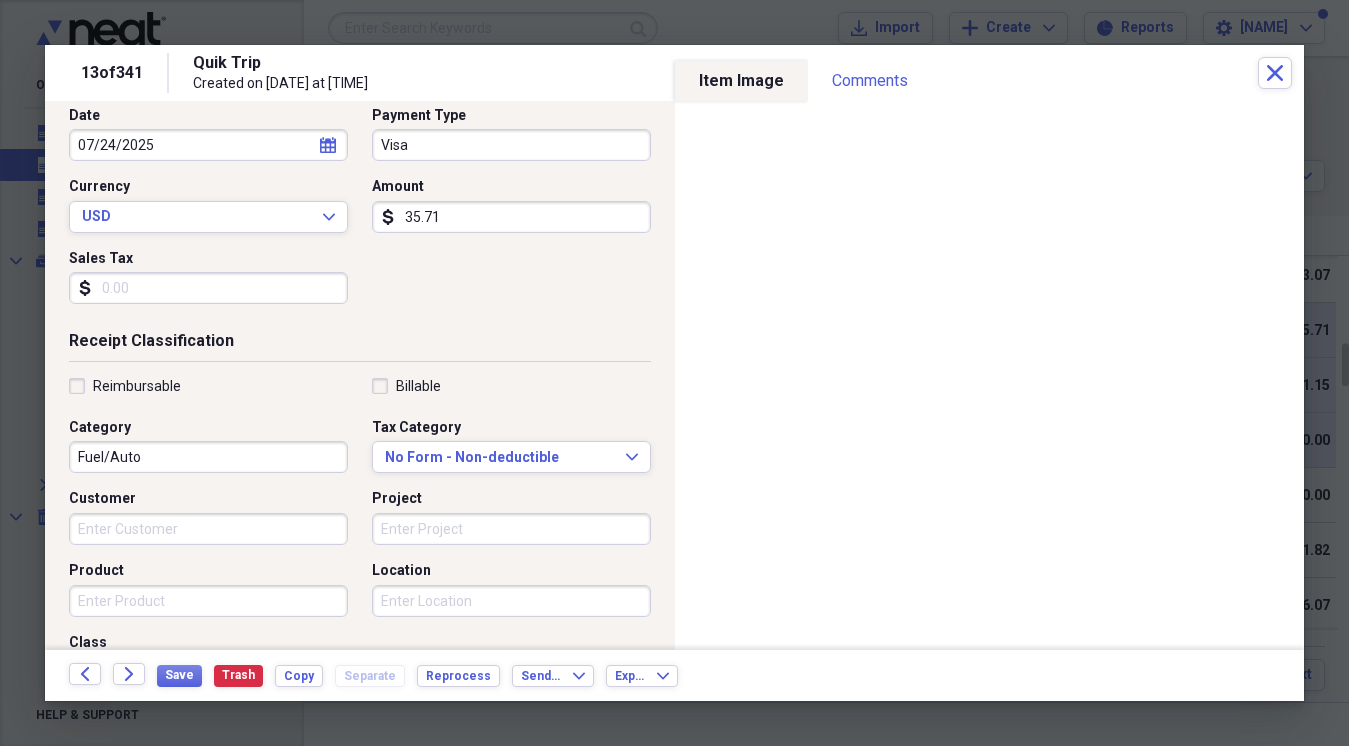 scroll, scrollTop: 218, scrollLeft: 0, axis: vertical 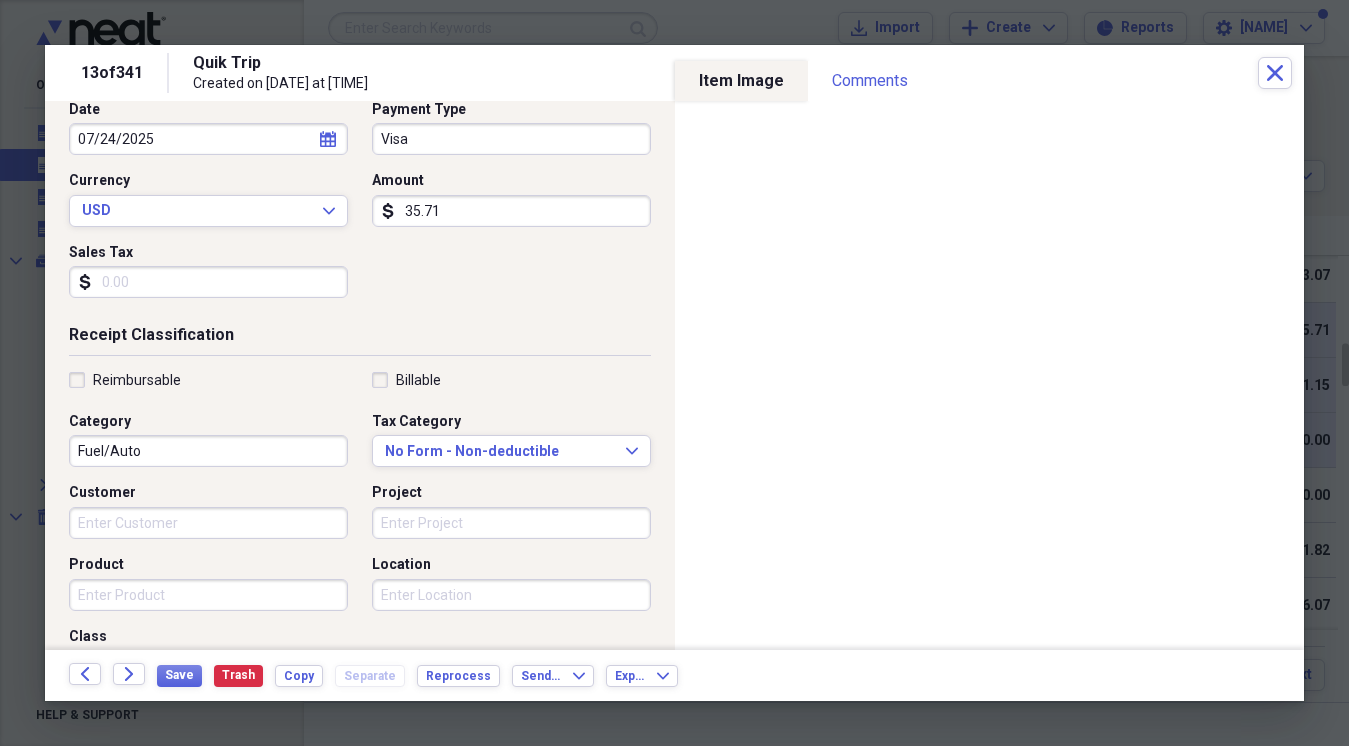 click on "Fuel/Auto" at bounding box center [208, 451] 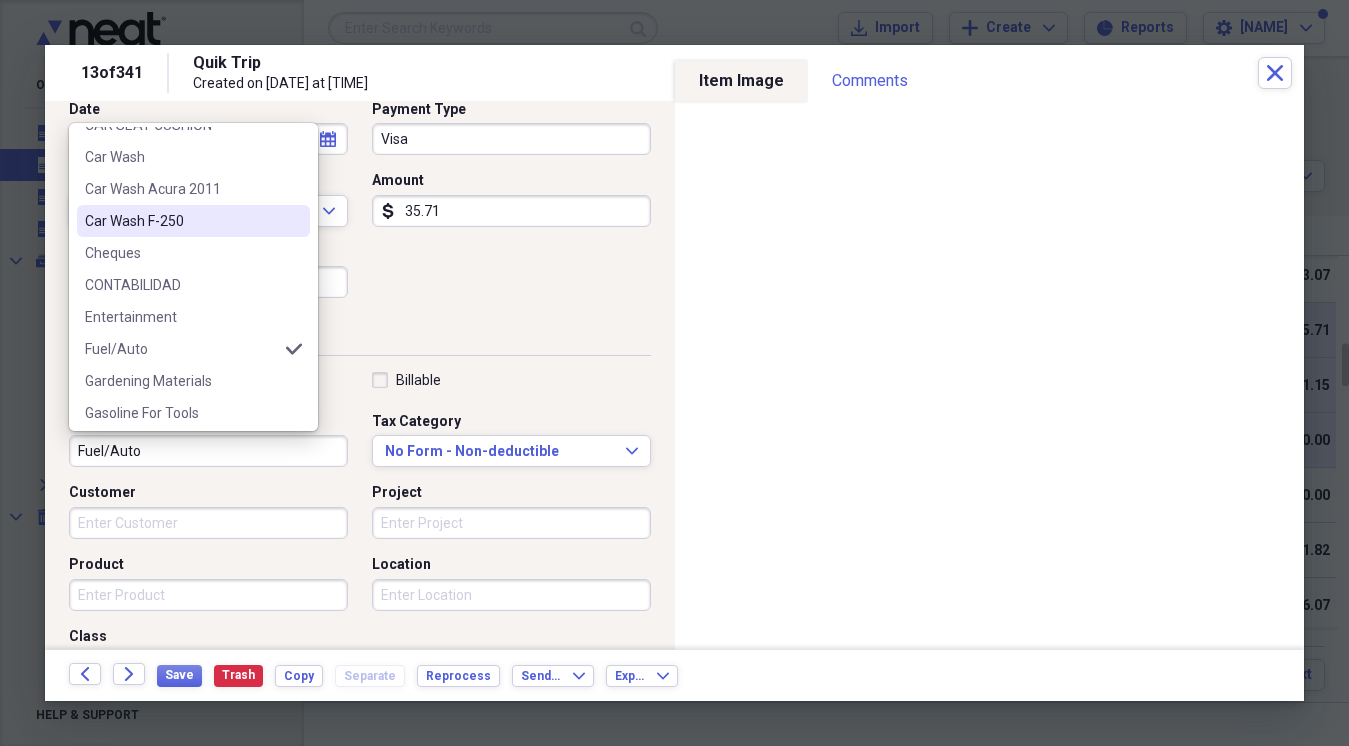 scroll, scrollTop: 171, scrollLeft: 0, axis: vertical 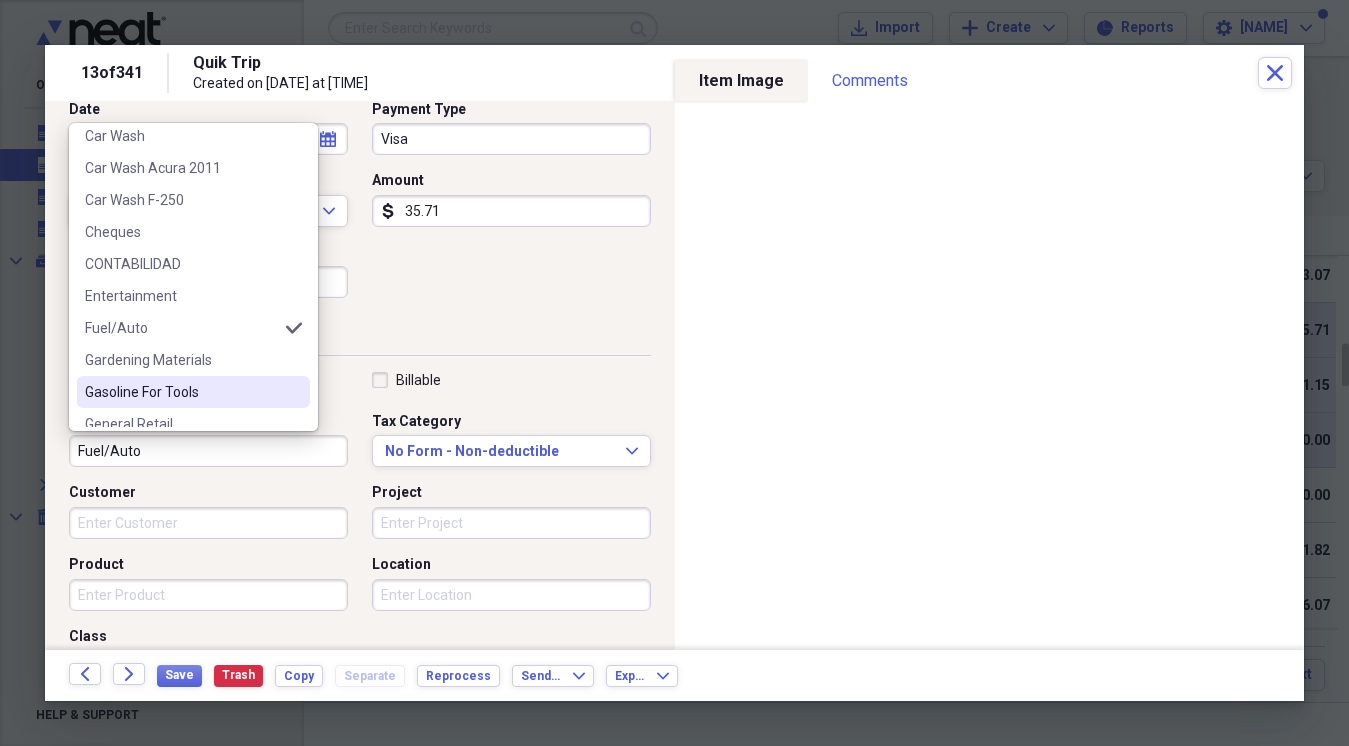 click on "Gasoline For Tools" at bounding box center (181, 392) 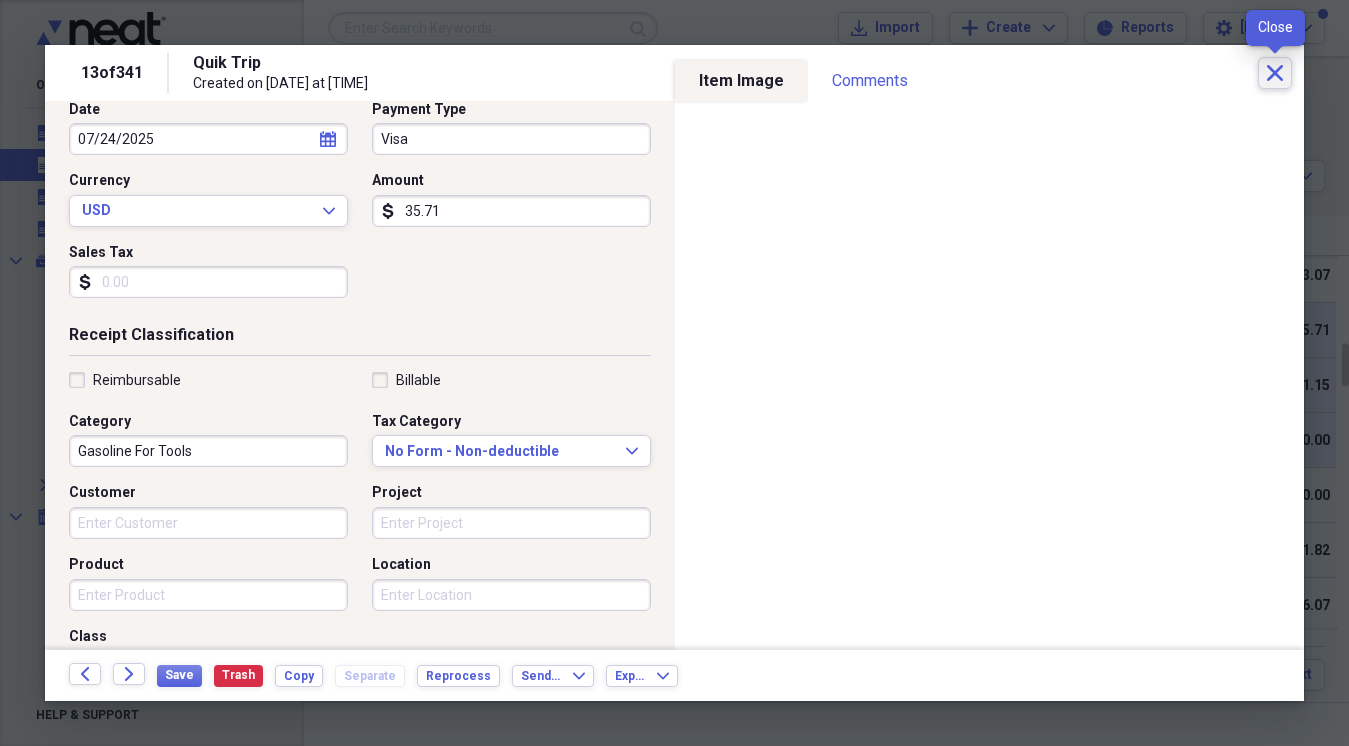 click on "Close" 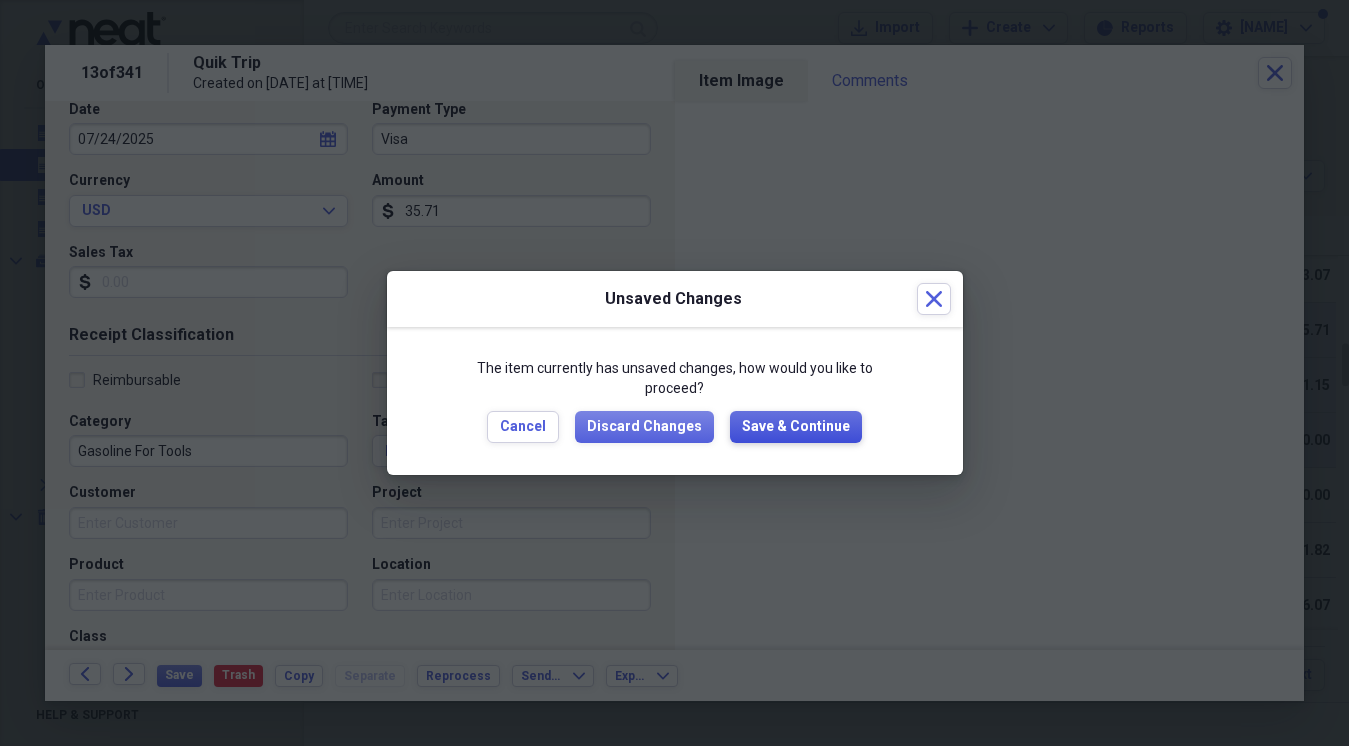 click on "Save & Continue" at bounding box center [796, 427] 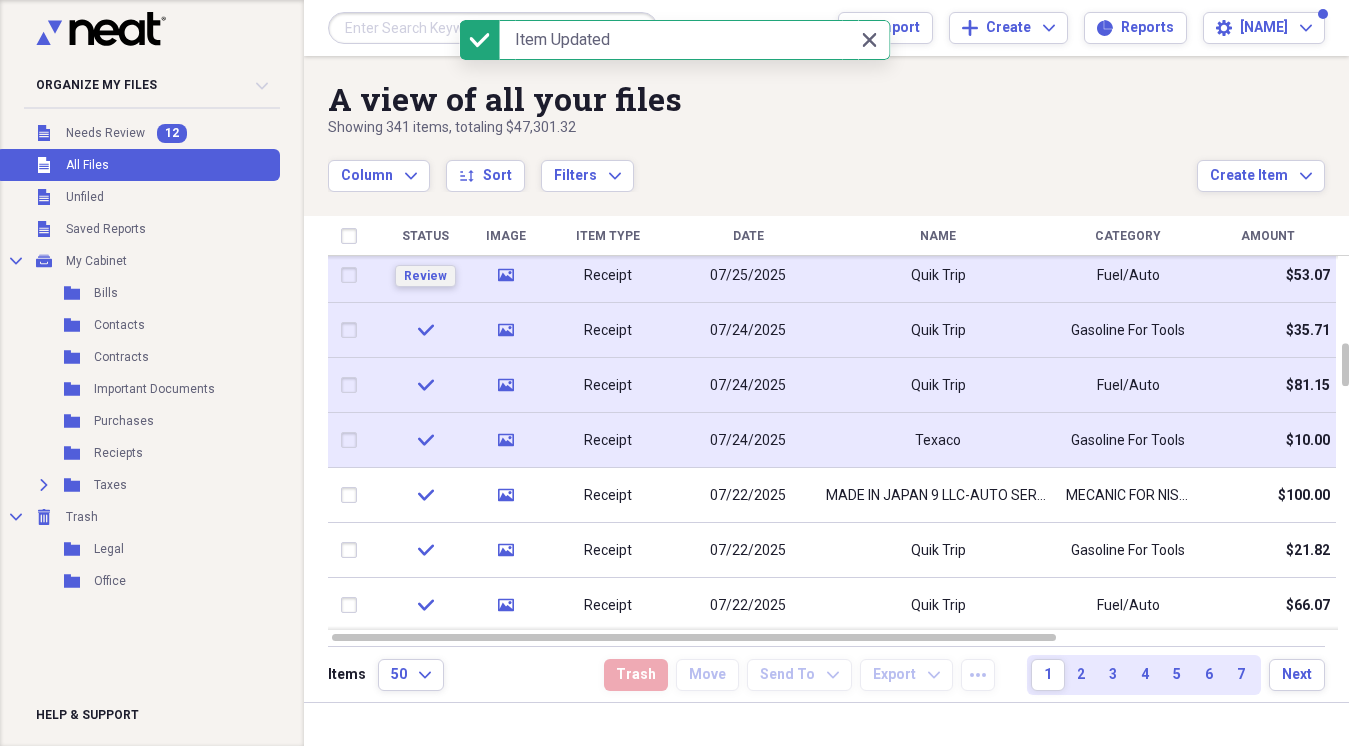 click on "Review" at bounding box center (425, 276) 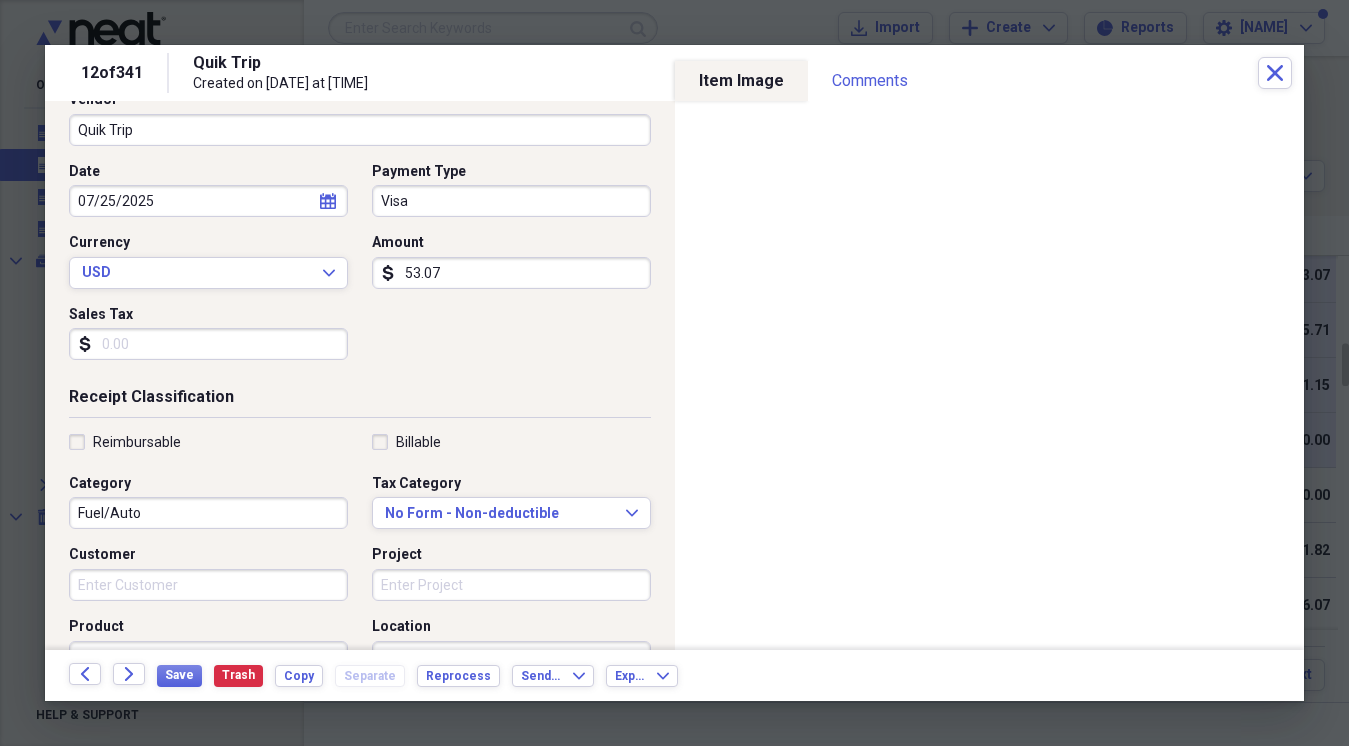 scroll, scrollTop: 157, scrollLeft: 0, axis: vertical 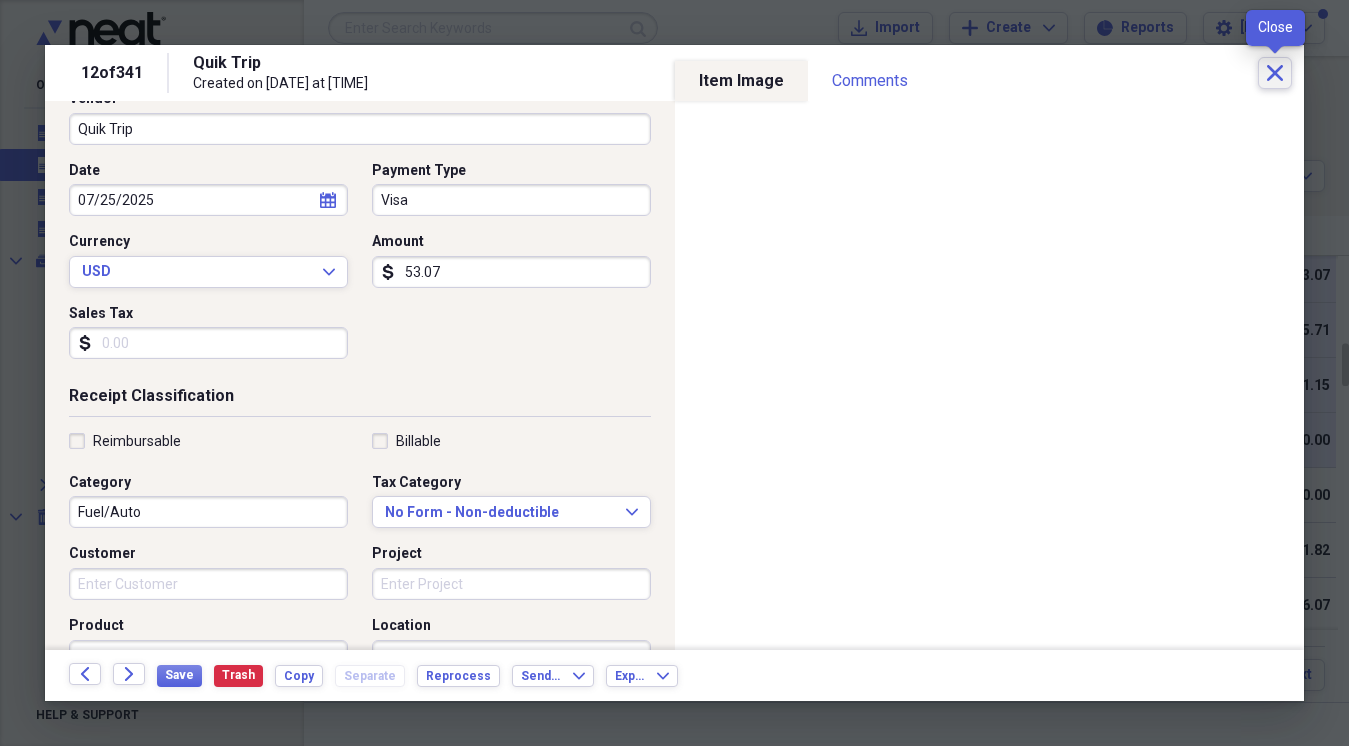 click on "Close" 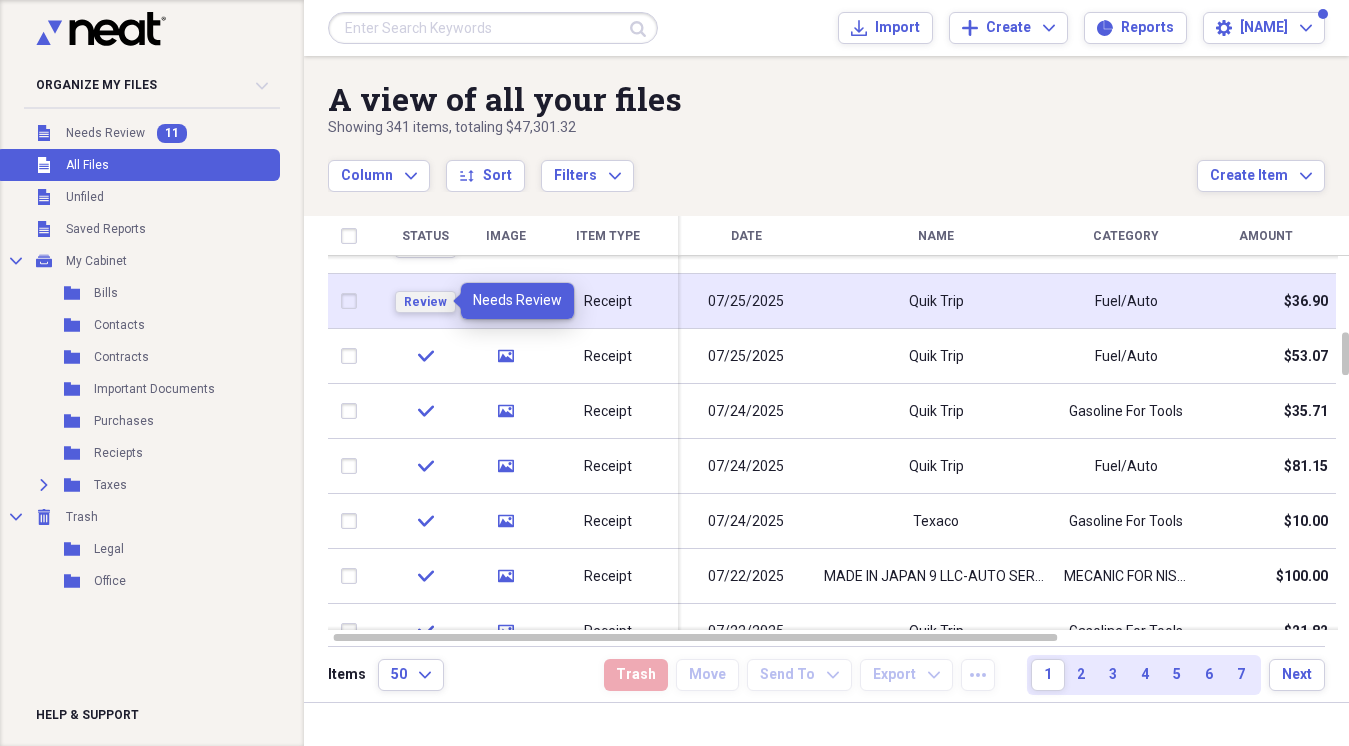 click on "Review" at bounding box center (425, 302) 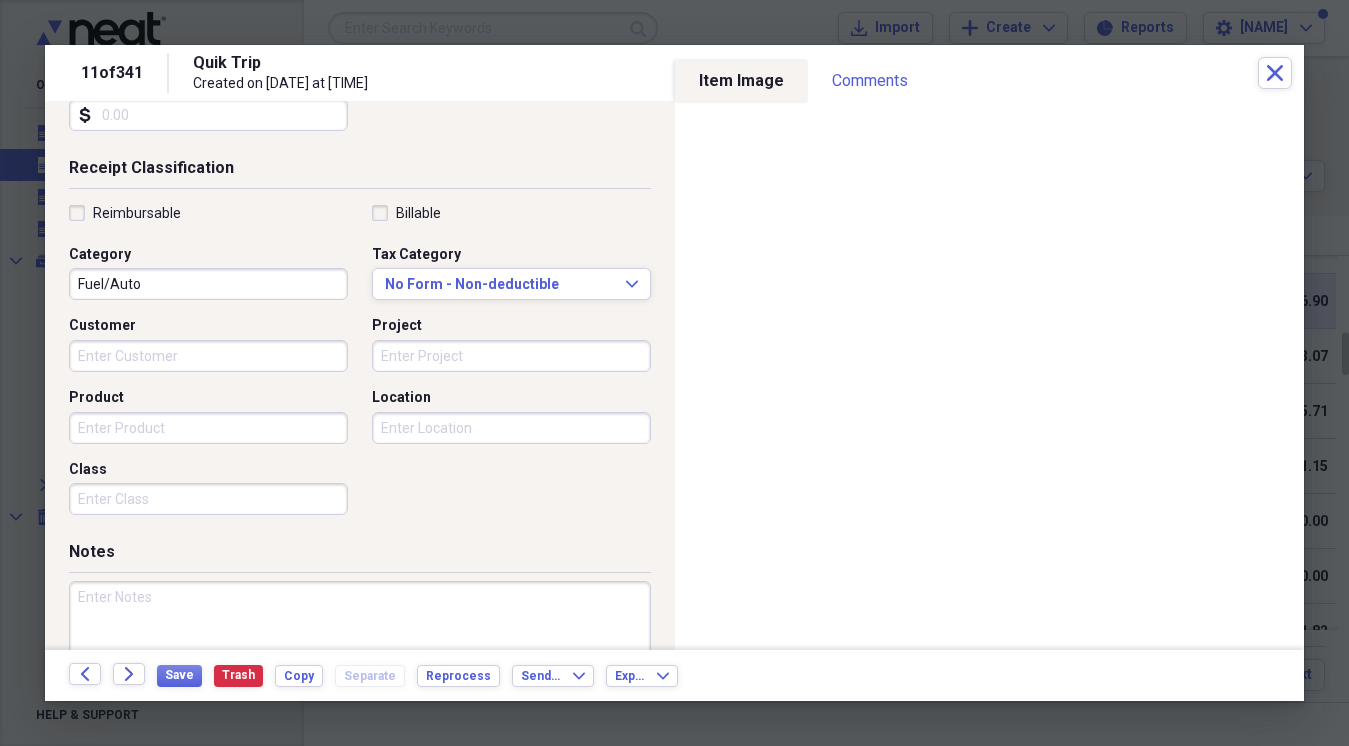 scroll, scrollTop: 386, scrollLeft: 0, axis: vertical 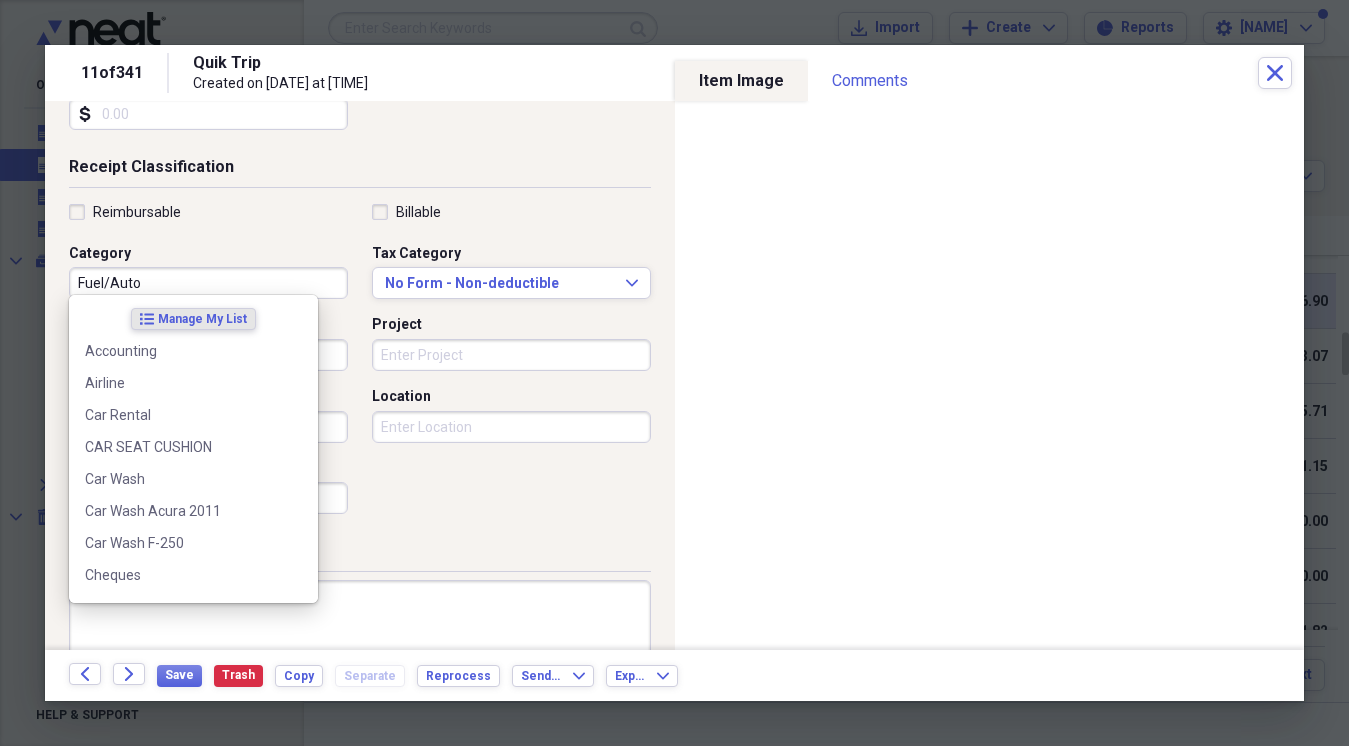 click on "Fuel/Auto" at bounding box center [208, 283] 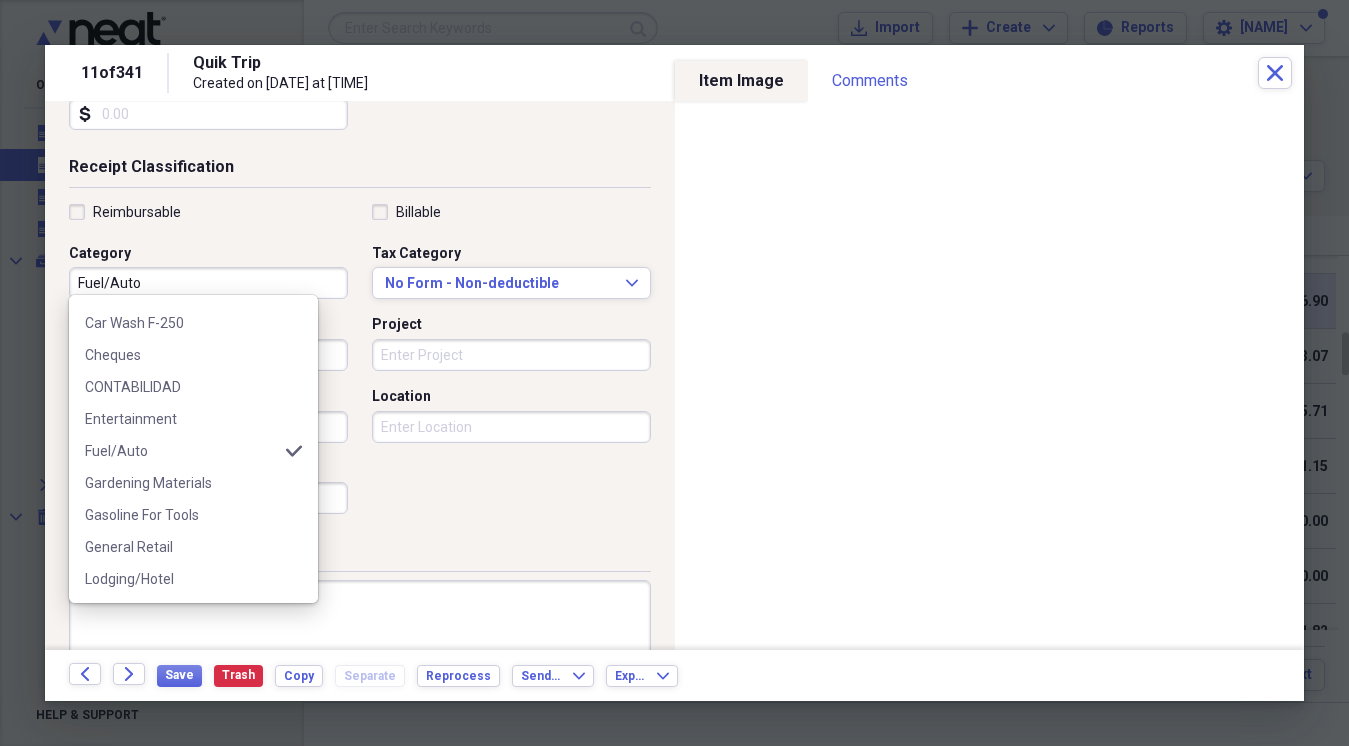 scroll, scrollTop: 230, scrollLeft: 0, axis: vertical 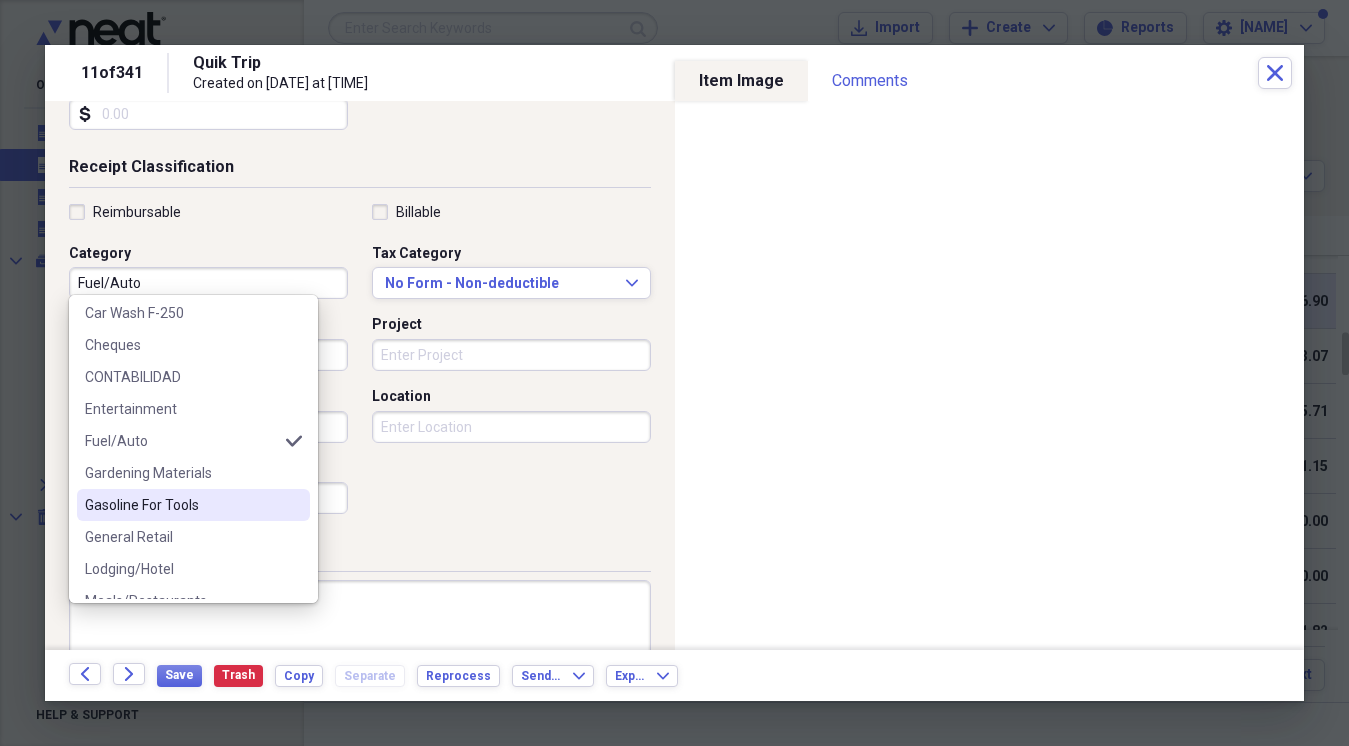 click on "Gasoline For Tools" at bounding box center [181, 505] 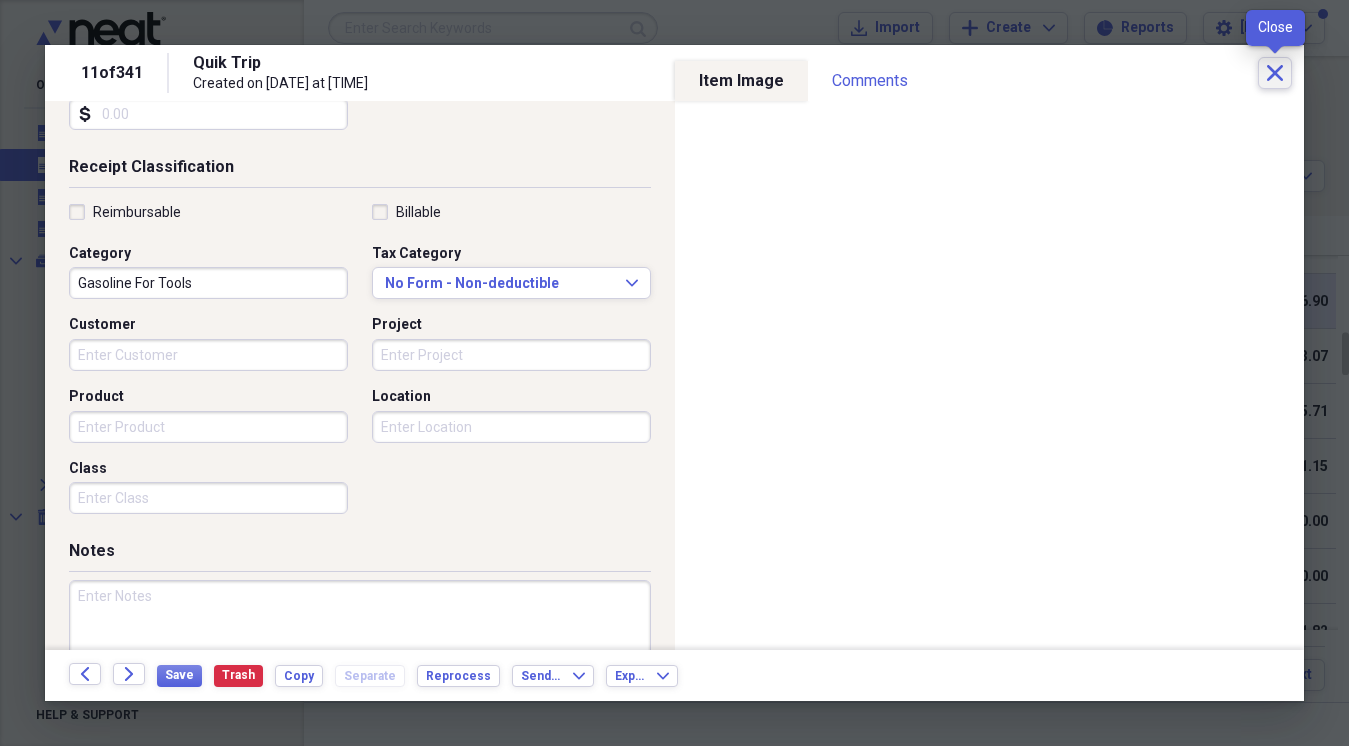 click 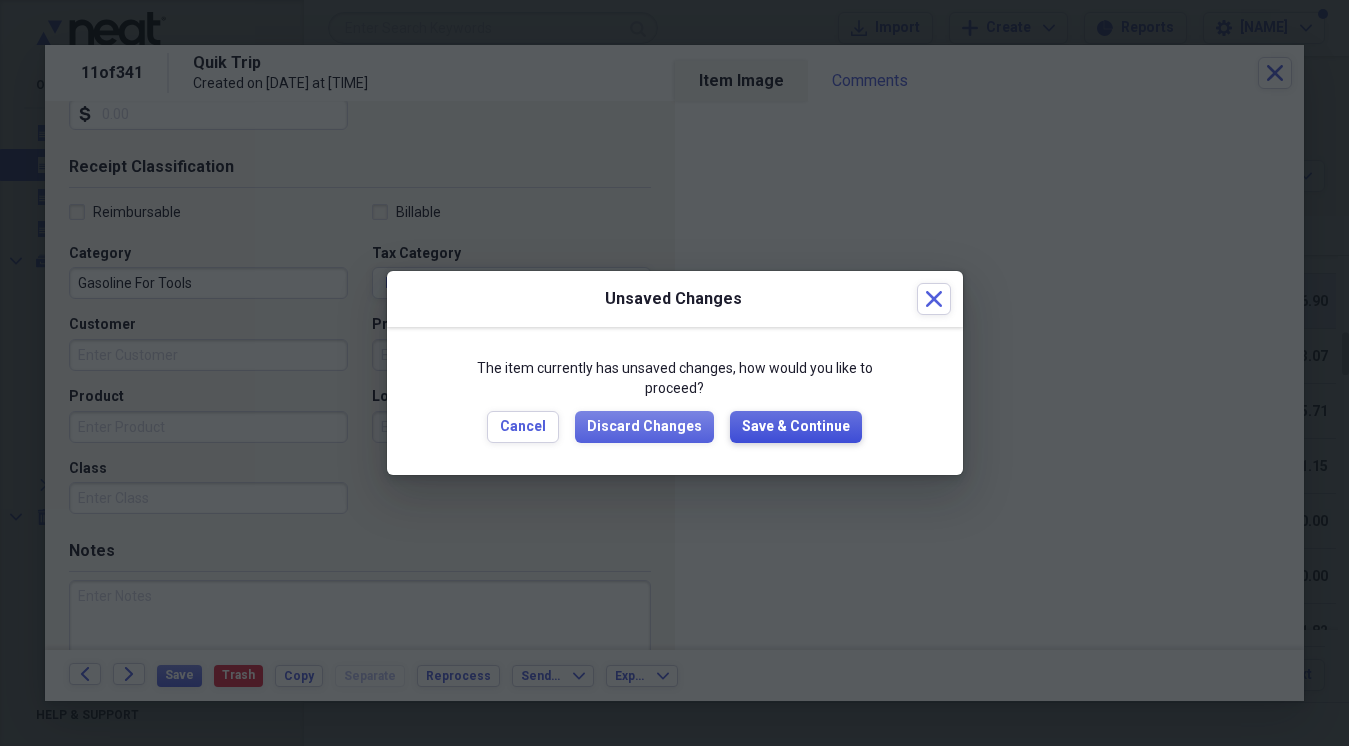 click on "Save & Continue" at bounding box center (796, 427) 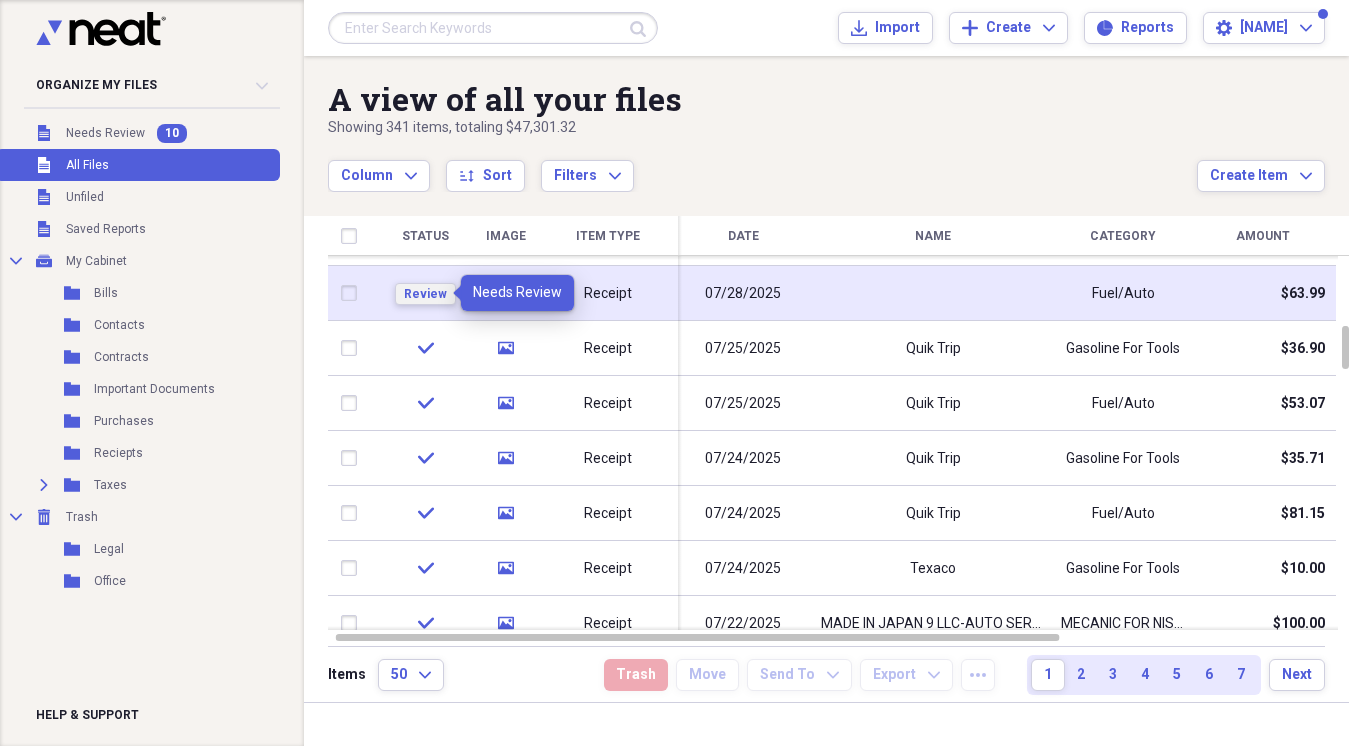 click on "Review" at bounding box center (425, 294) 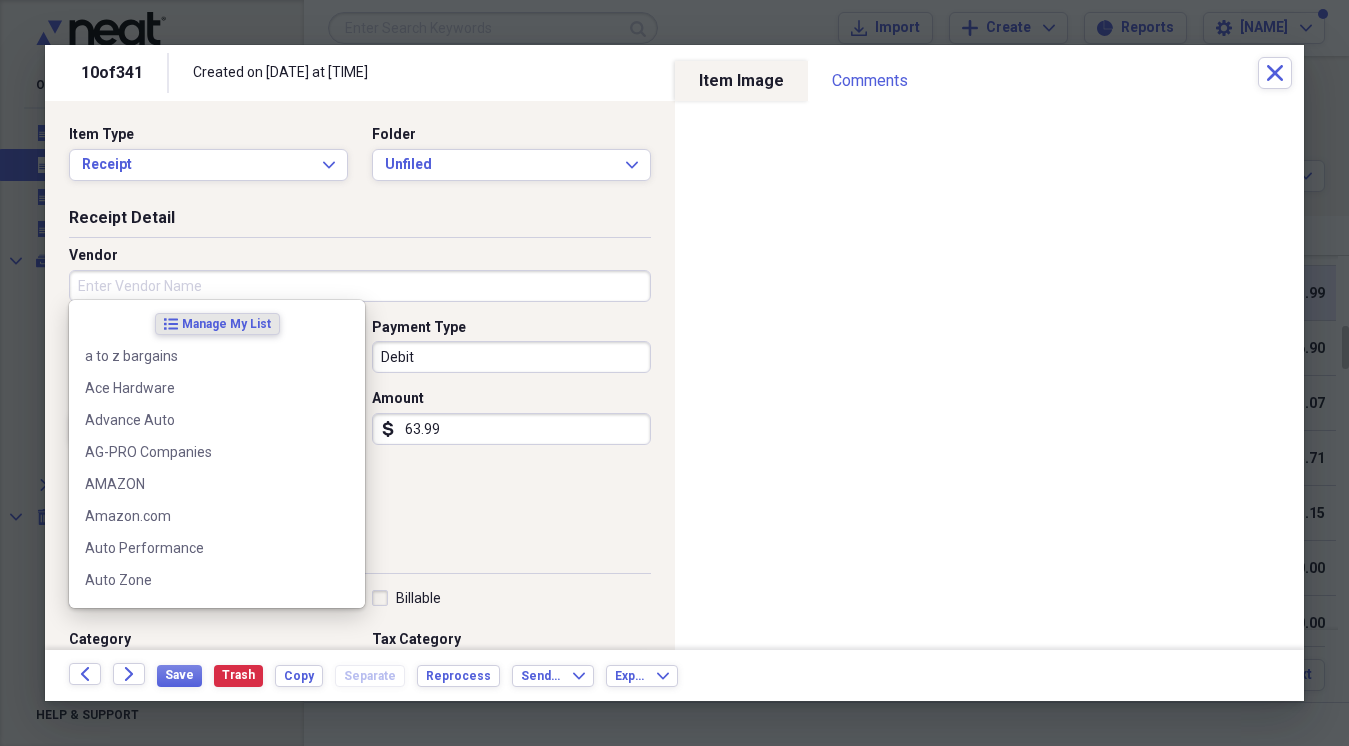 click on "Vendor" at bounding box center (360, 286) 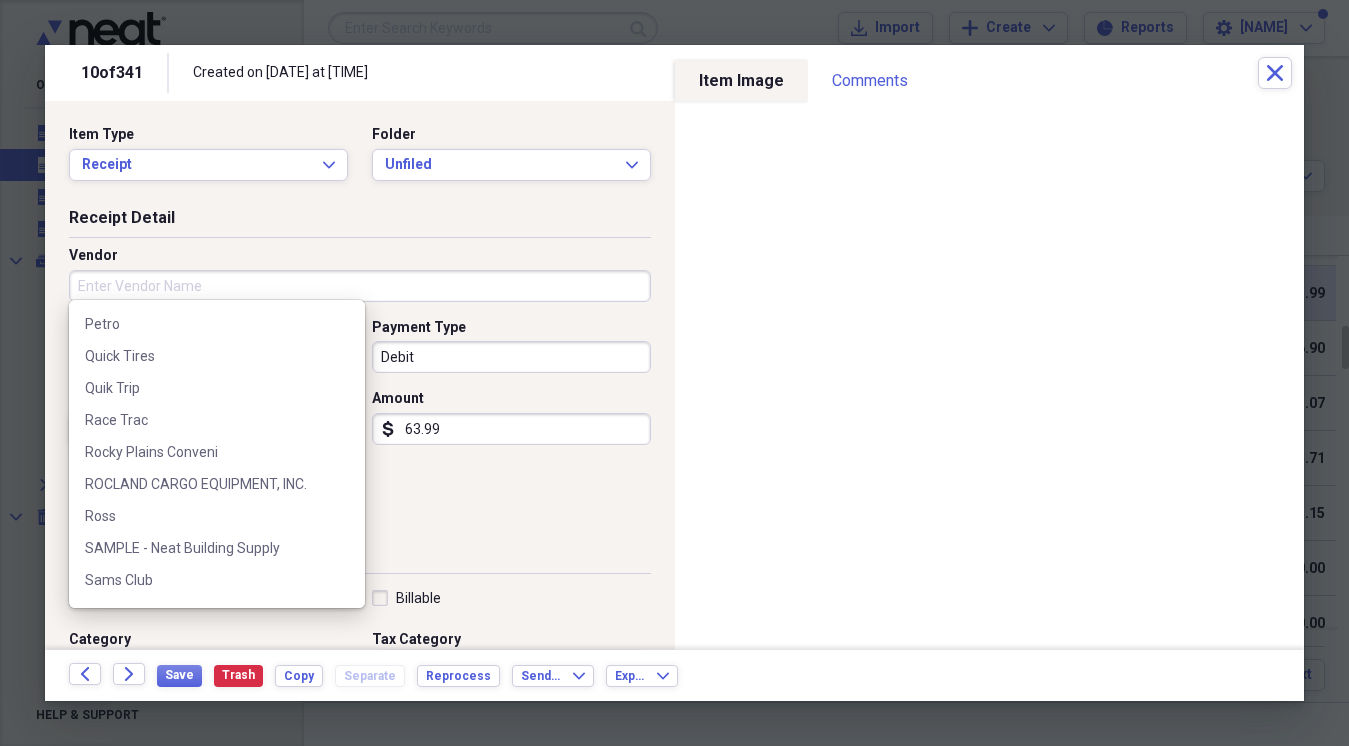 scroll, scrollTop: 1362, scrollLeft: 0, axis: vertical 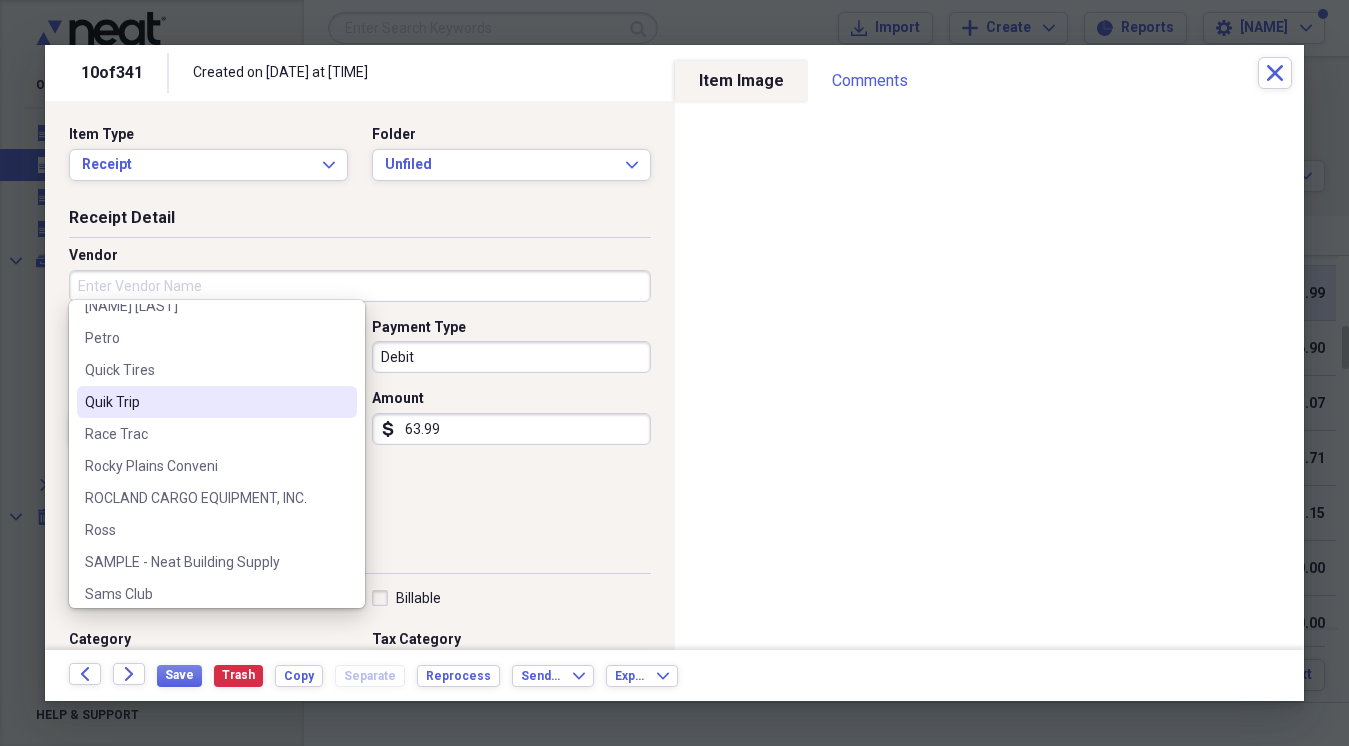click on "Quik Trip" at bounding box center (205, 402) 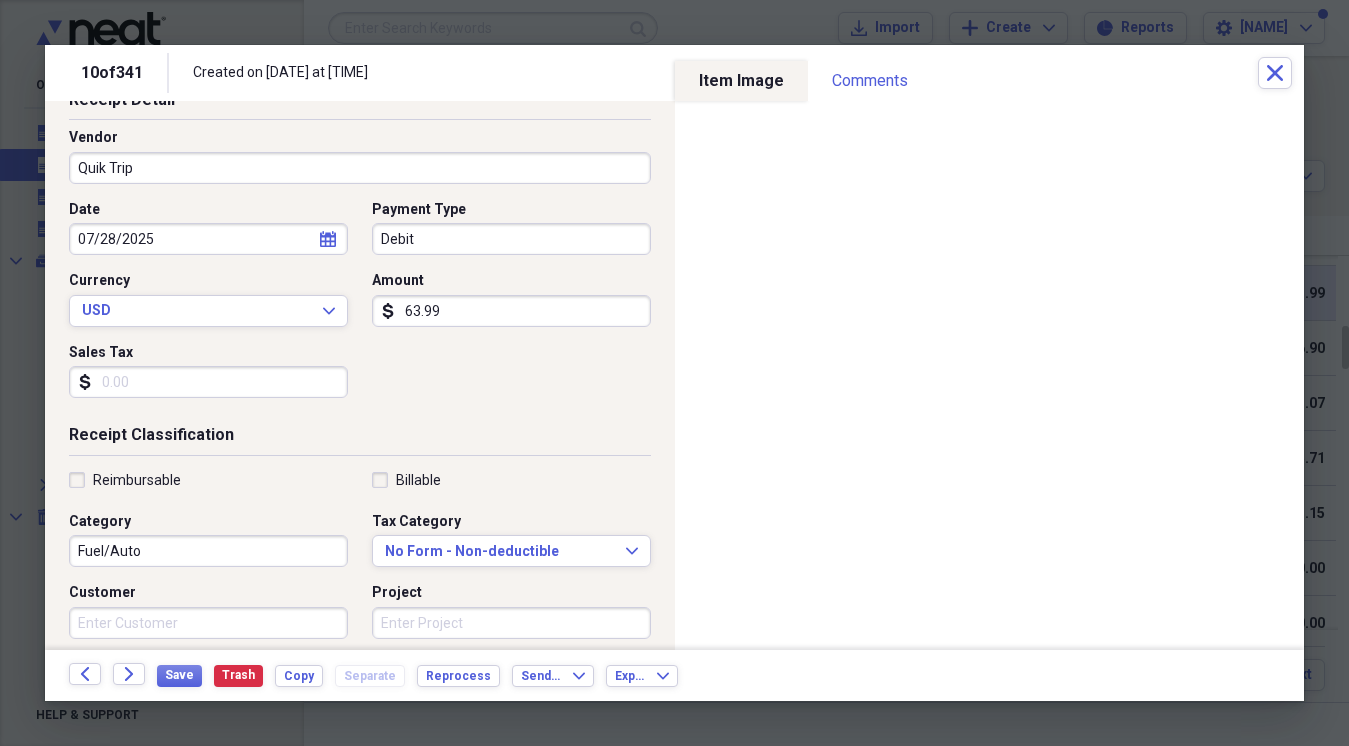 scroll, scrollTop: 133, scrollLeft: 0, axis: vertical 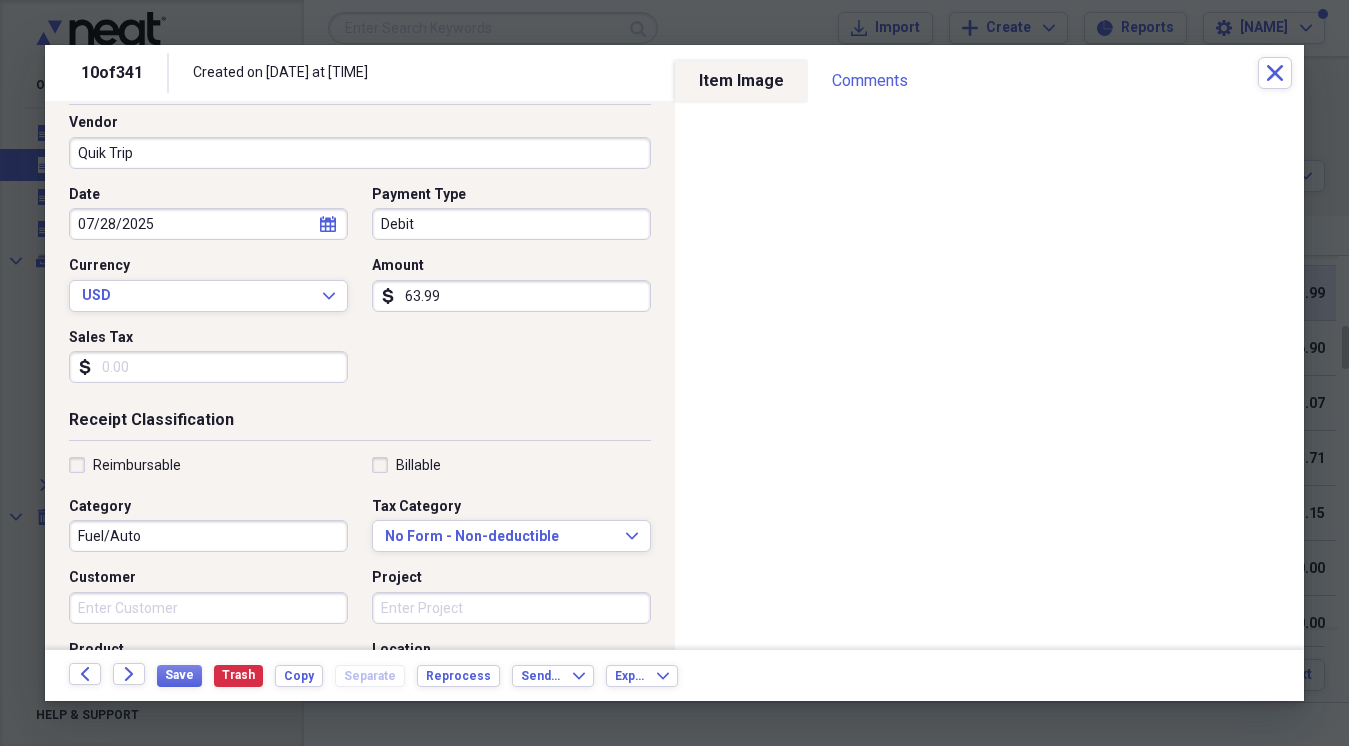 click on "Fuel/Auto" at bounding box center (208, 536) 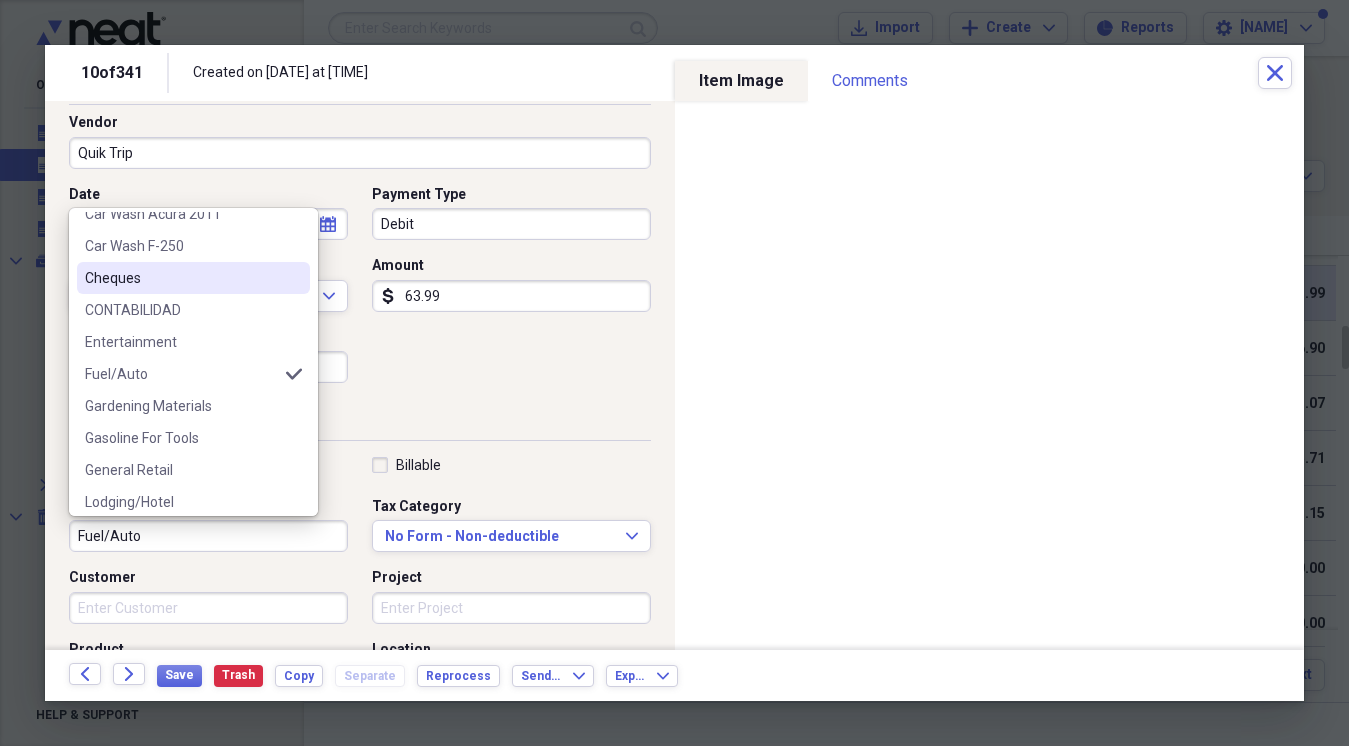 scroll, scrollTop: 211, scrollLeft: 0, axis: vertical 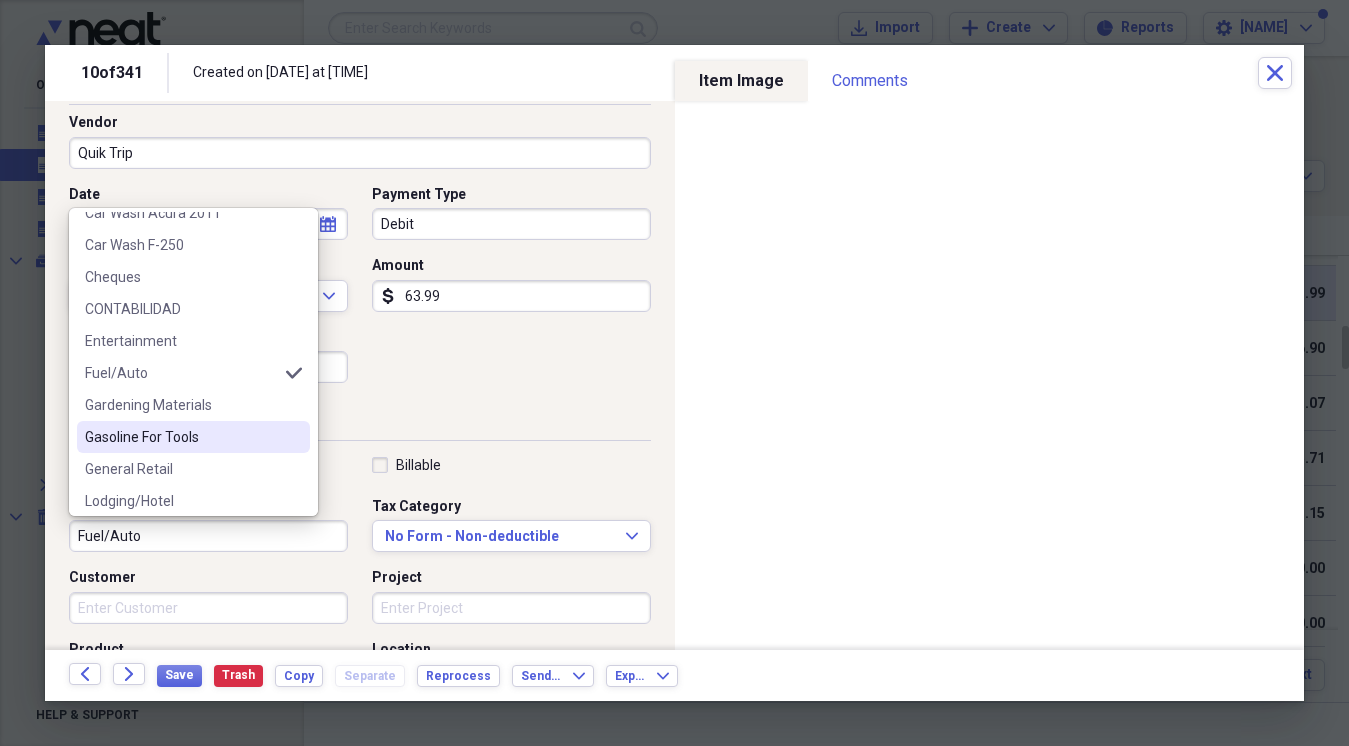 click on "Gasoline For Tools" at bounding box center [181, 437] 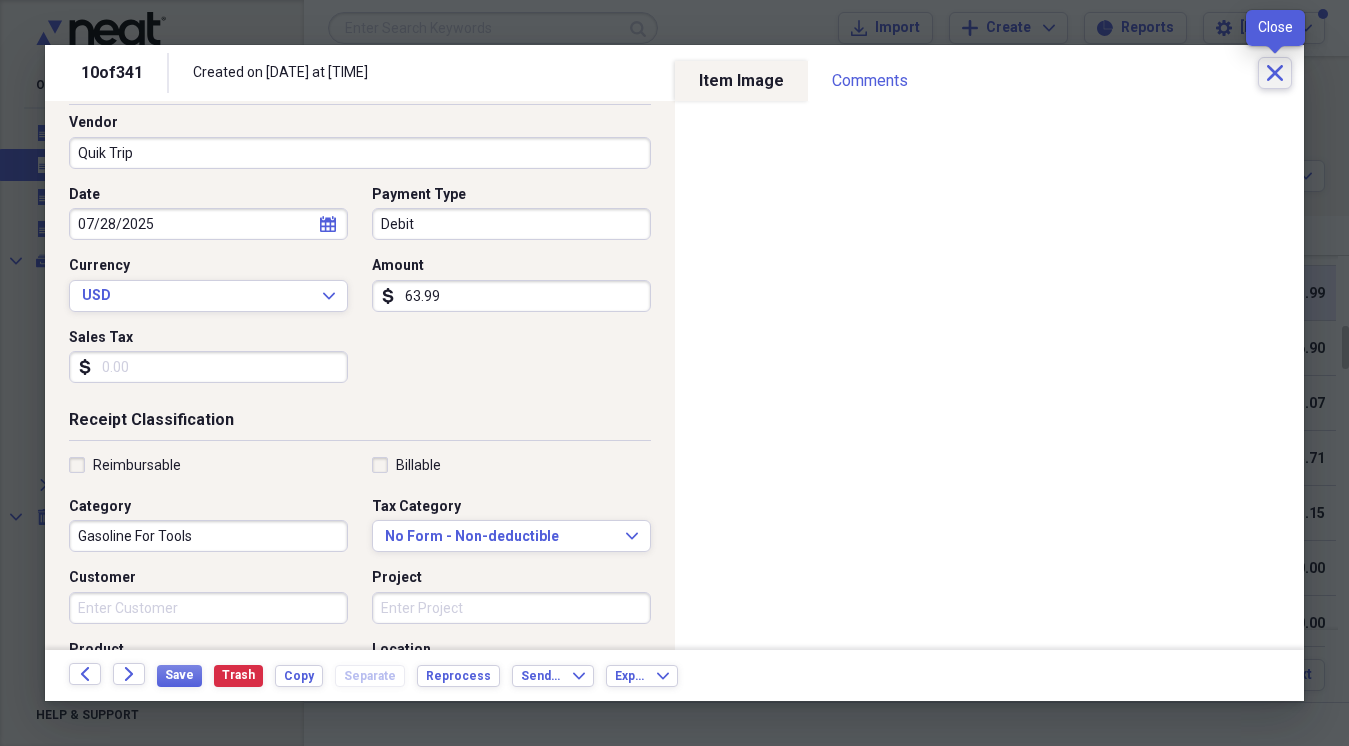 click on "Close" at bounding box center [1275, 73] 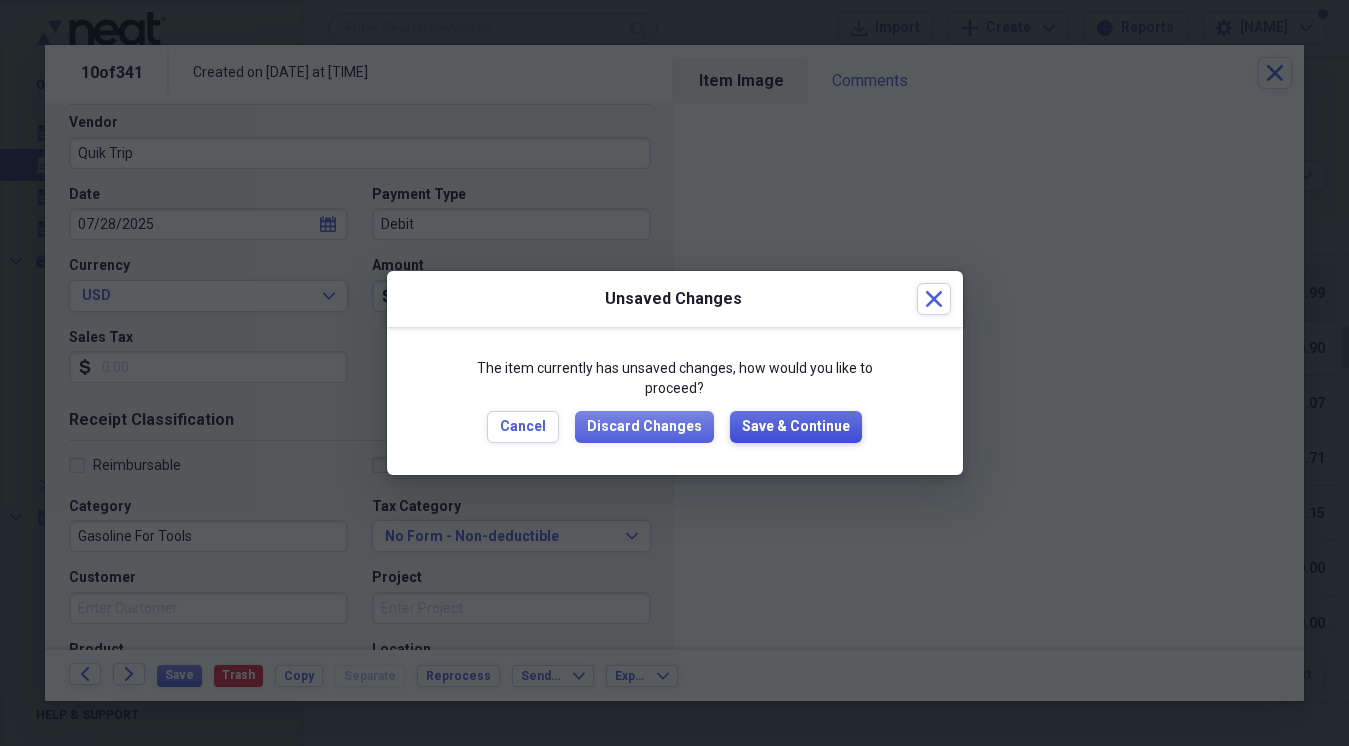 click on "Save & Continue" at bounding box center [796, 427] 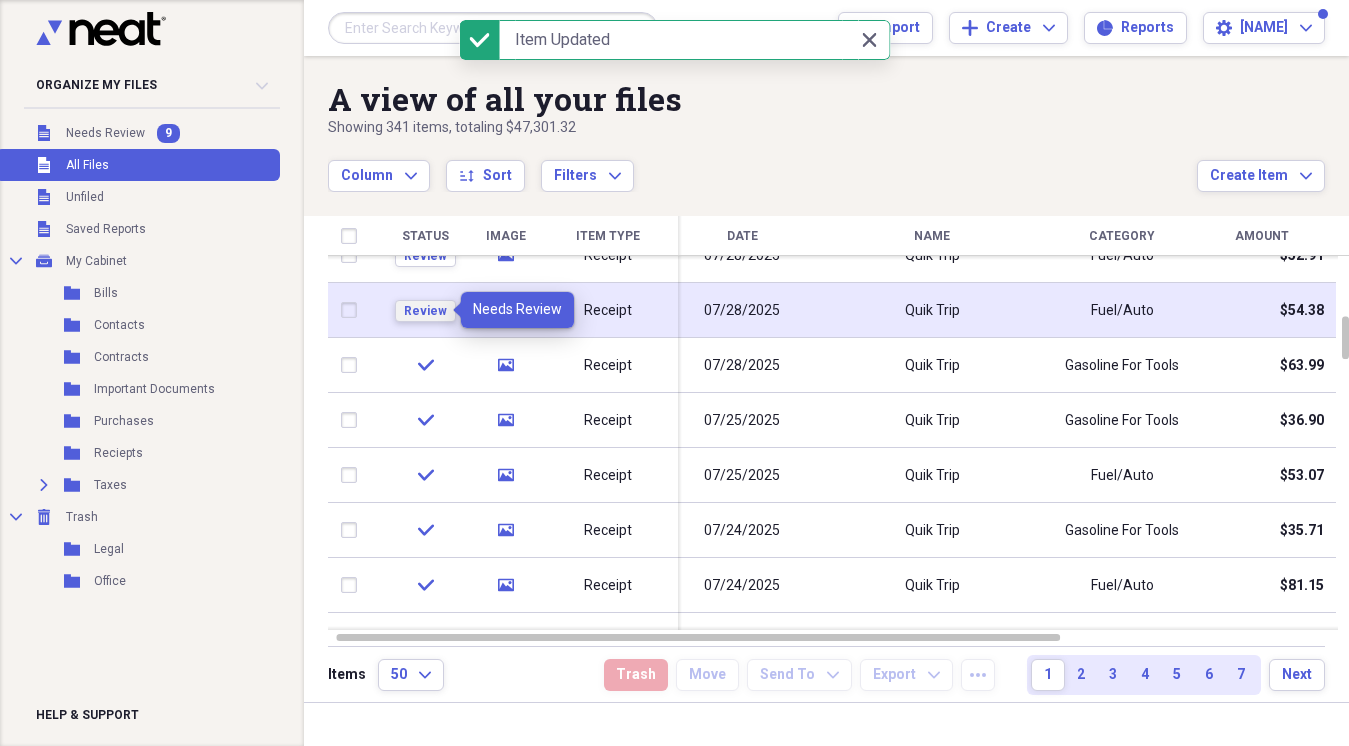 click on "Review" at bounding box center (425, 311) 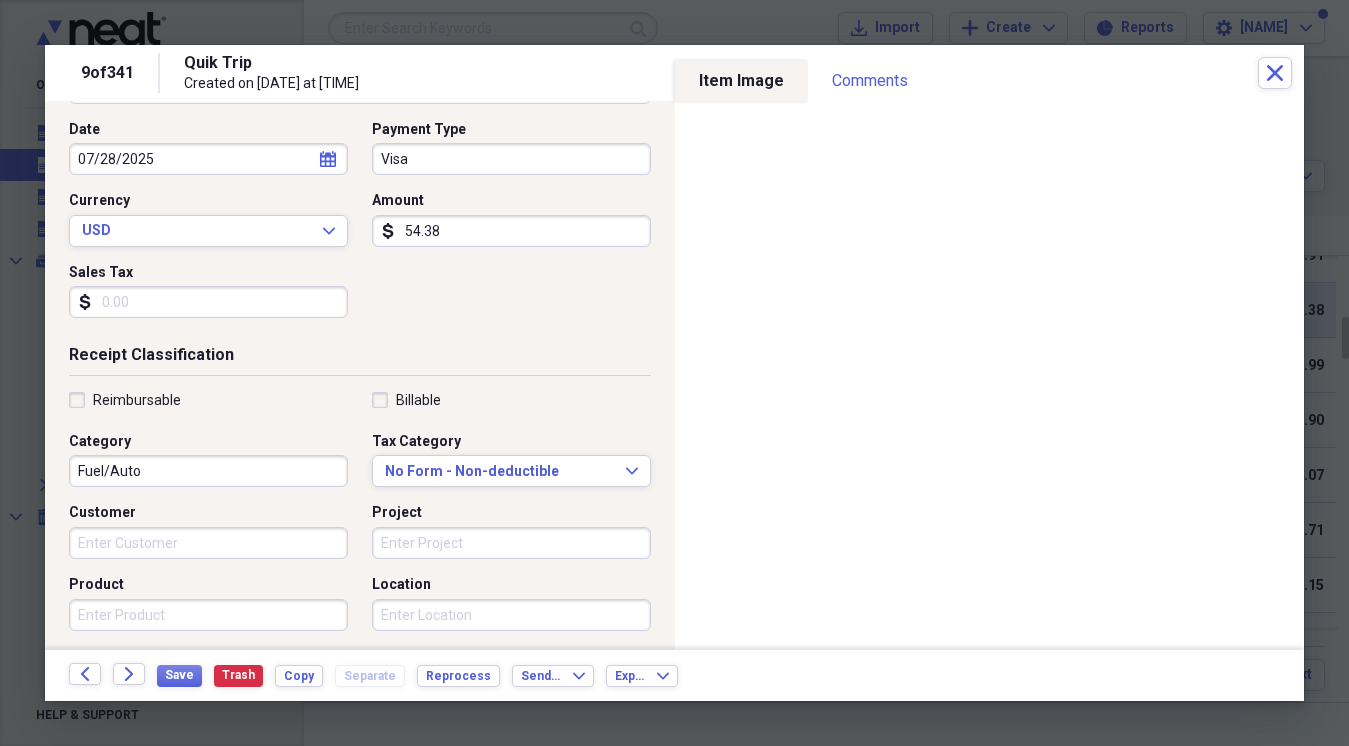 scroll, scrollTop: 220, scrollLeft: 0, axis: vertical 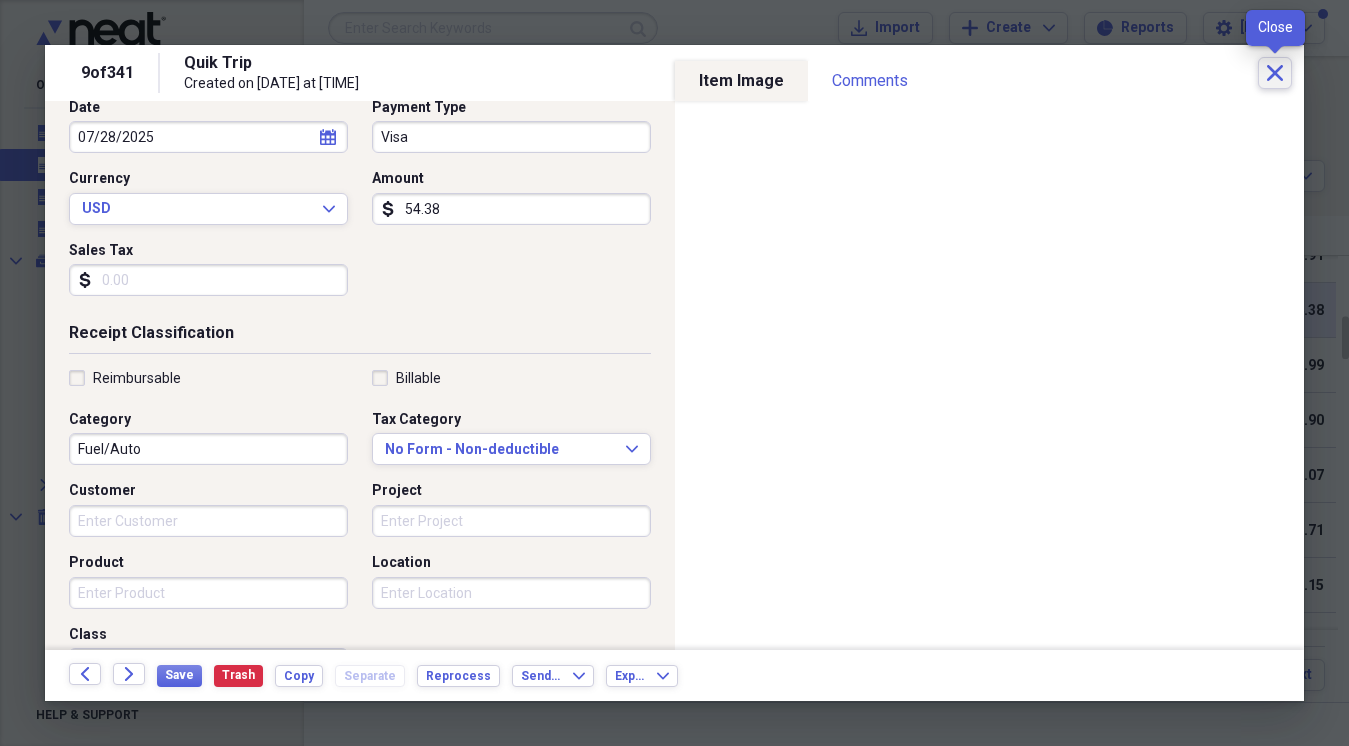 click on "Close" 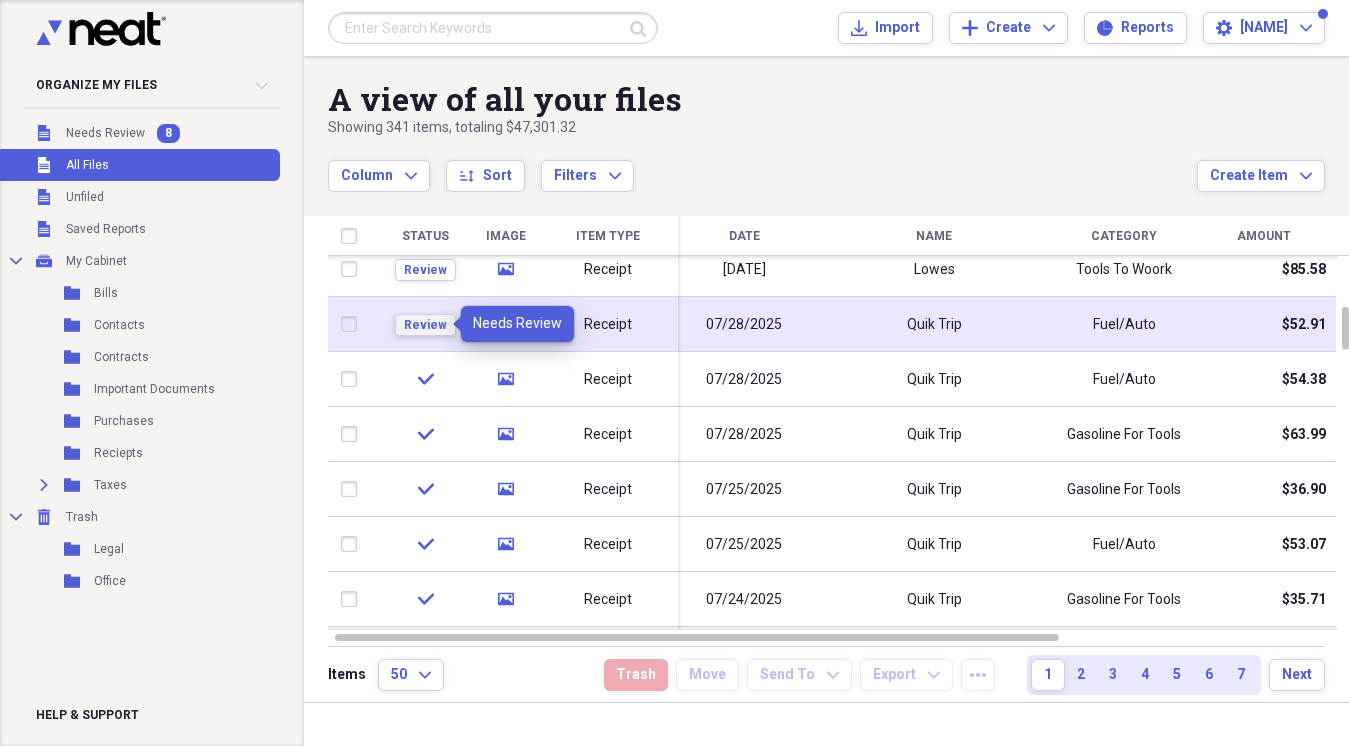 click on "Review" at bounding box center (425, 325) 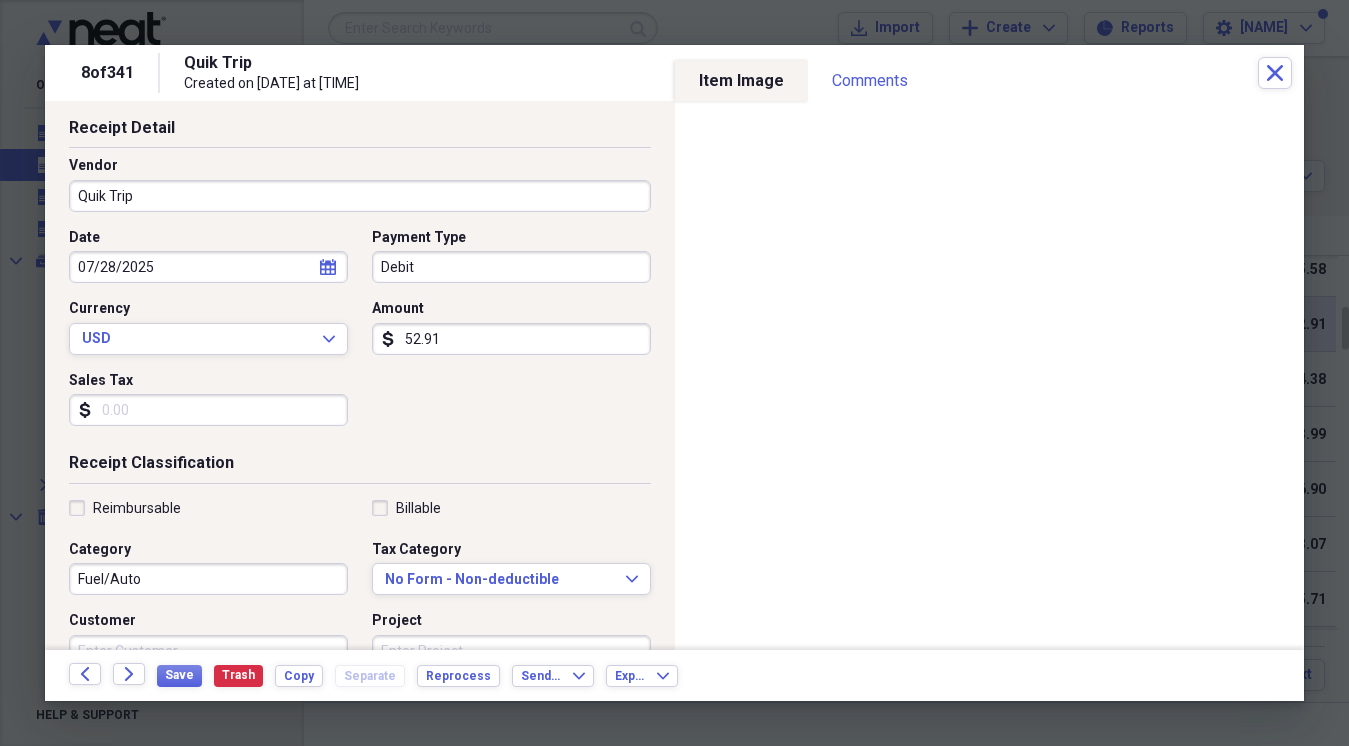 scroll, scrollTop: 95, scrollLeft: 0, axis: vertical 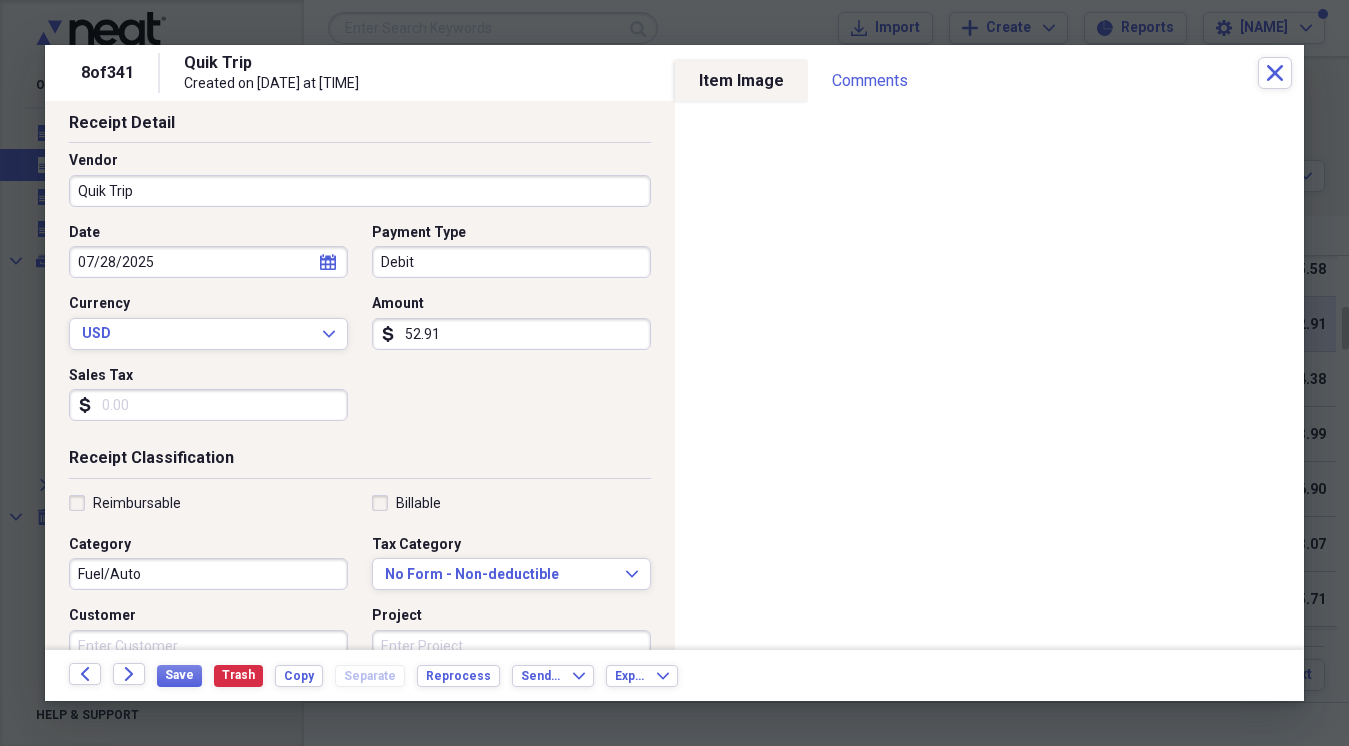 click on "Fuel/Auto" at bounding box center (208, 574) 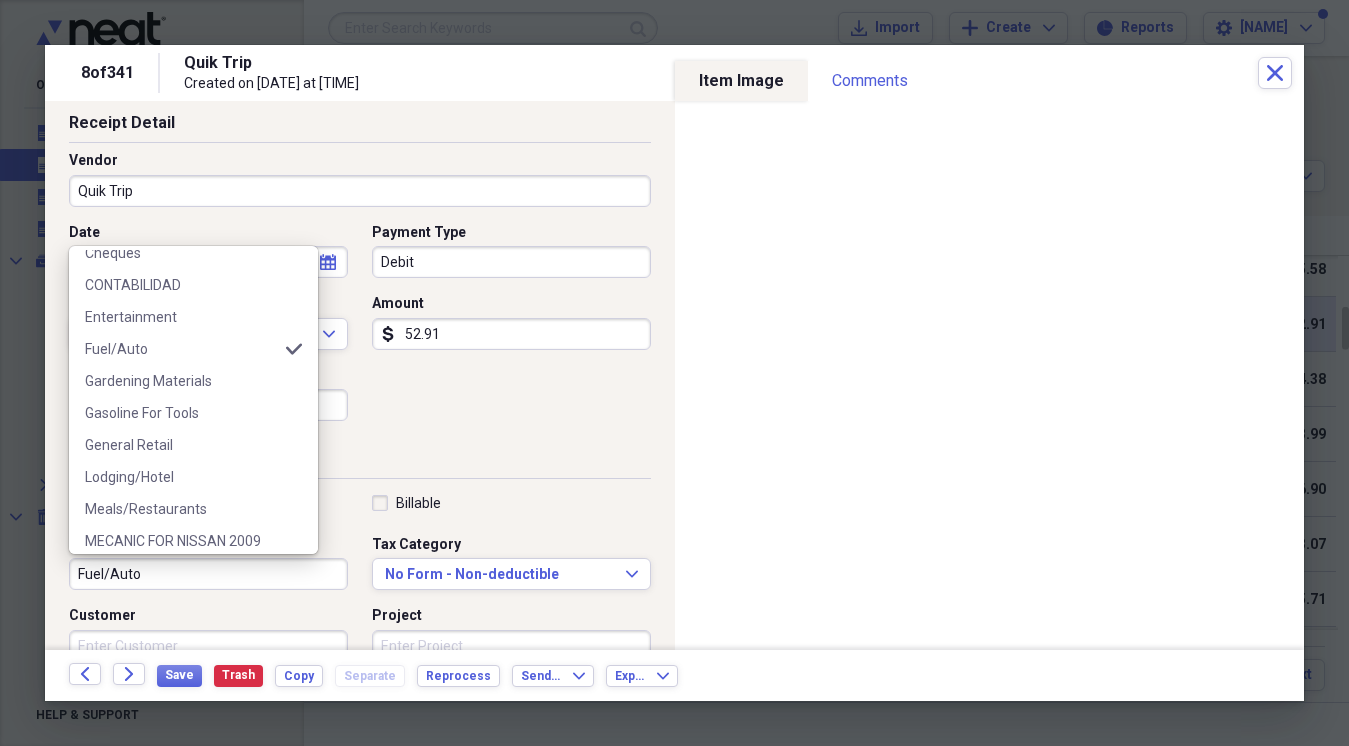 scroll, scrollTop: 300, scrollLeft: 0, axis: vertical 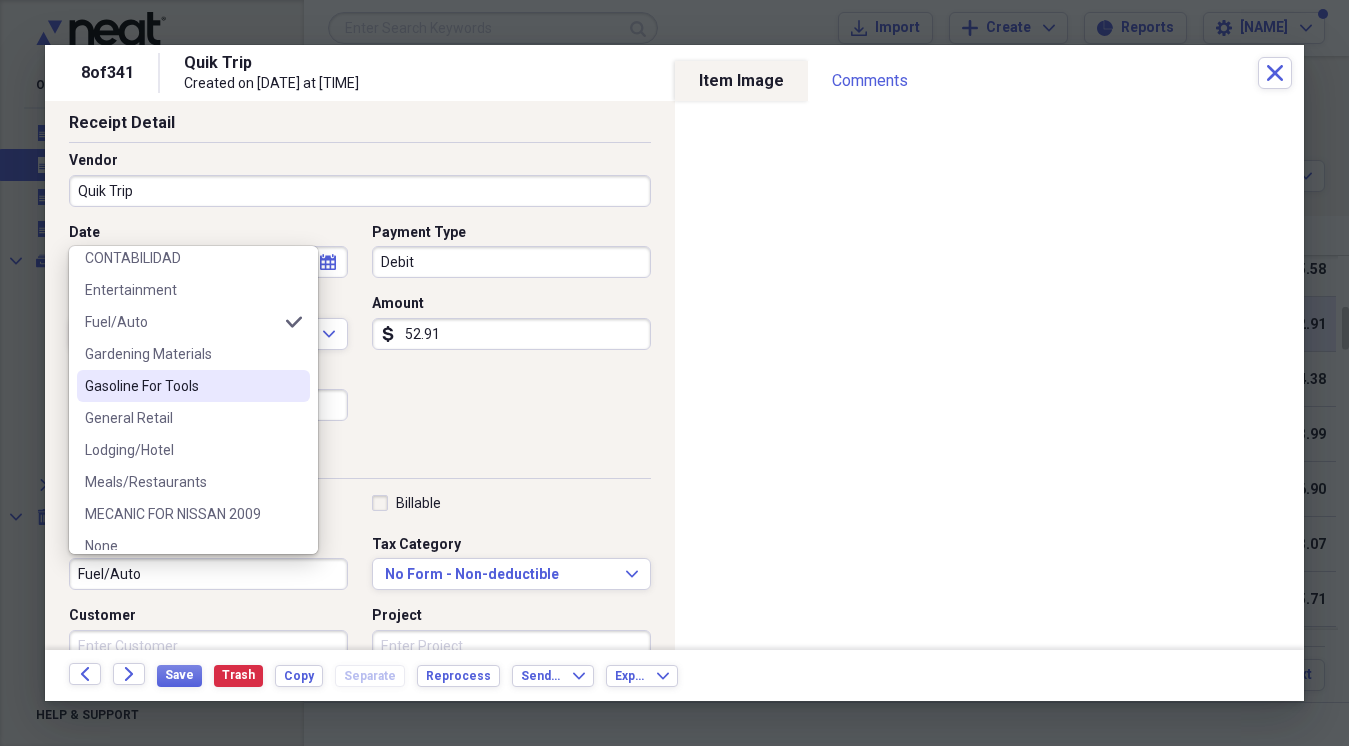 click on "Gasoline For Tools" at bounding box center [181, 386] 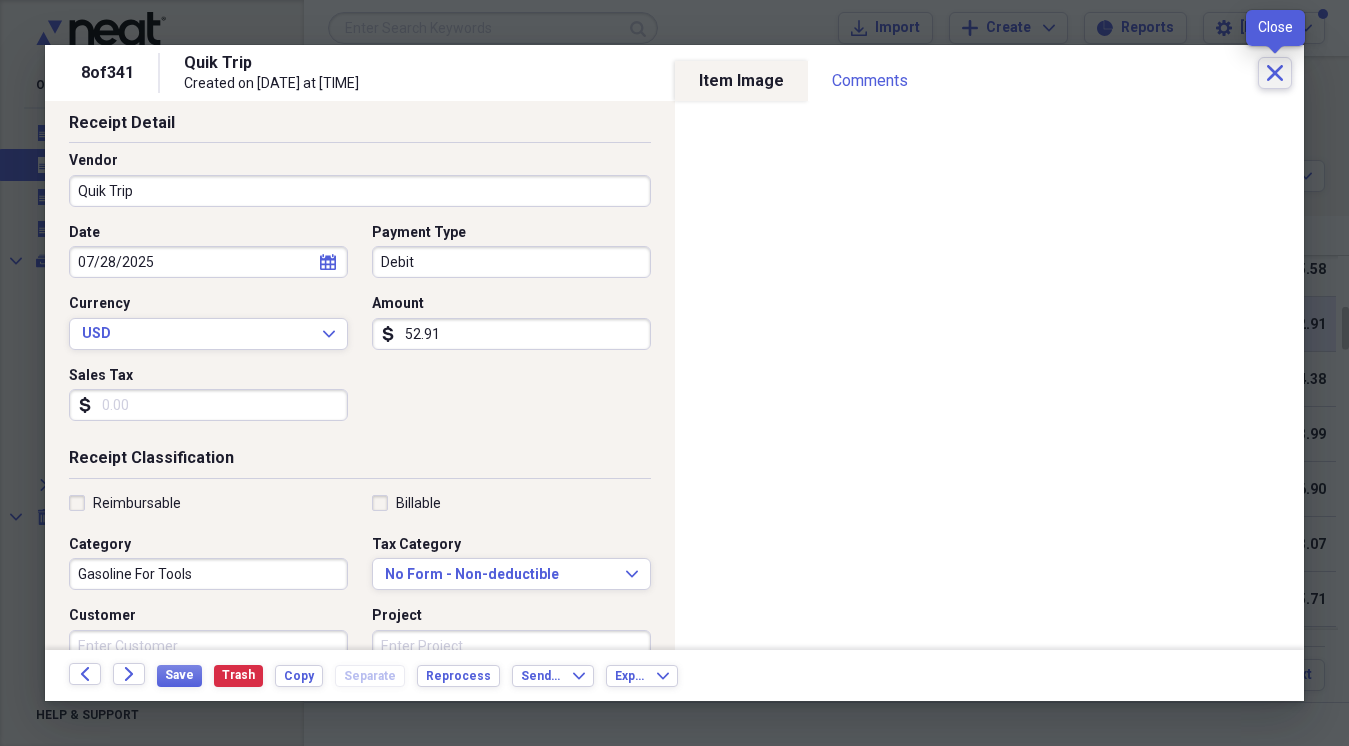 click on "Close" 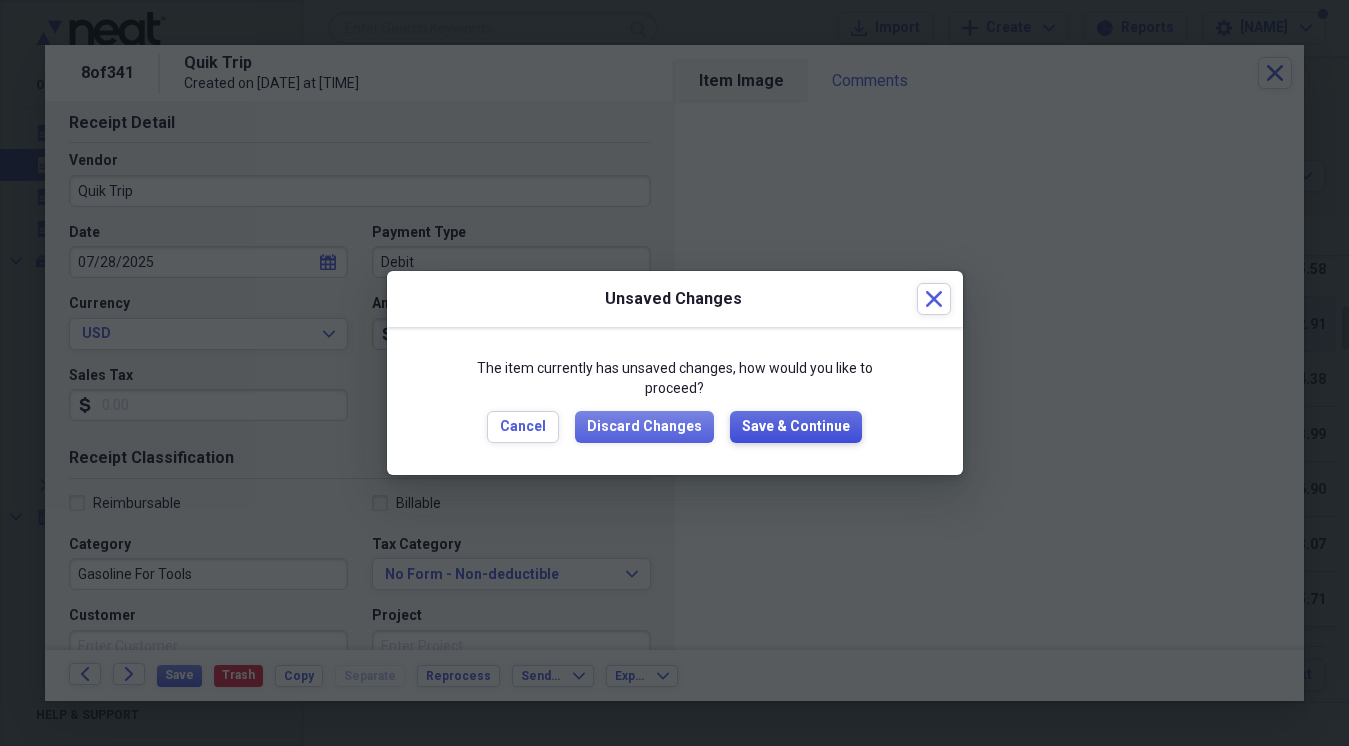 click on "Save & Continue" at bounding box center (796, 427) 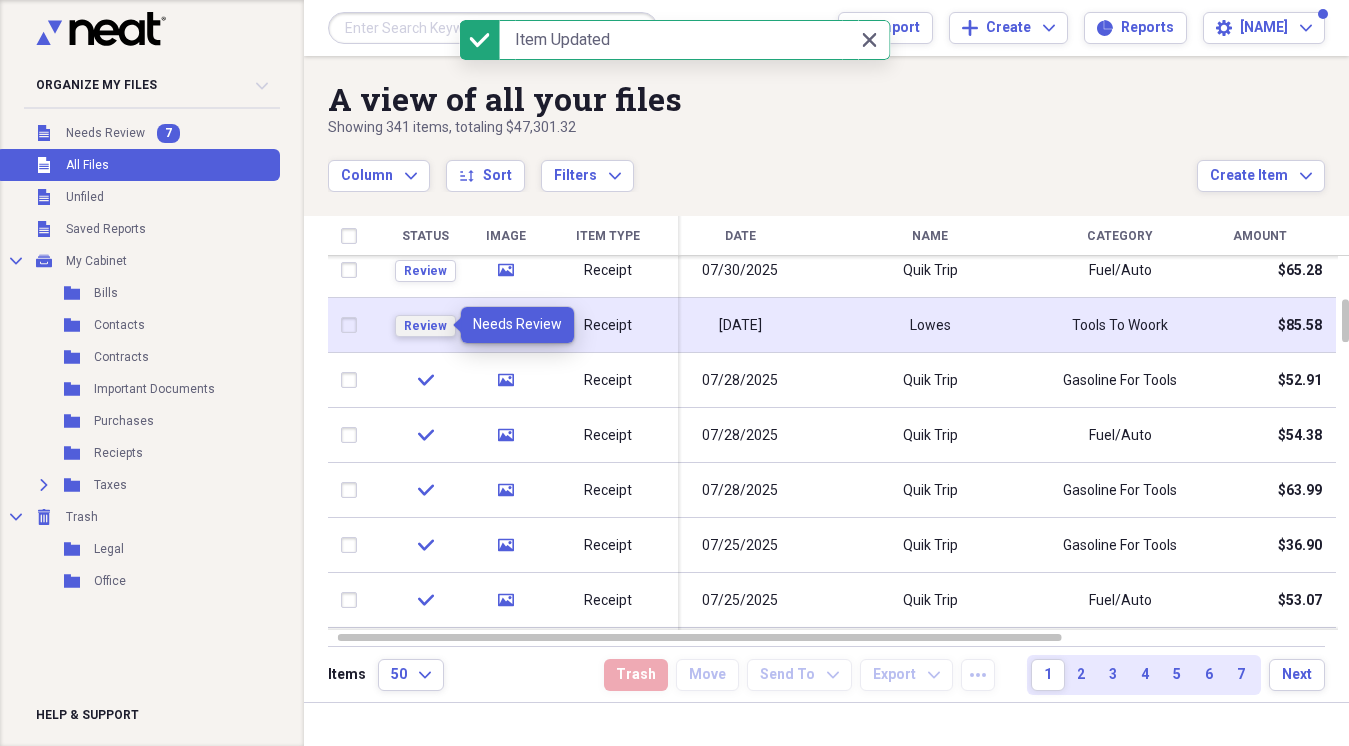 click on "Review" at bounding box center (425, 326) 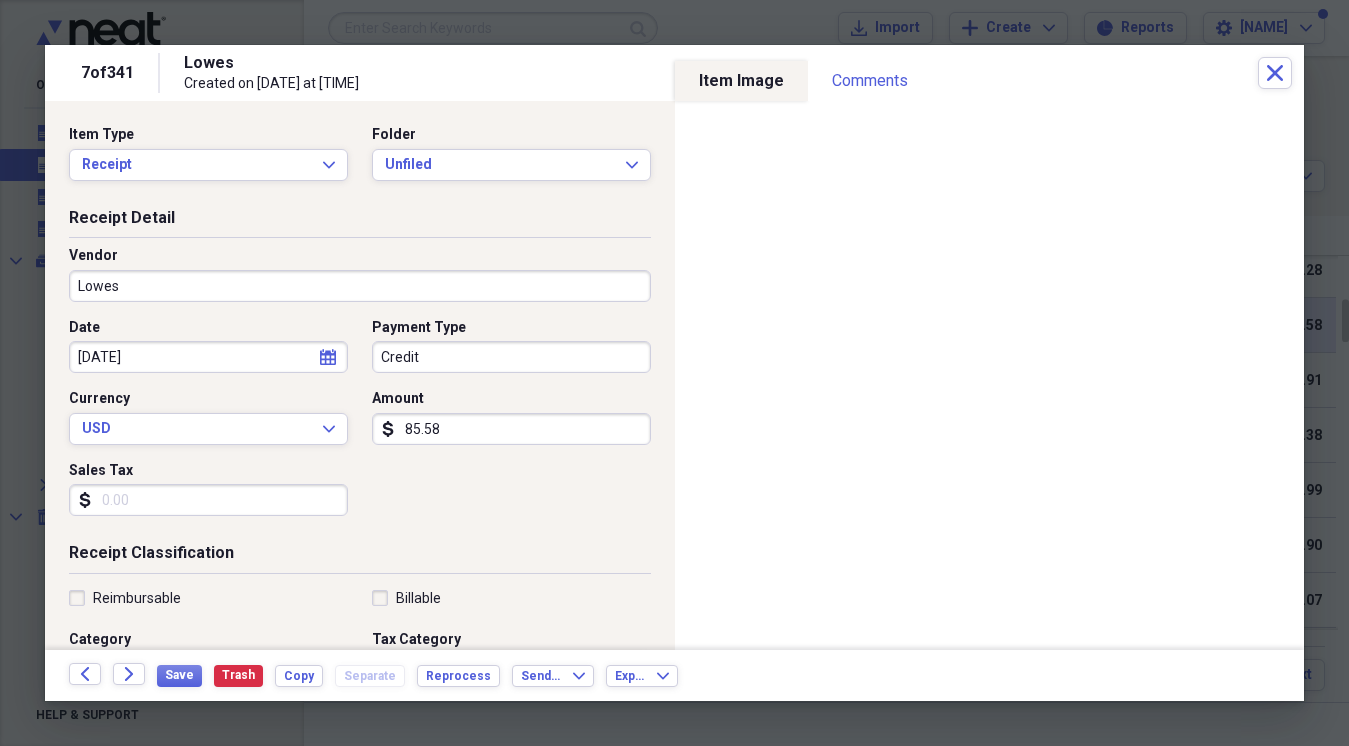 click on "Credit" at bounding box center [511, 357] 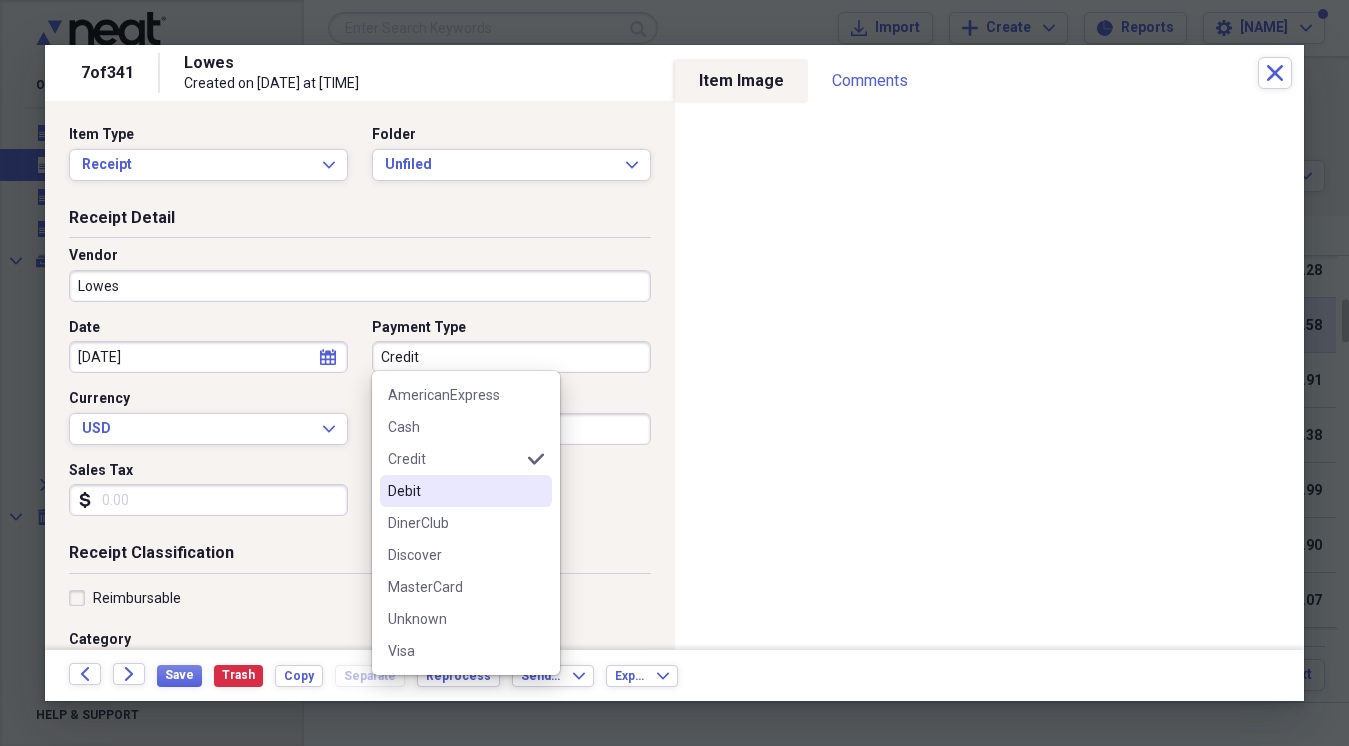 click on "Debit" at bounding box center (466, 491) 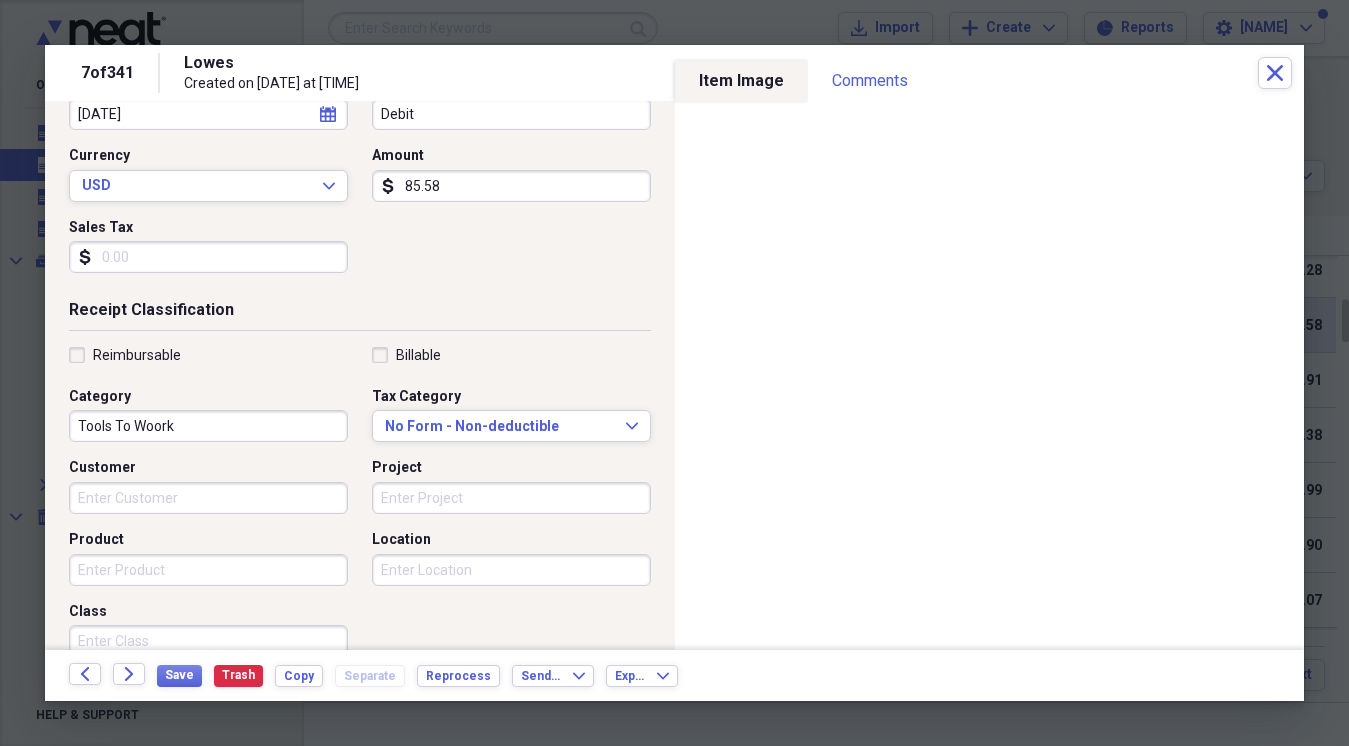 scroll, scrollTop: 238, scrollLeft: 0, axis: vertical 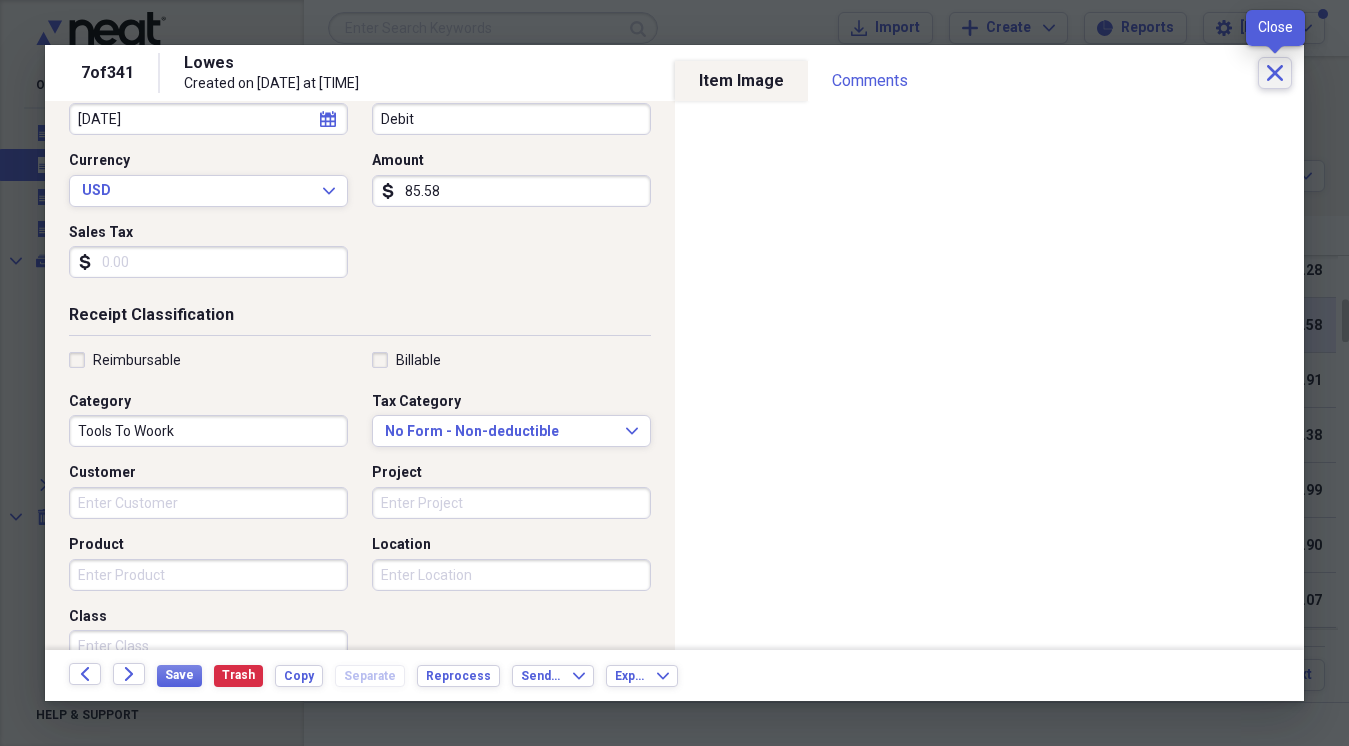 click 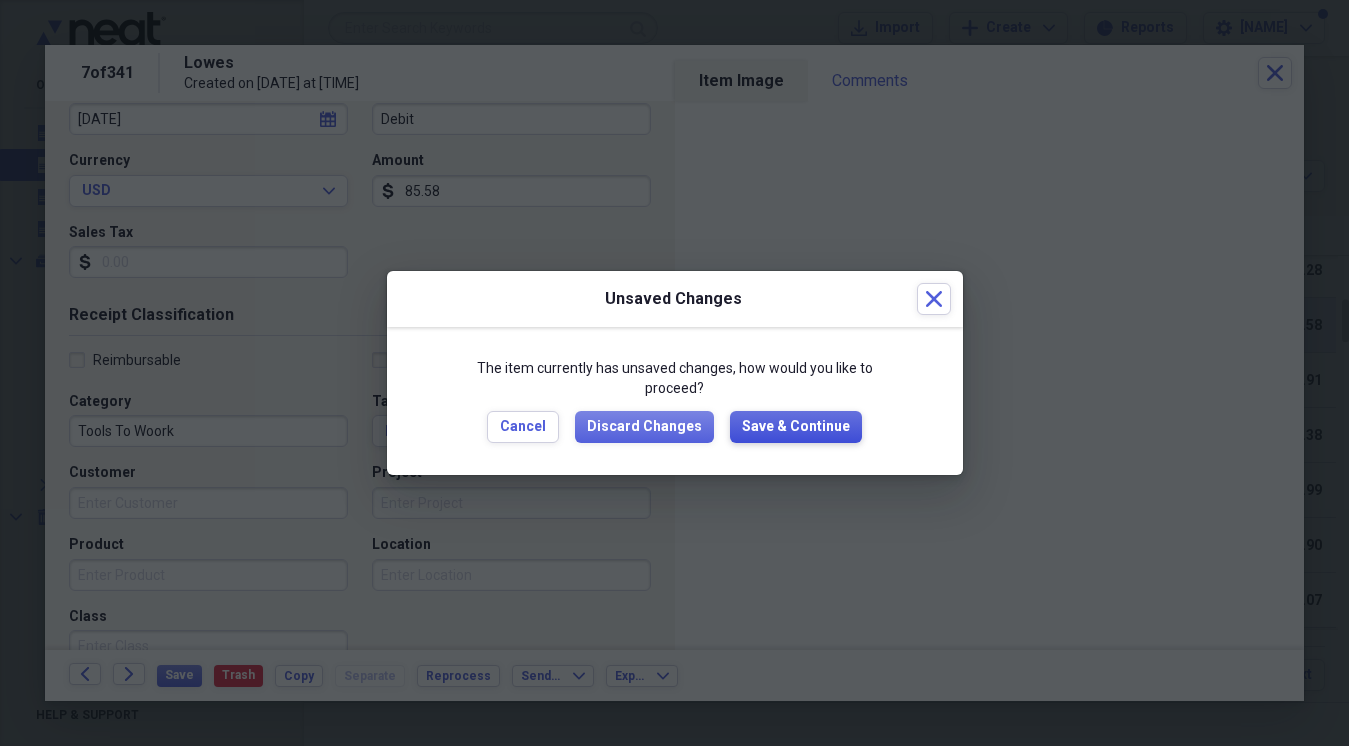 click on "Save & Continue" at bounding box center [796, 427] 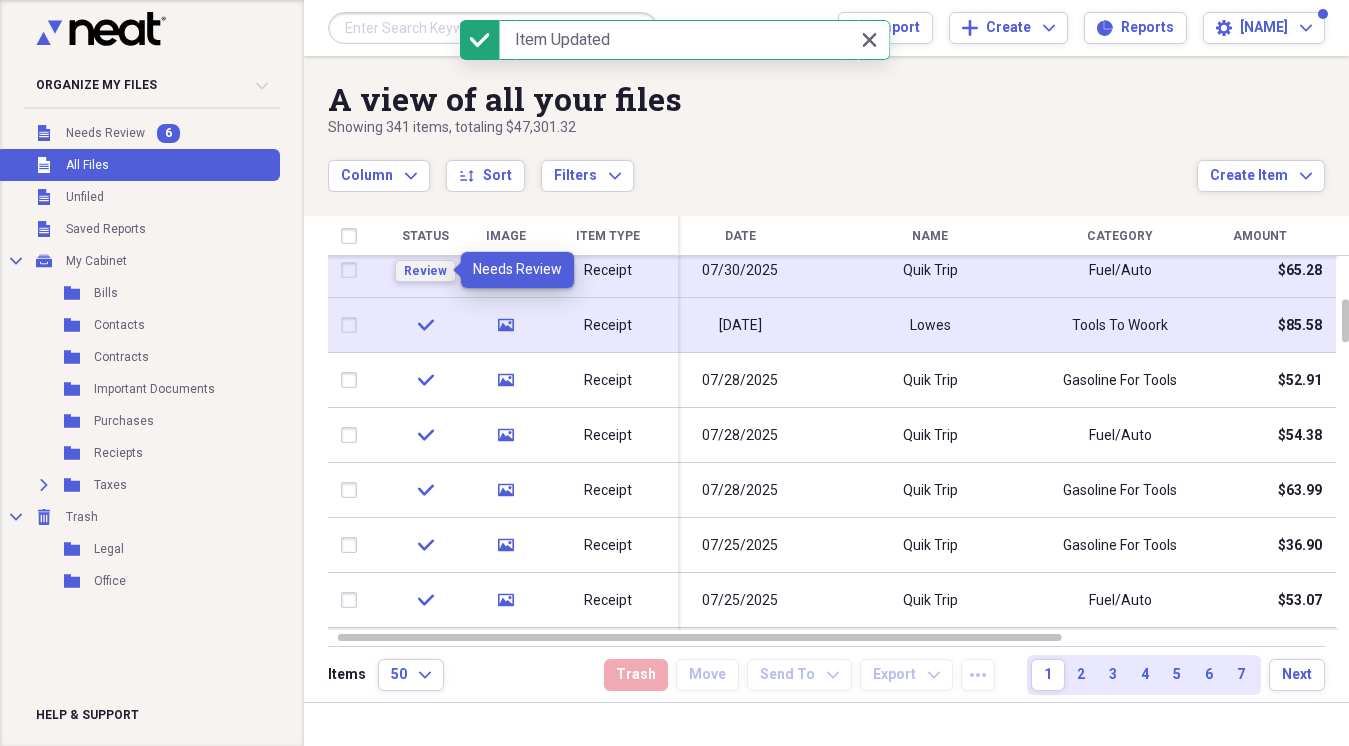 click on "Review" at bounding box center [425, 271] 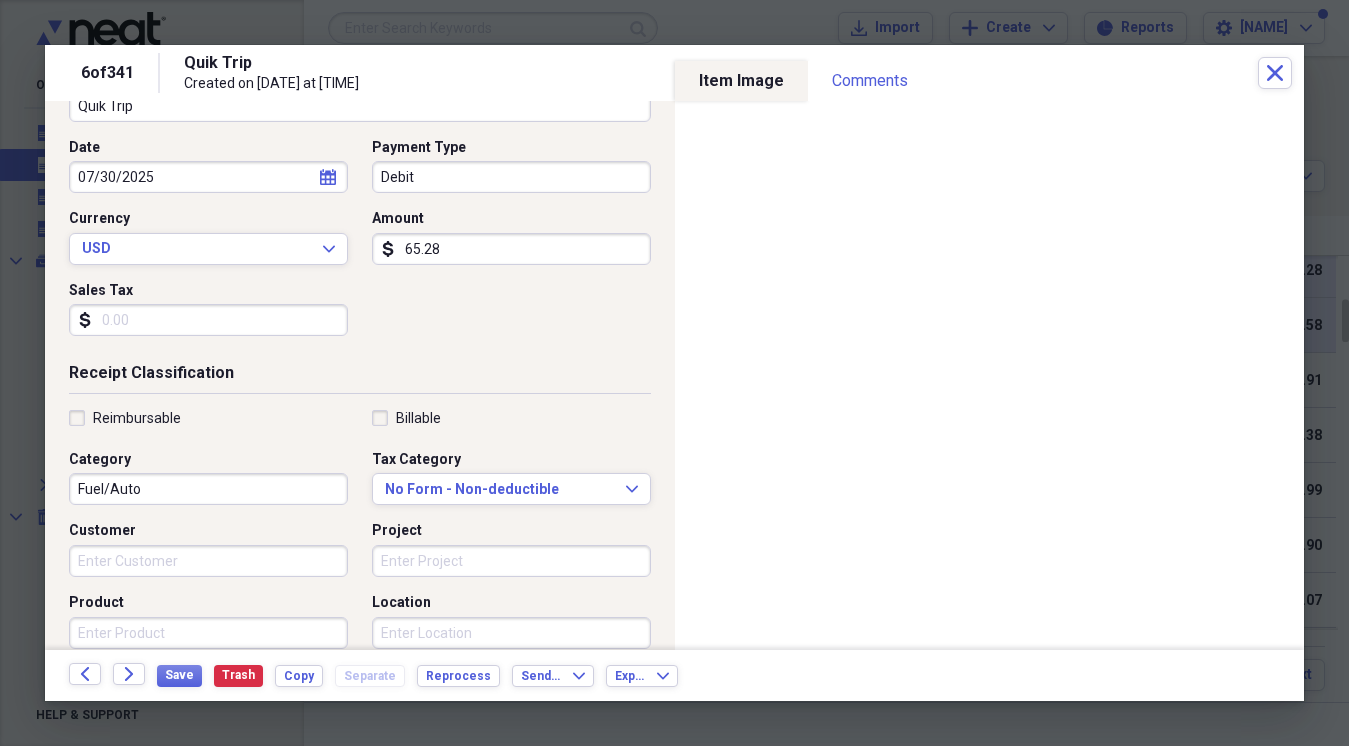 scroll, scrollTop: 181, scrollLeft: 0, axis: vertical 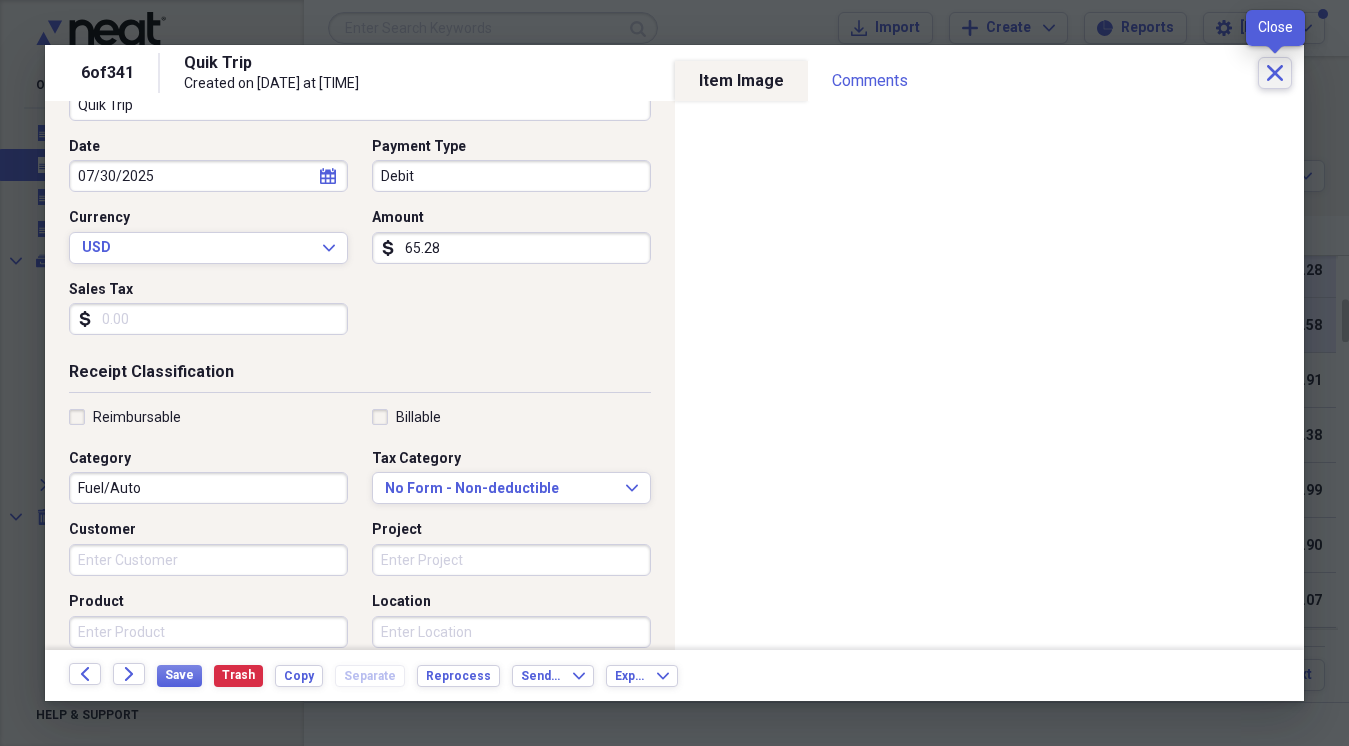 click 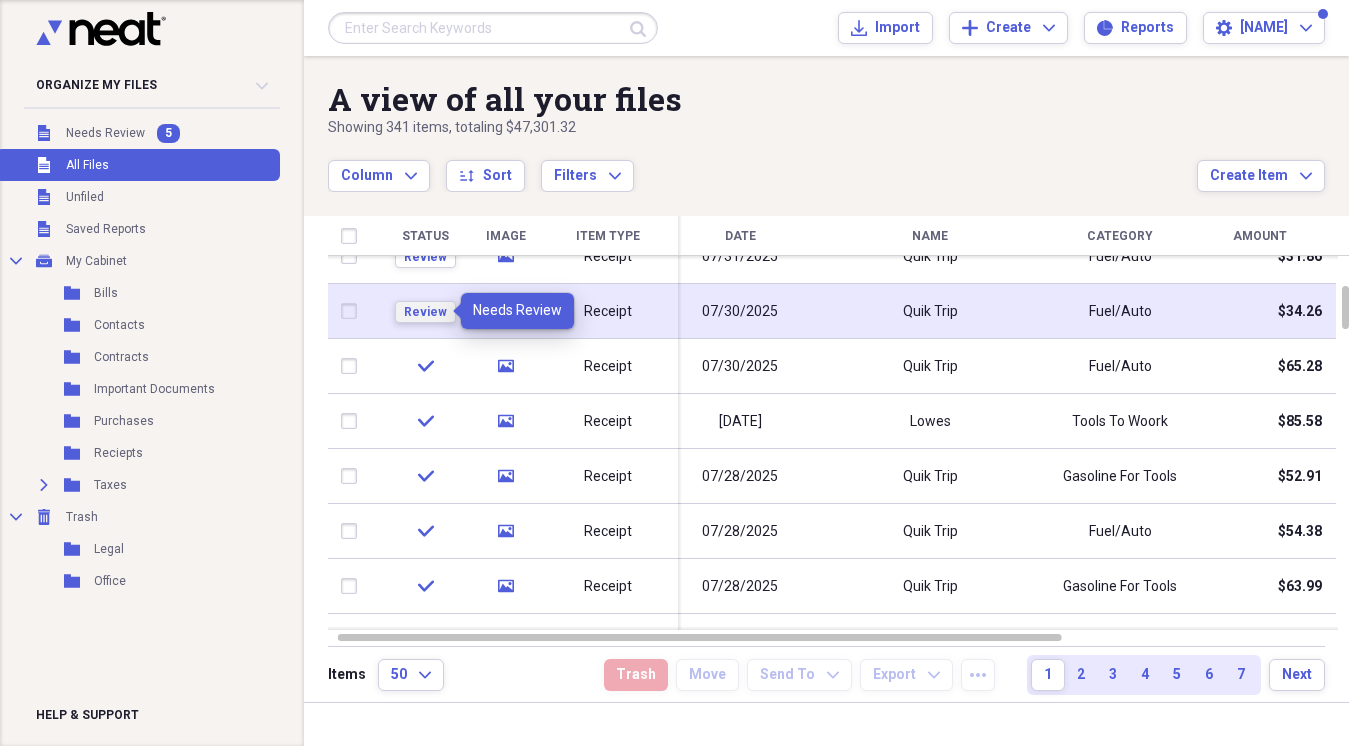 click on "Review" at bounding box center (425, 312) 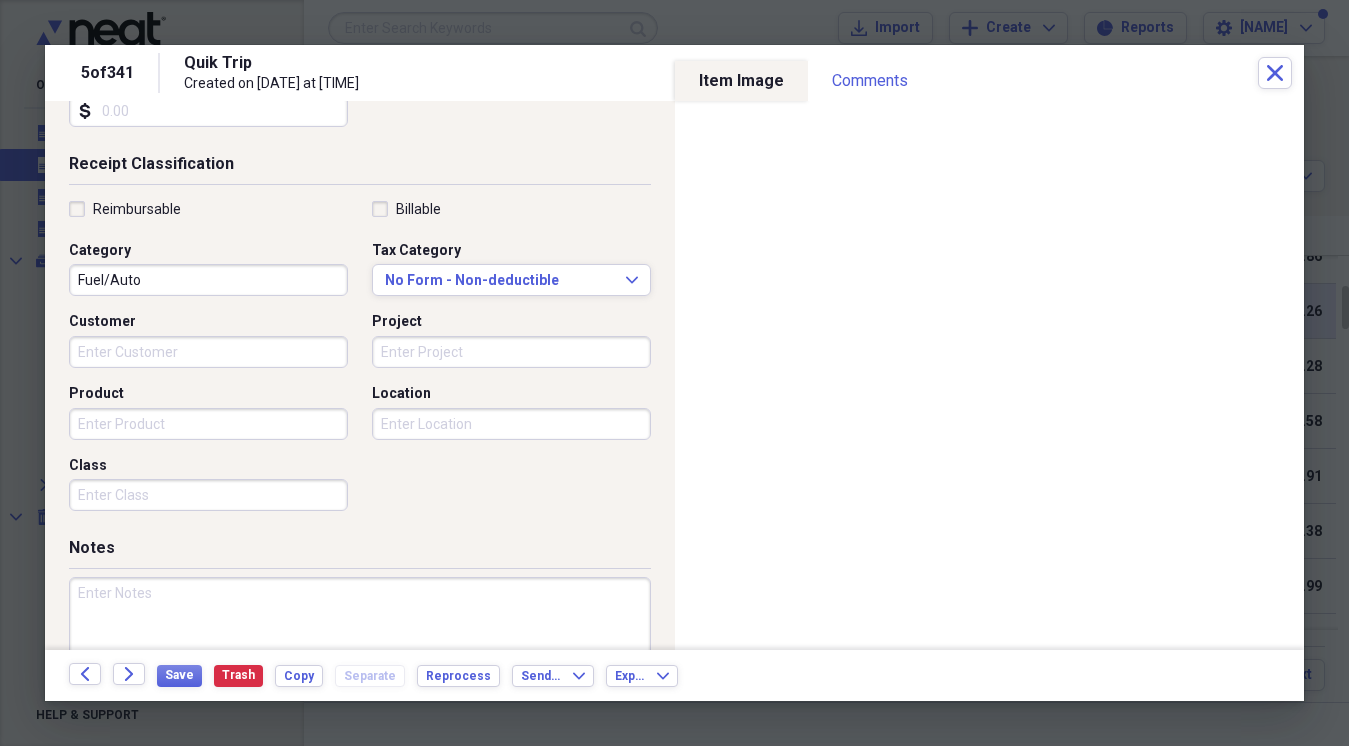 scroll, scrollTop: 393, scrollLeft: 0, axis: vertical 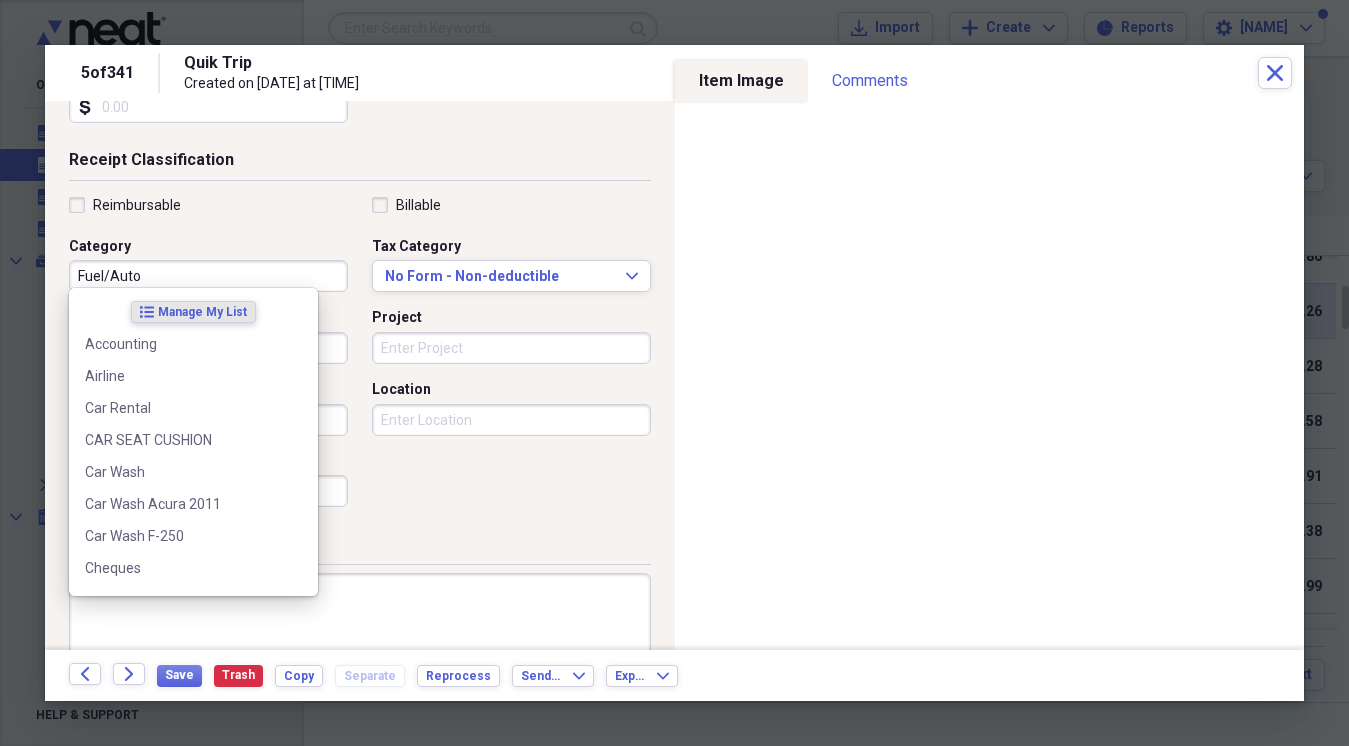 click on "Fuel/Auto" at bounding box center [208, 276] 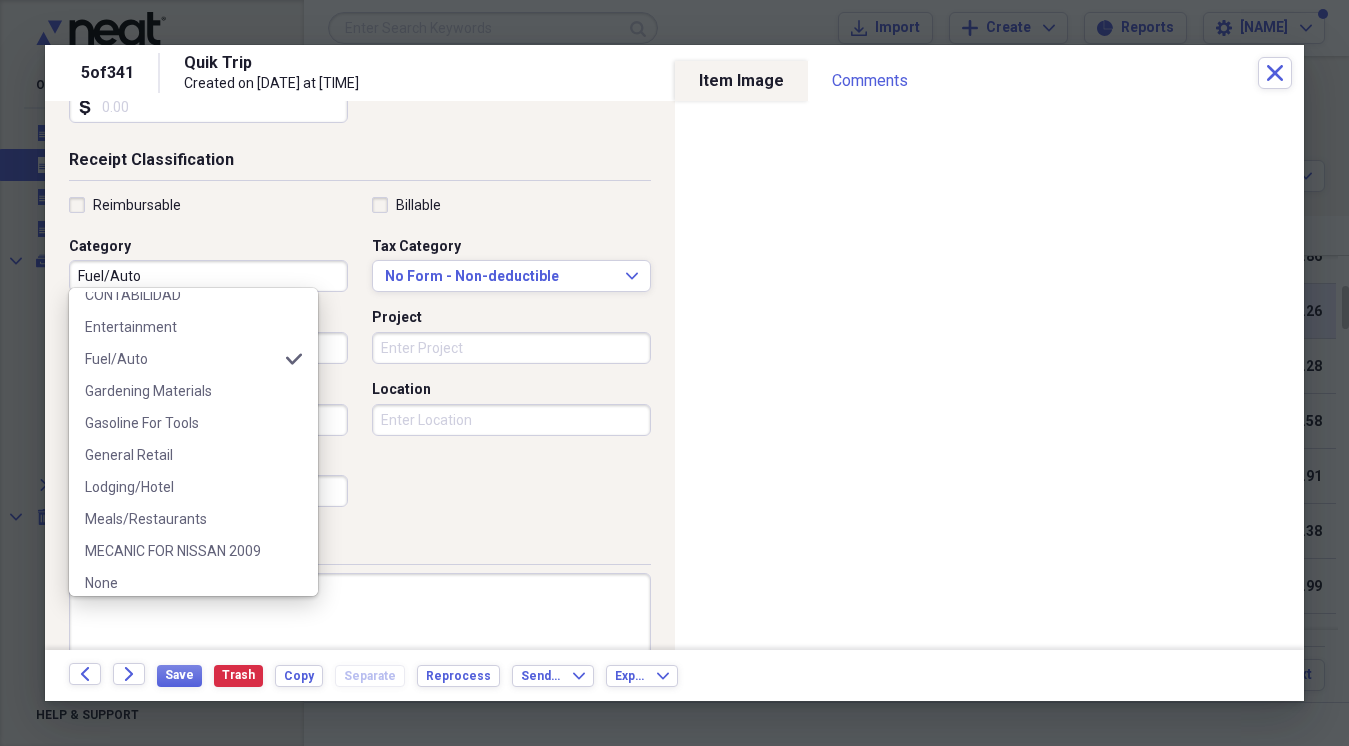 scroll, scrollTop: 306, scrollLeft: 0, axis: vertical 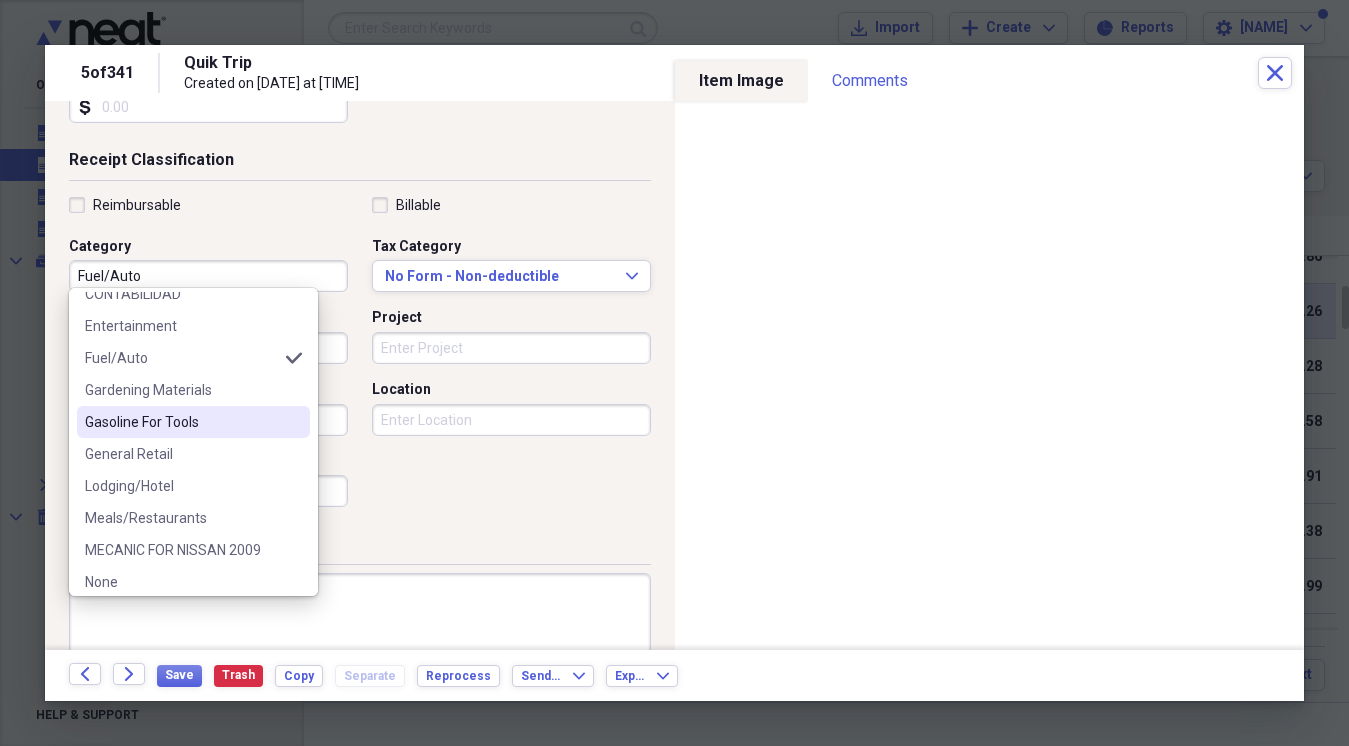 click on "Gasoline For Tools" at bounding box center [181, 422] 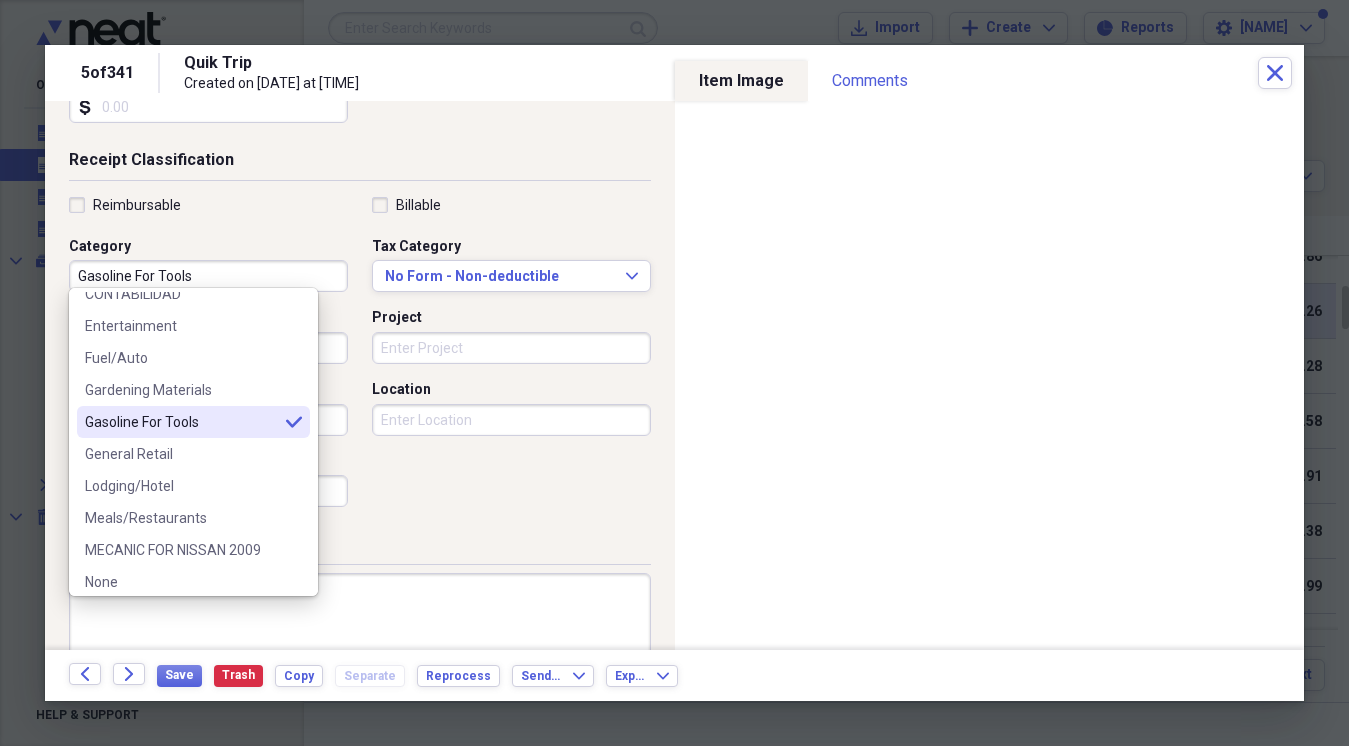 type on "Gasoline For Tools" 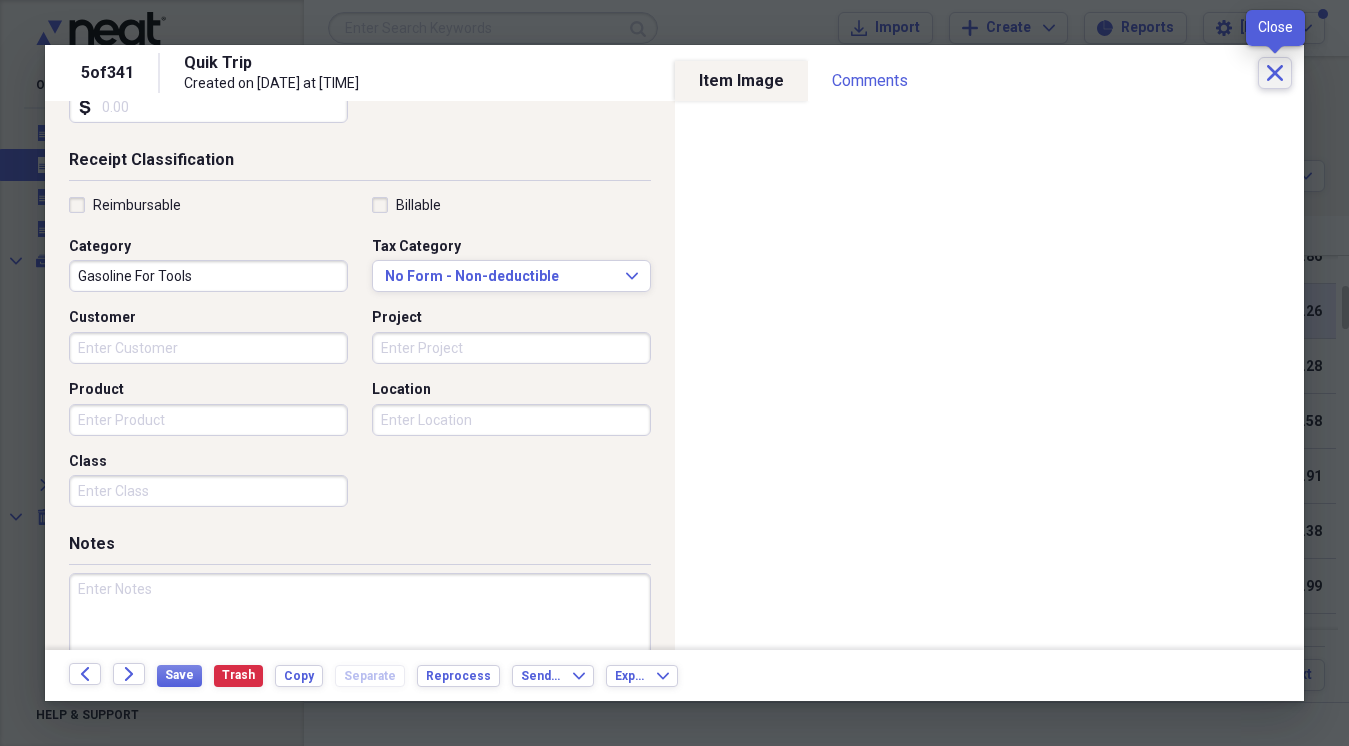 click on "Close" 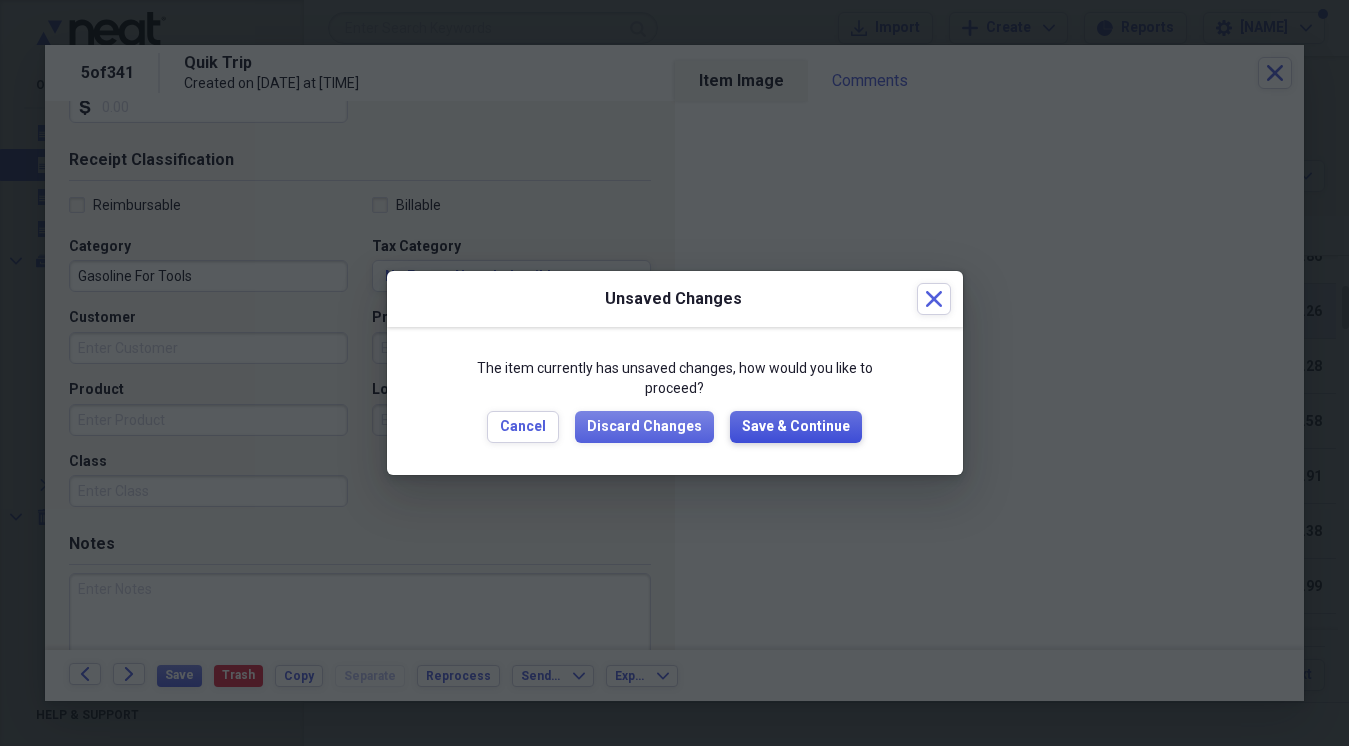 click on "Save & Continue" at bounding box center (796, 427) 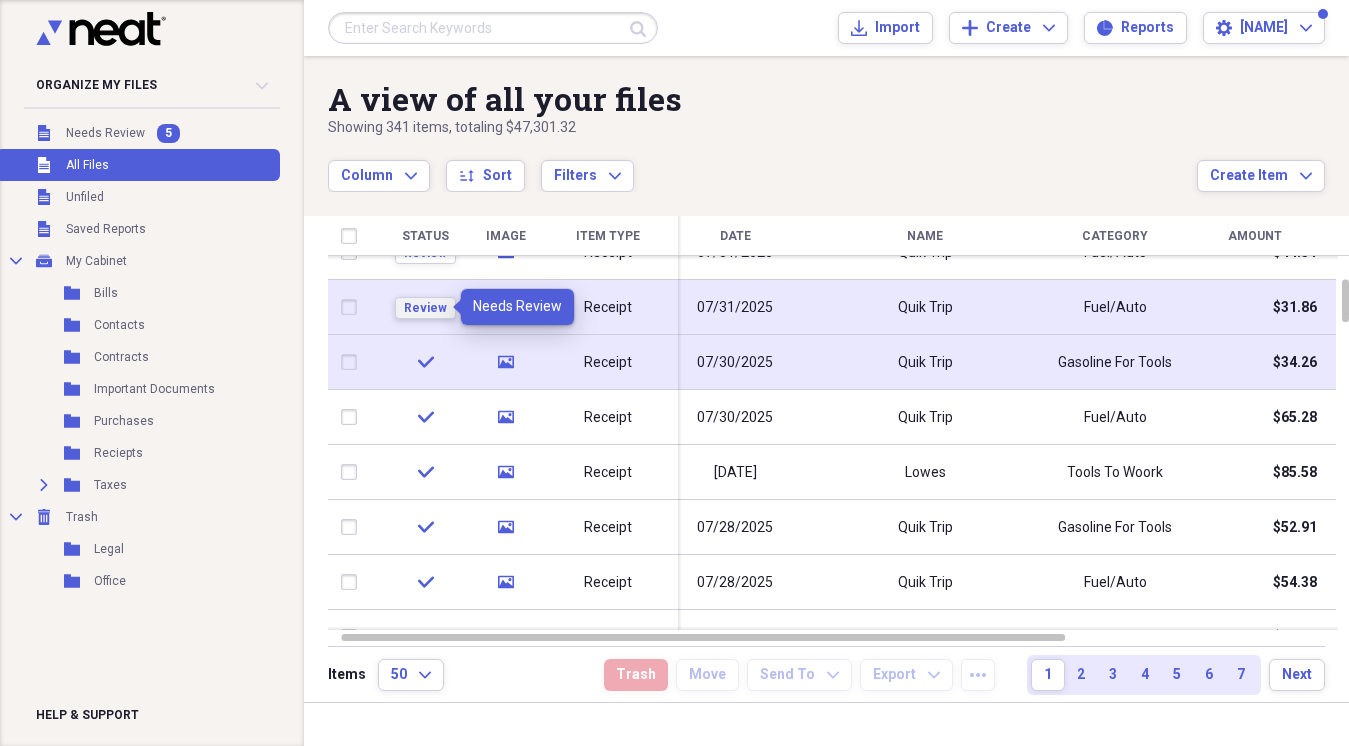 click on "Review" at bounding box center [425, 308] 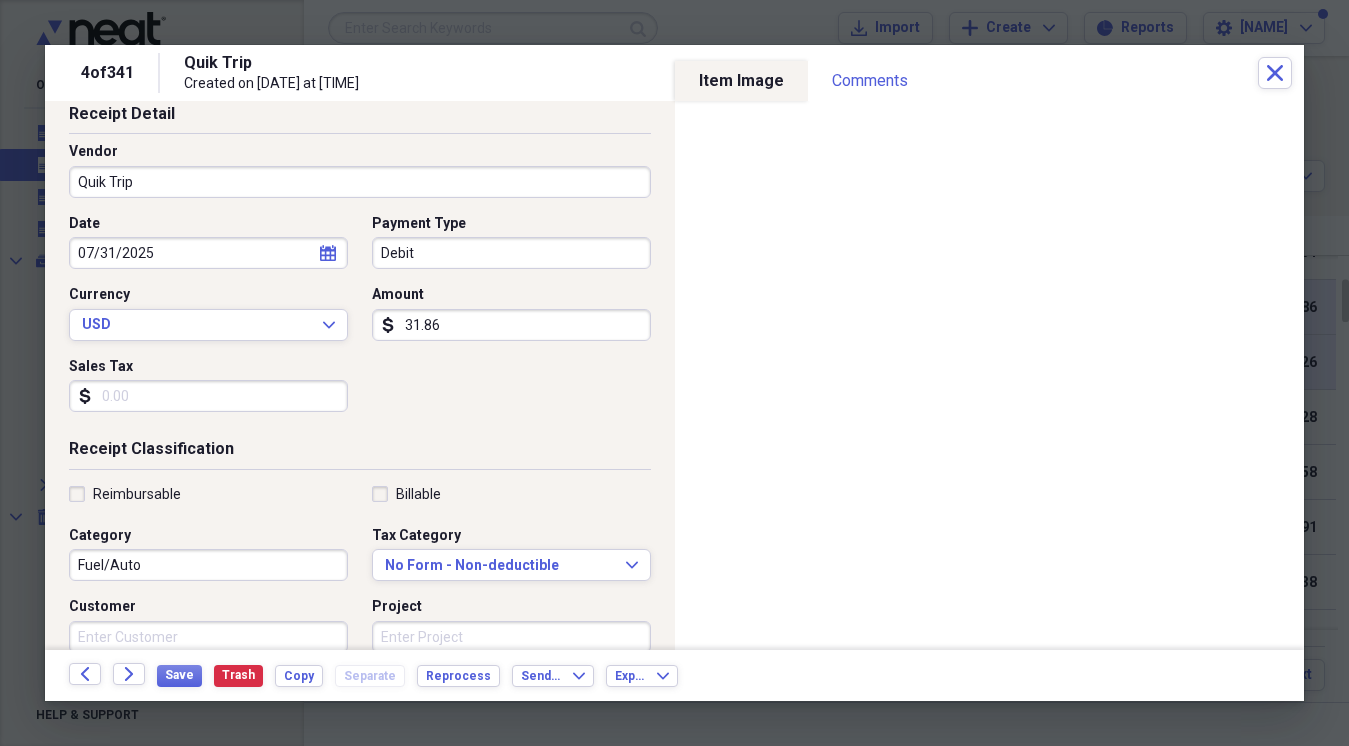 scroll, scrollTop: 112, scrollLeft: 0, axis: vertical 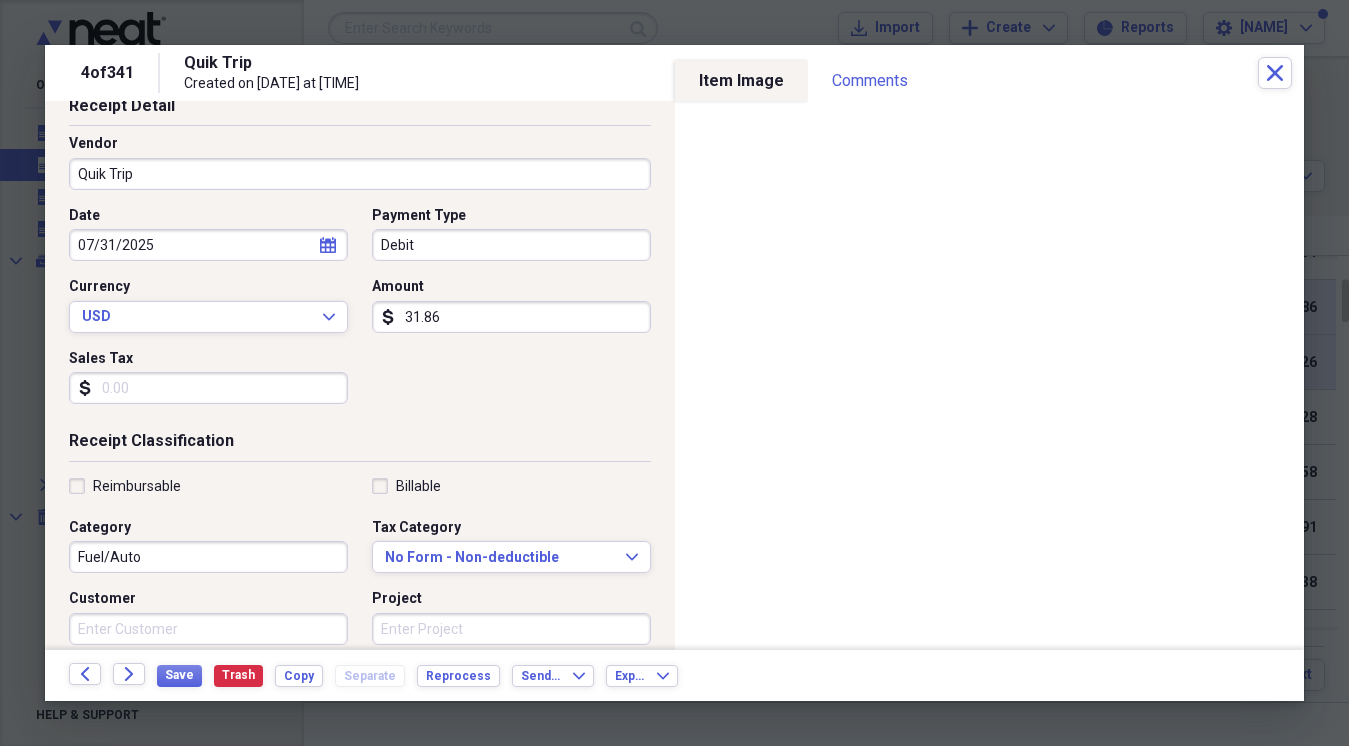 click on "Fuel/Auto" at bounding box center (208, 557) 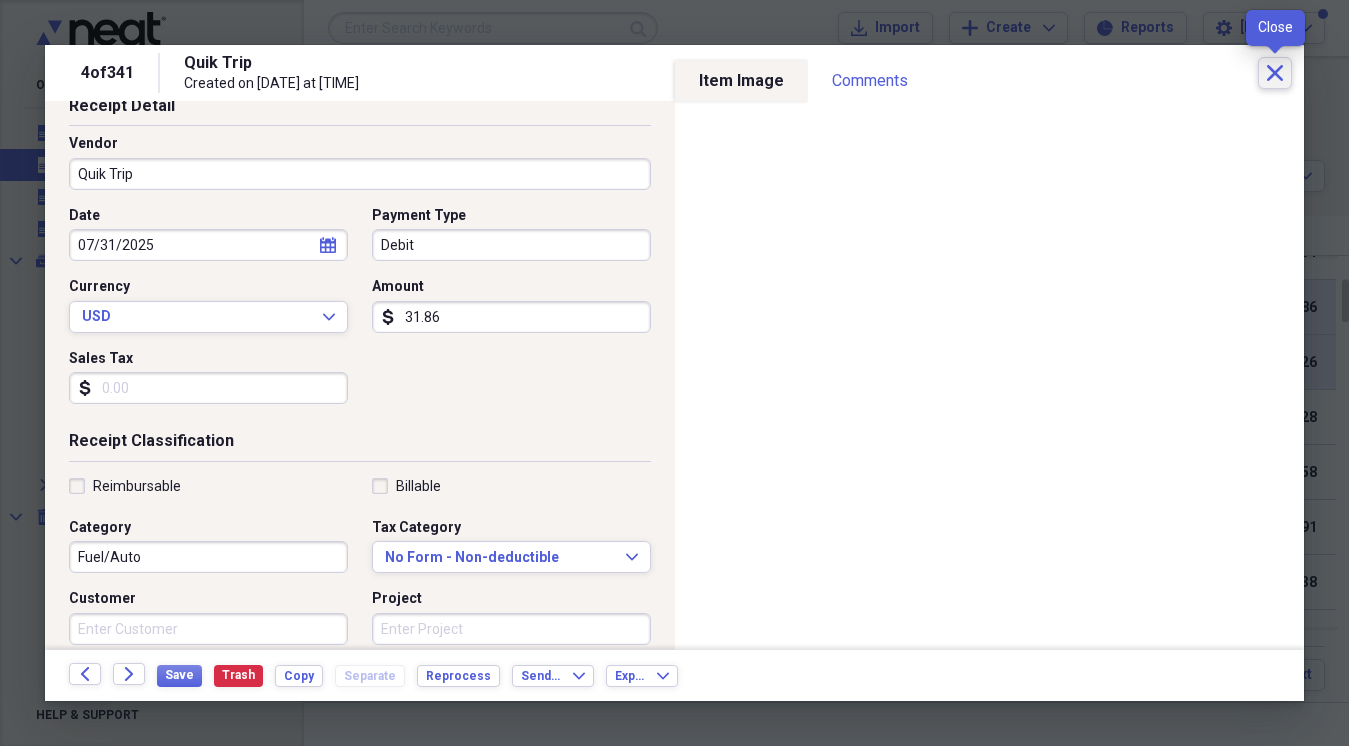 click on "Close" at bounding box center [1275, 73] 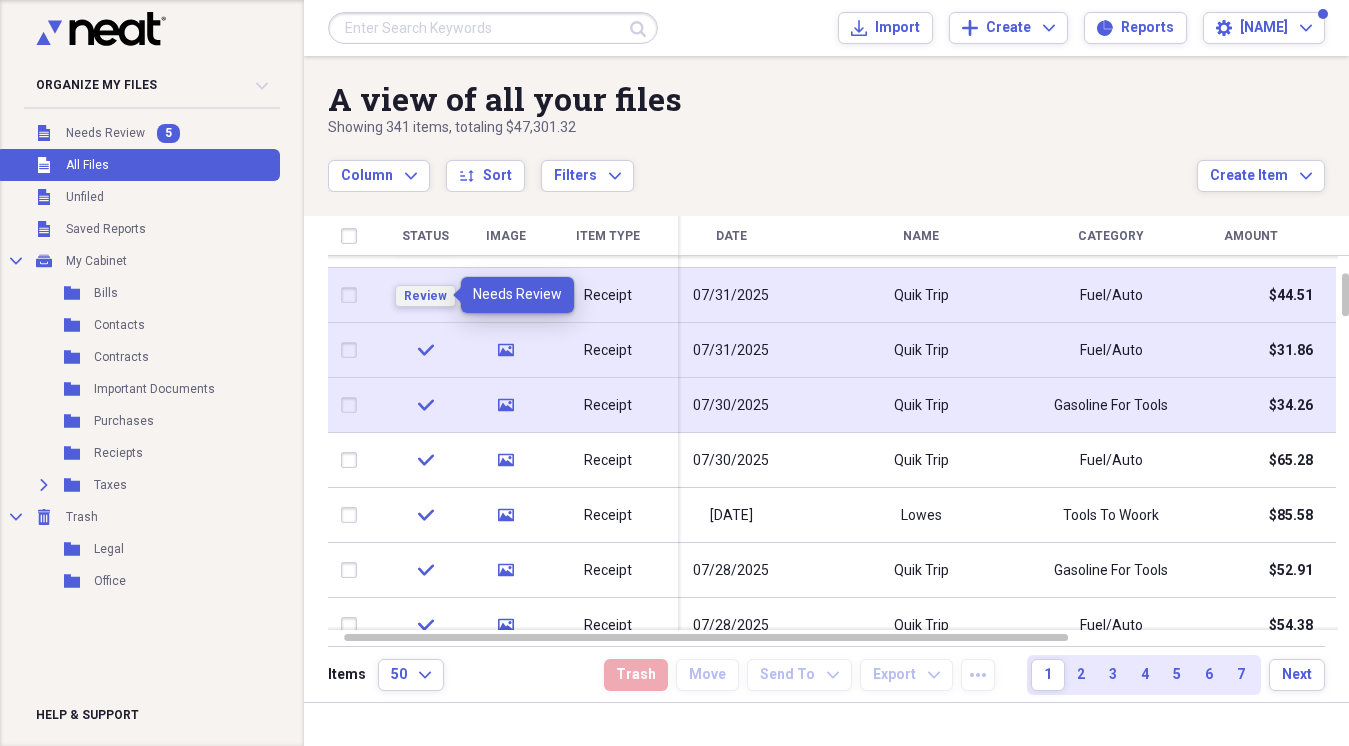 click on "Review" at bounding box center [425, 296] 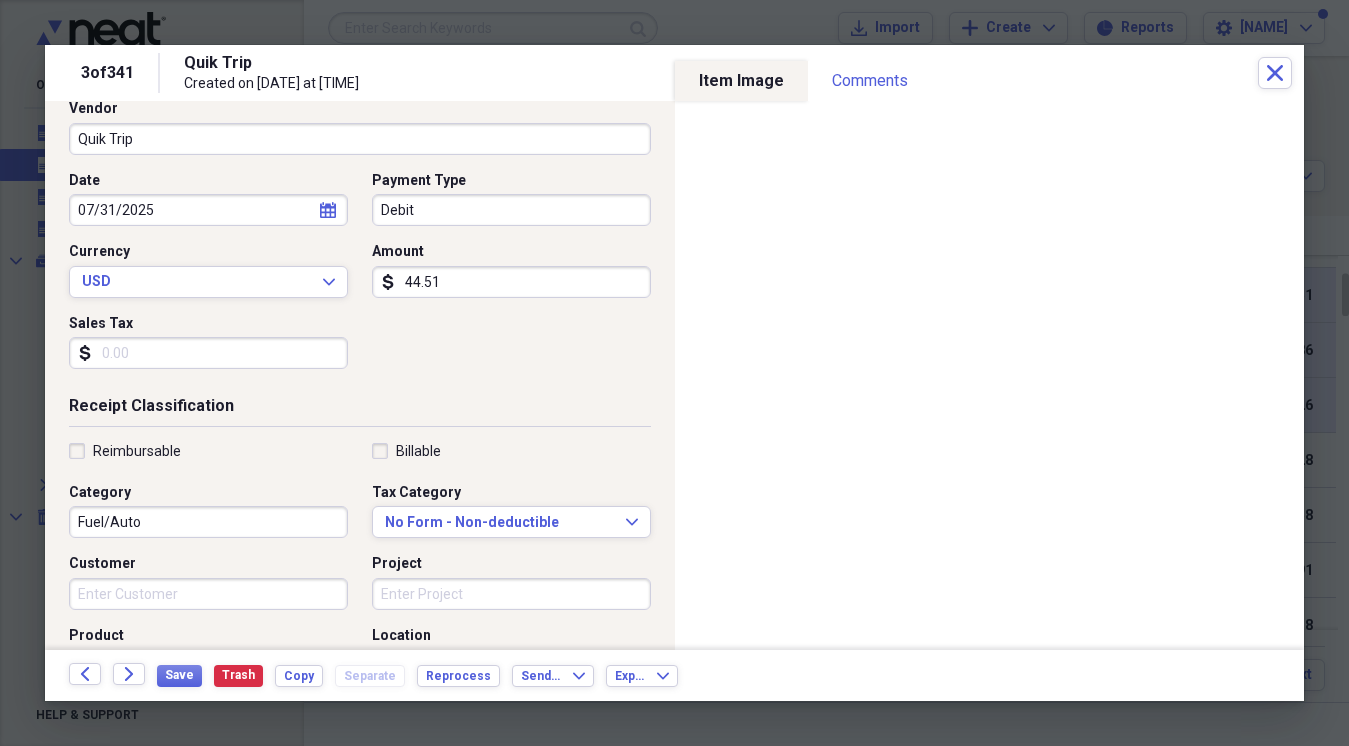 scroll, scrollTop: 149, scrollLeft: 0, axis: vertical 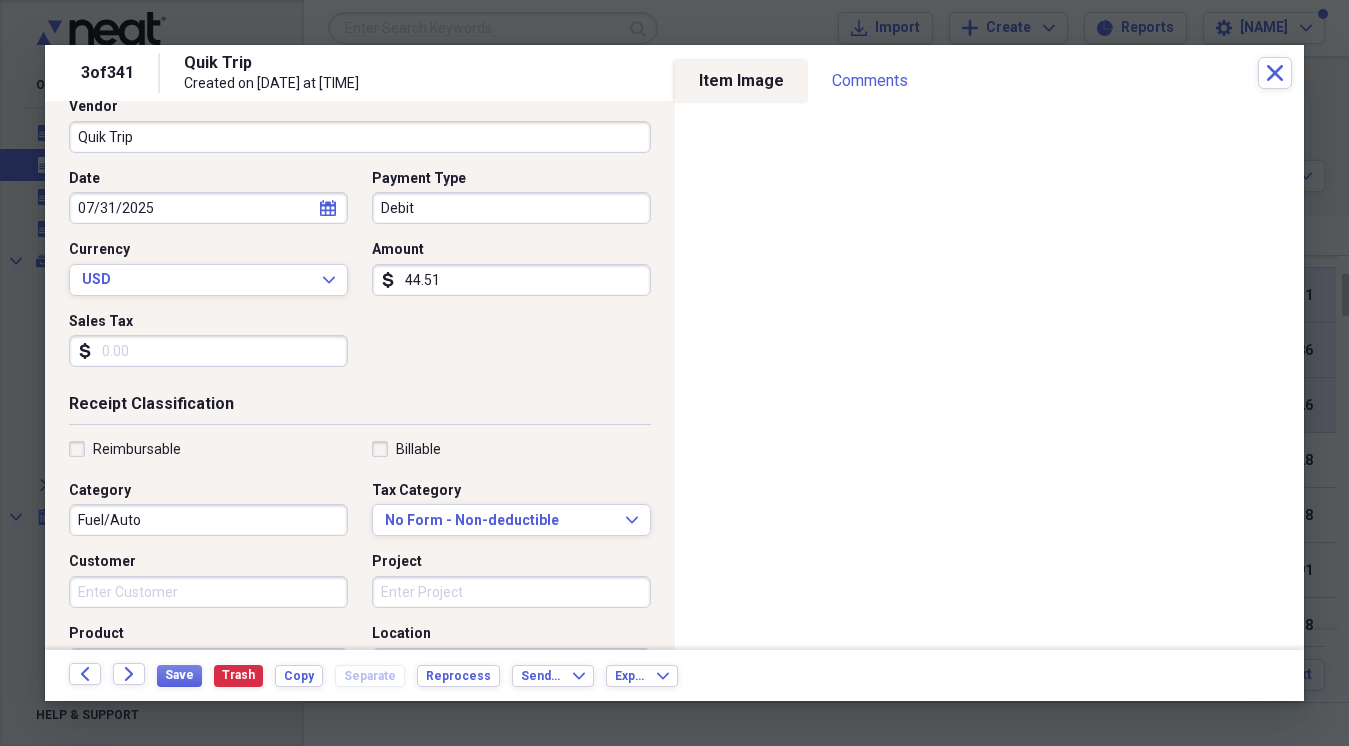 click on "Fuel/Auto" at bounding box center [208, 520] 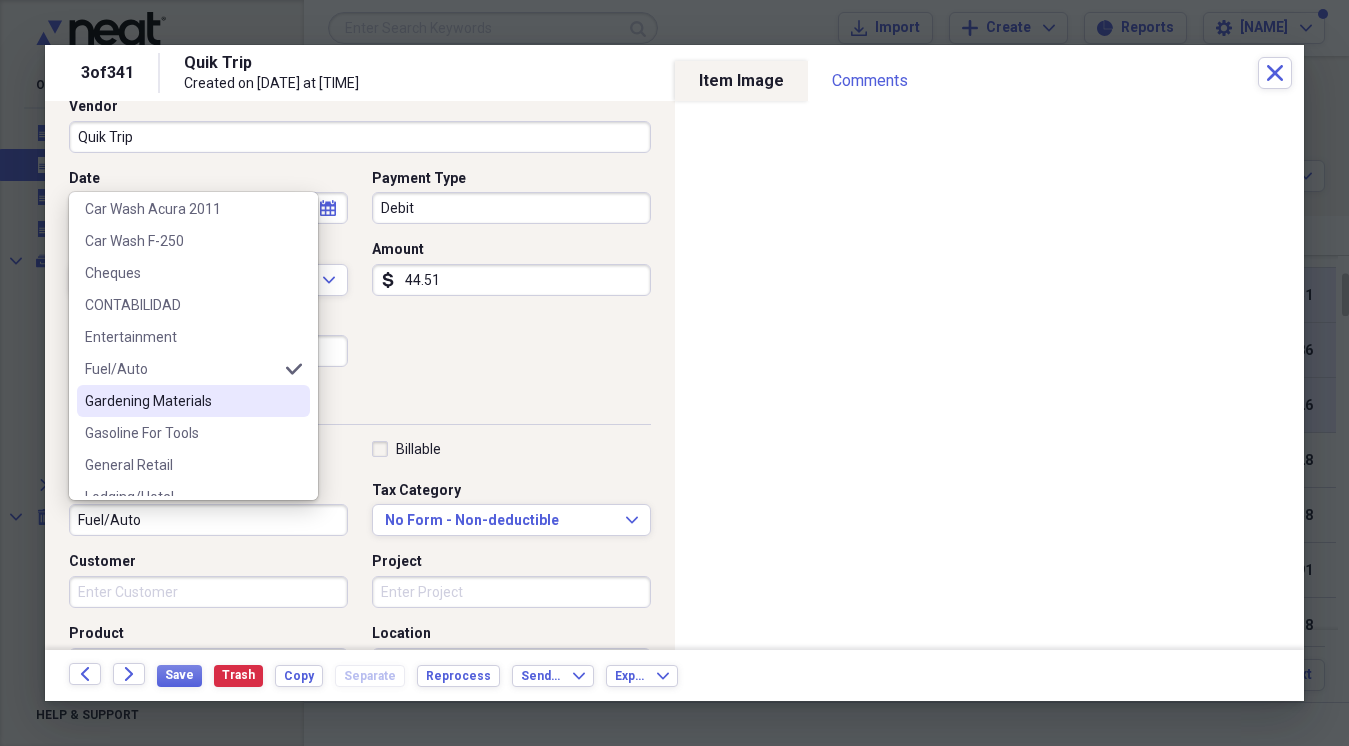scroll, scrollTop: 200, scrollLeft: 0, axis: vertical 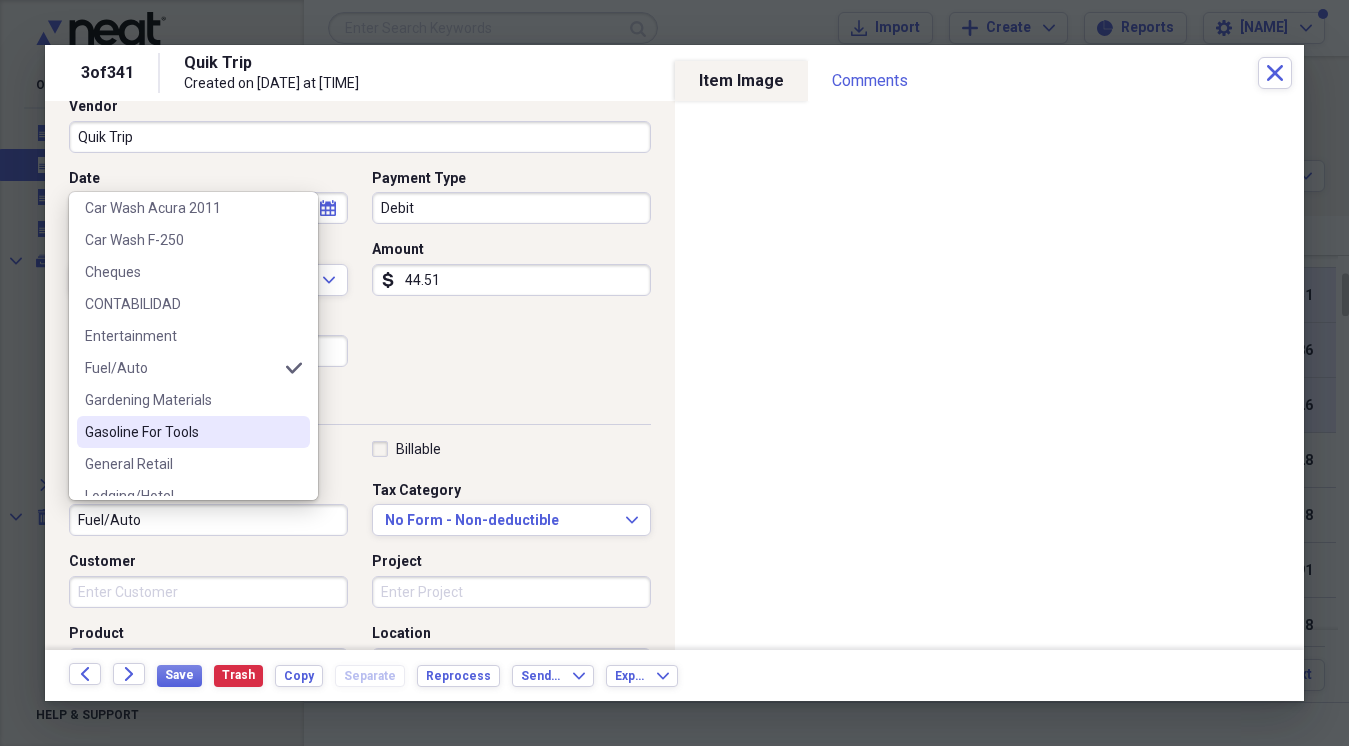 click on "Gasoline For Tools" at bounding box center [181, 432] 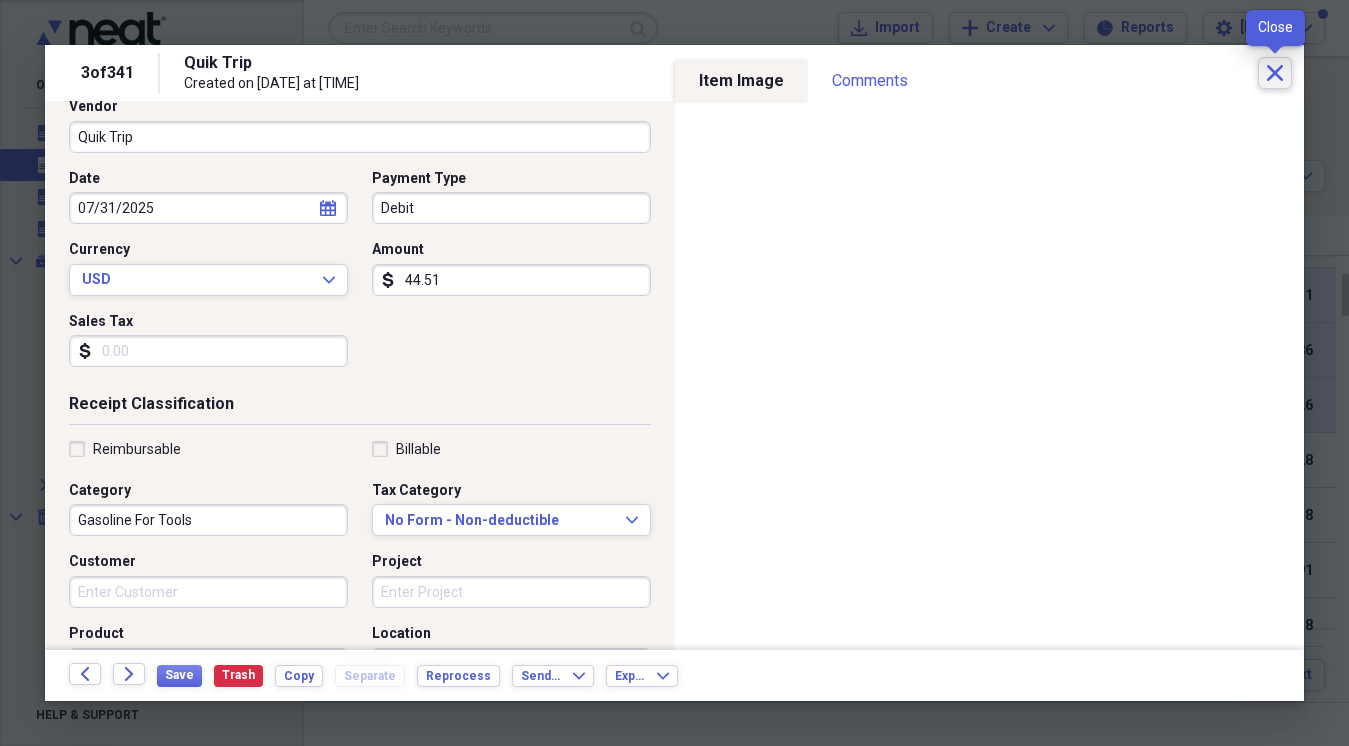 click on "Close" 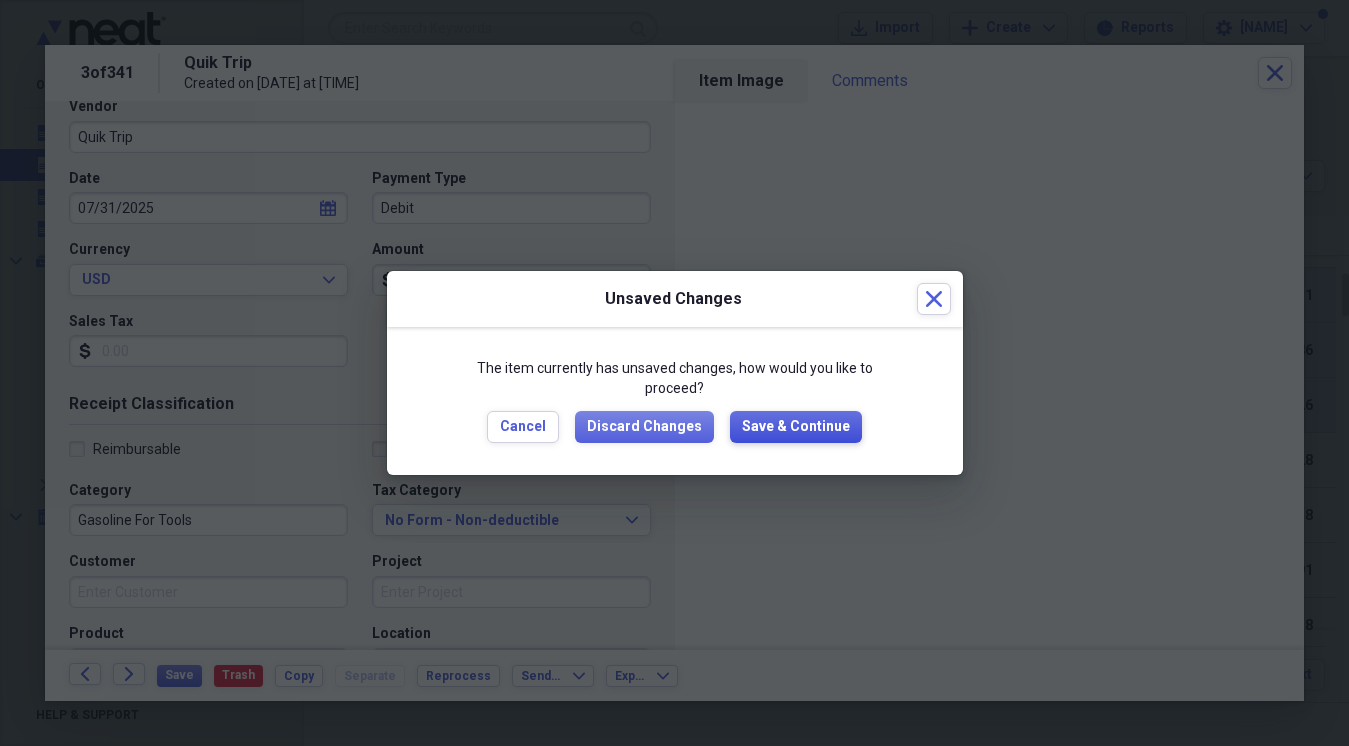 click on "Save & Continue" at bounding box center (796, 427) 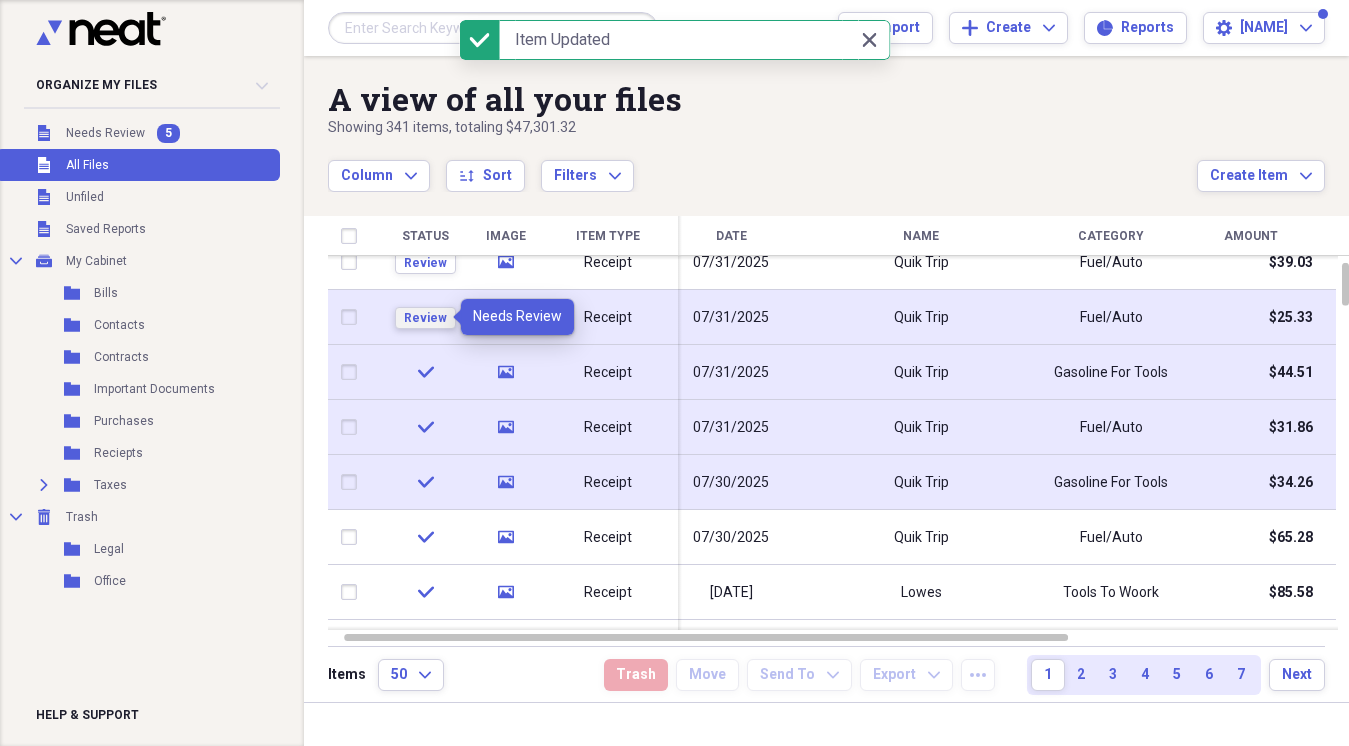 click on "Review" at bounding box center [425, 318] 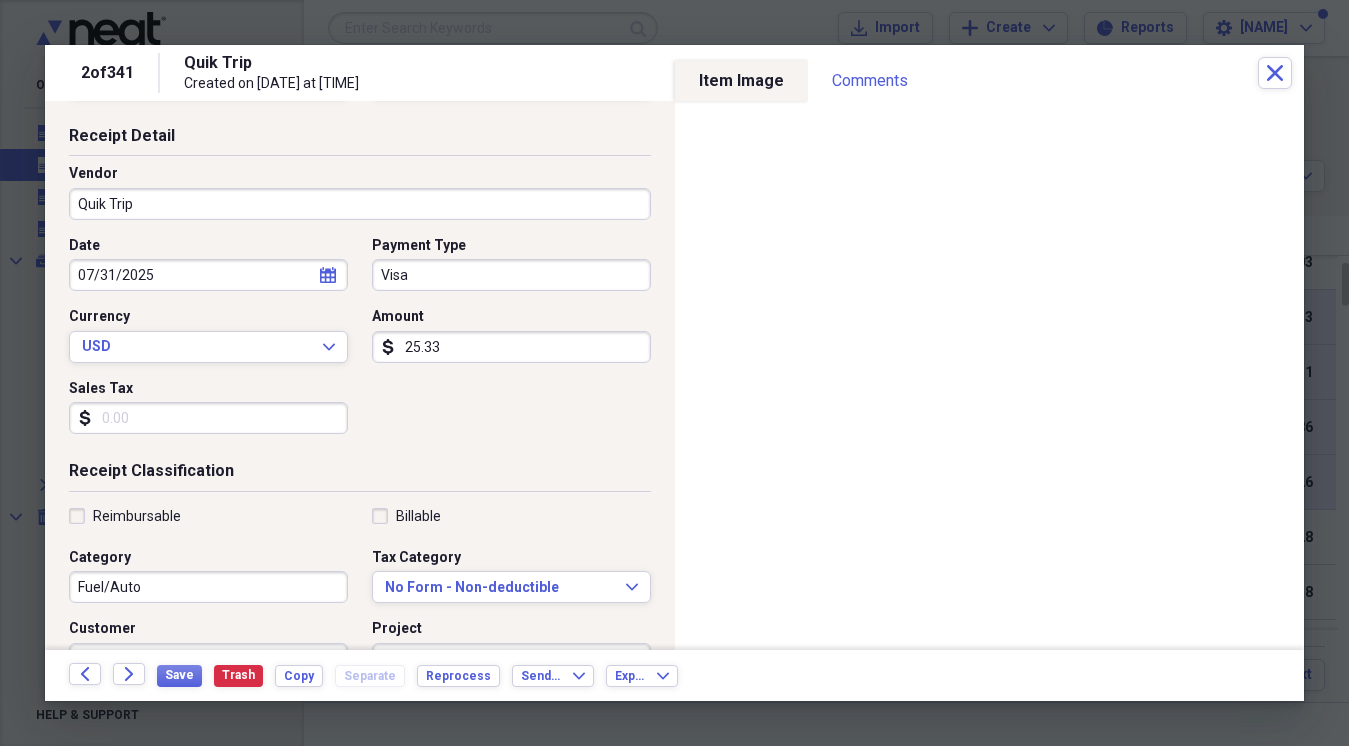 scroll, scrollTop: 86, scrollLeft: 0, axis: vertical 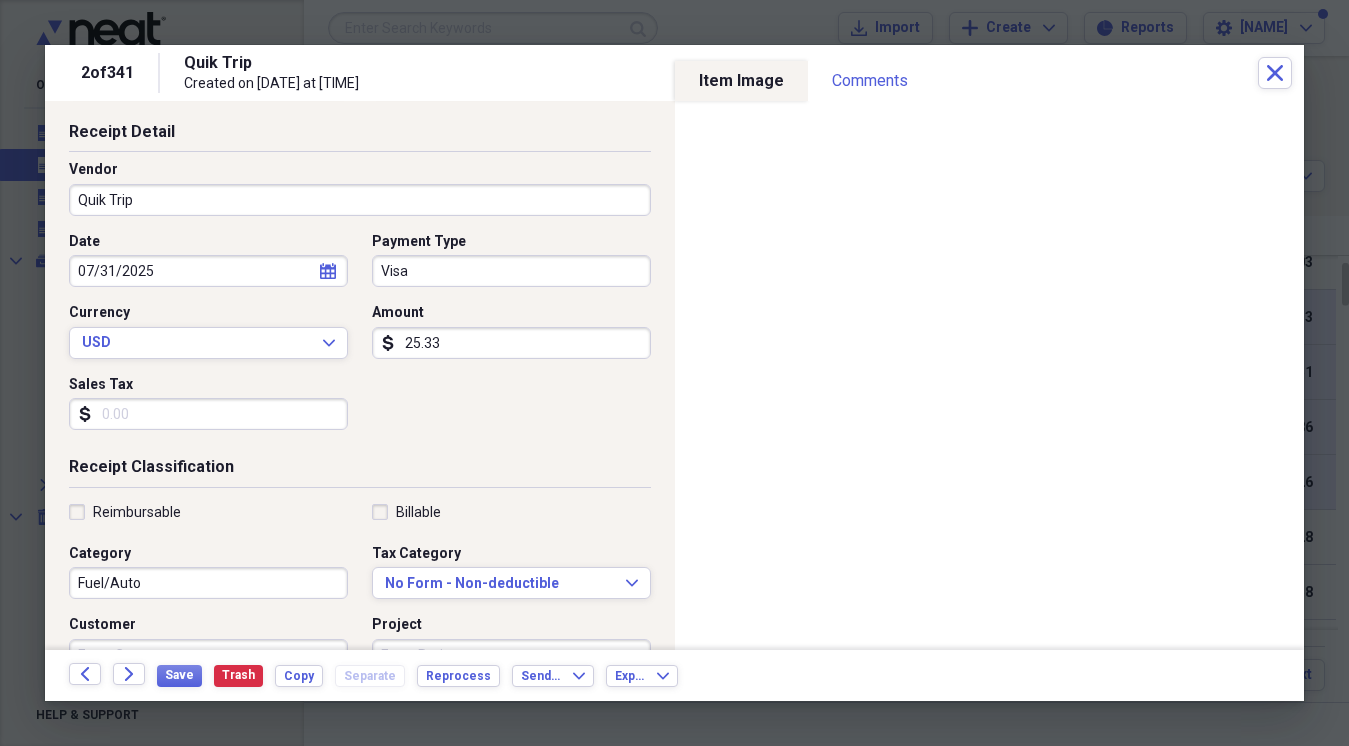 click on "Fuel/Auto" at bounding box center [208, 583] 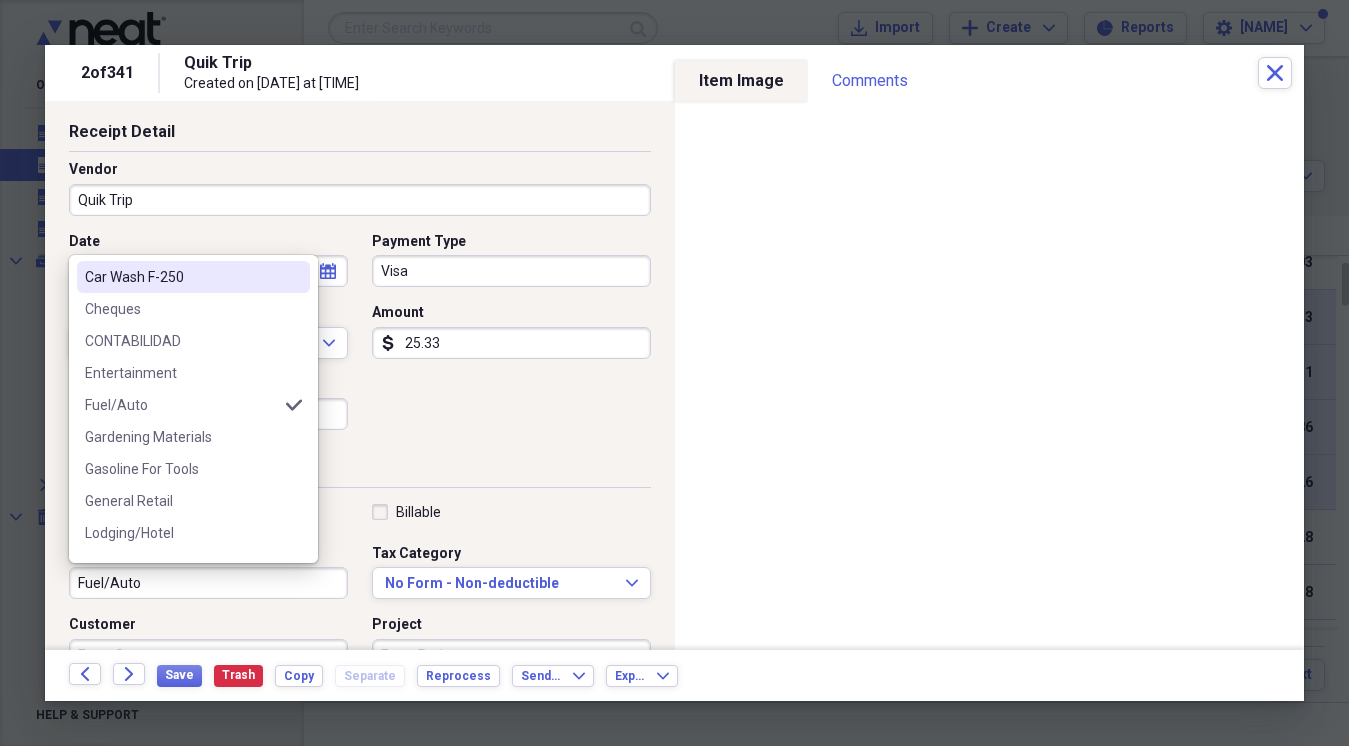 scroll, scrollTop: 248, scrollLeft: 0, axis: vertical 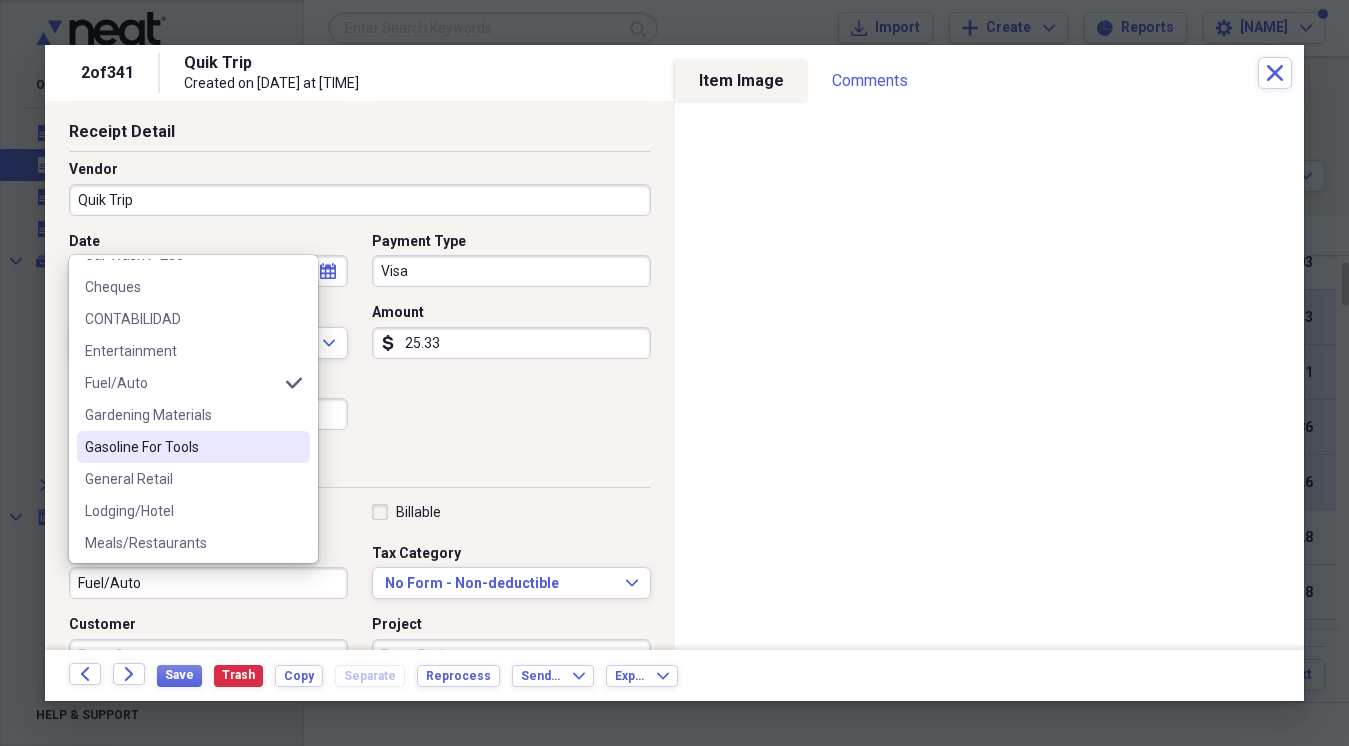 click on "Gasoline For Tools" at bounding box center [181, 447] 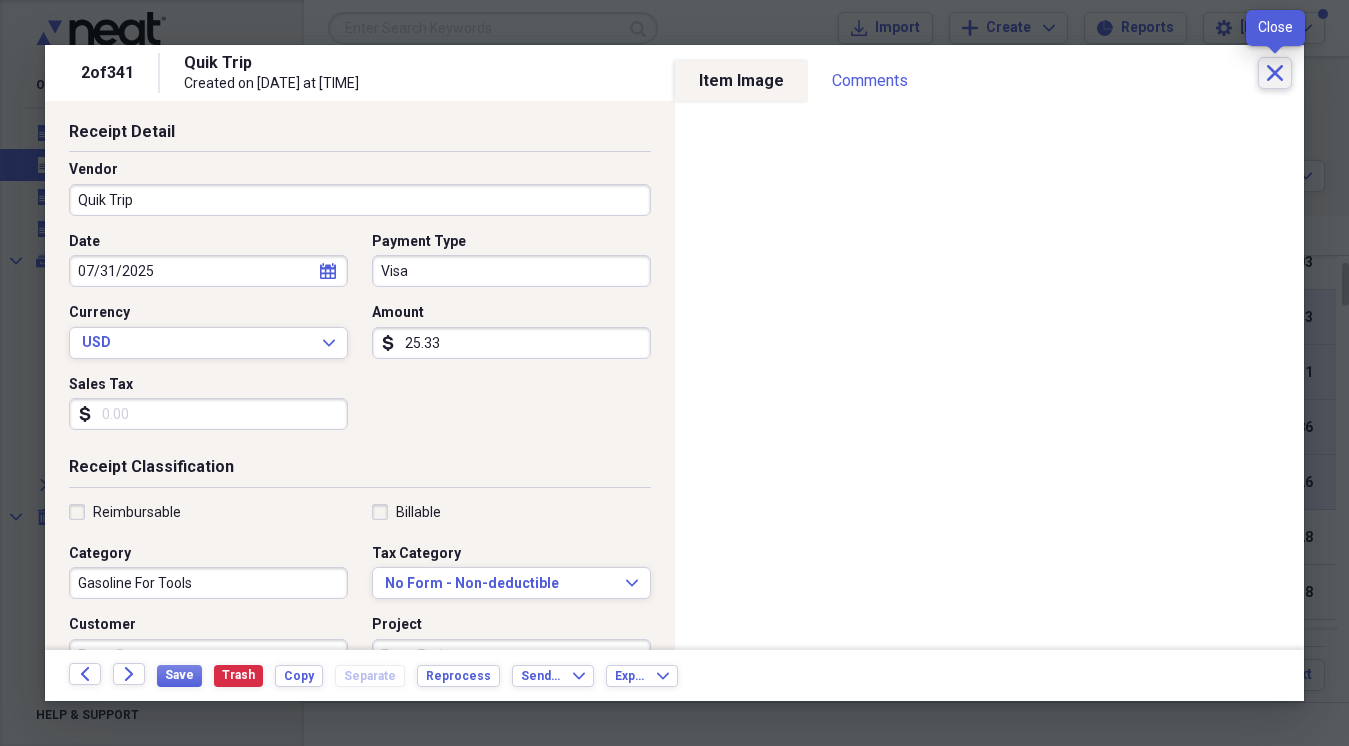 click on "Close" 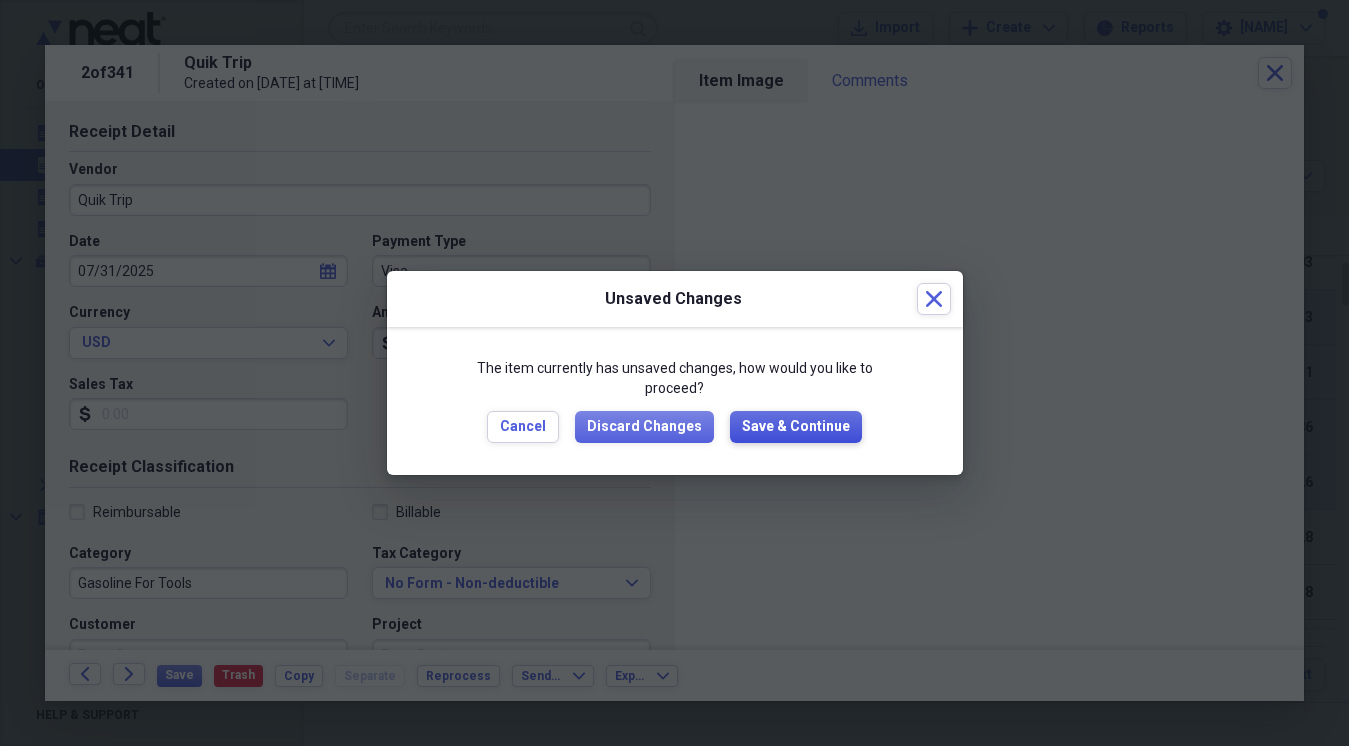 click on "Save & Continue" at bounding box center [796, 427] 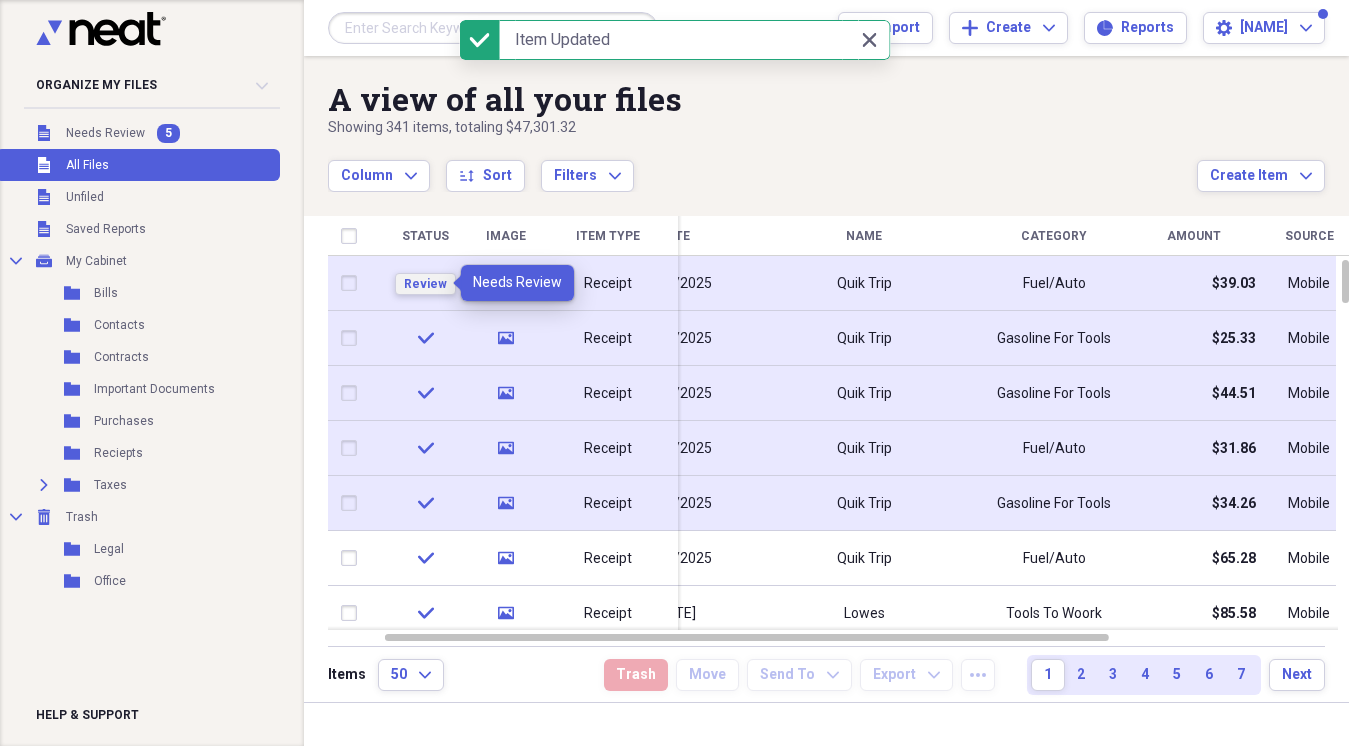 click on "Review" at bounding box center (425, 284) 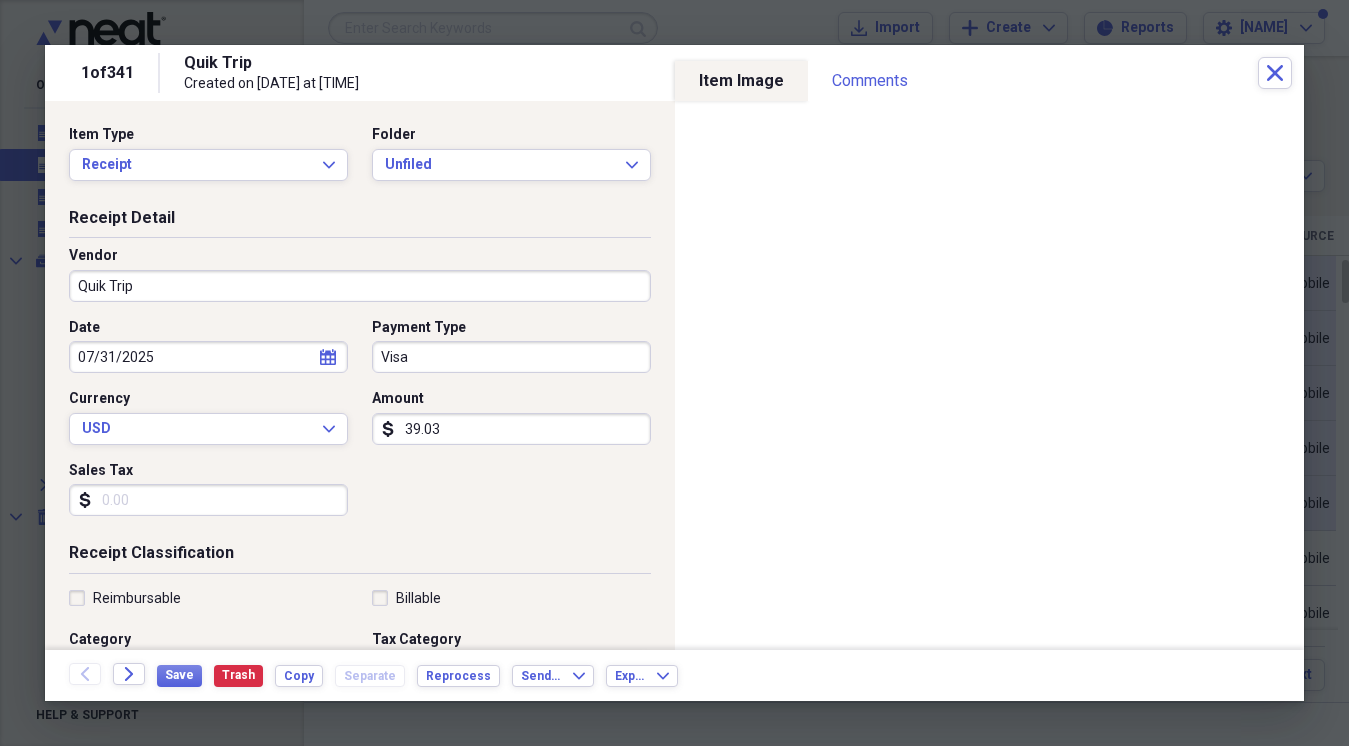 scroll, scrollTop: 0, scrollLeft: 0, axis: both 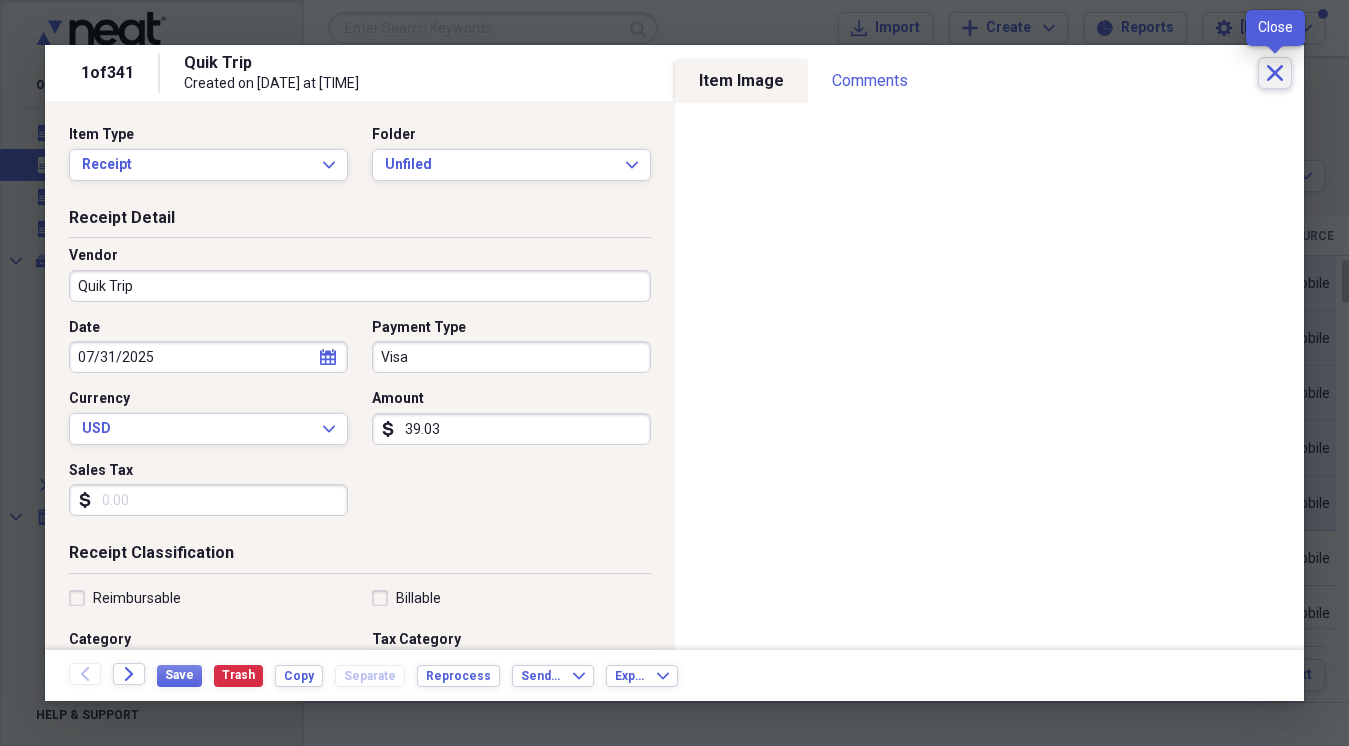 click on "Close" at bounding box center (1275, 73) 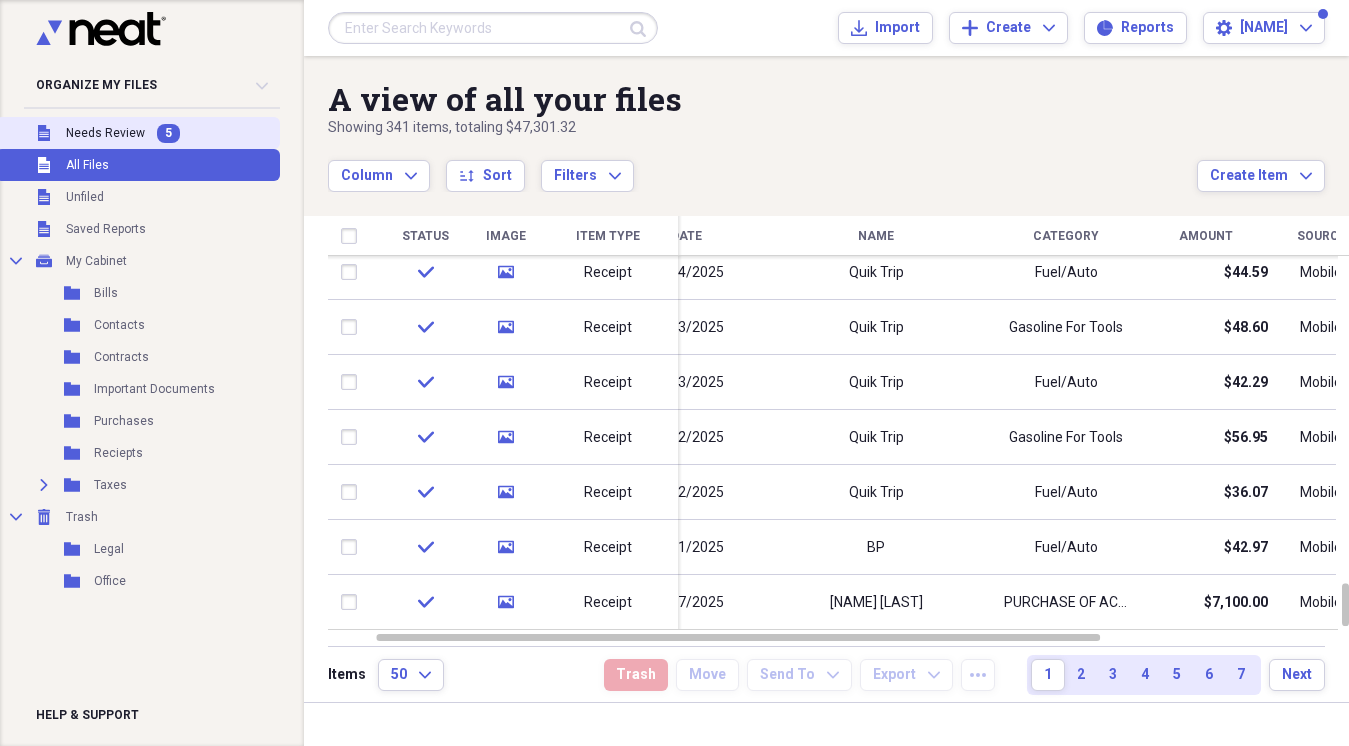 click on "5" at bounding box center [168, 133] 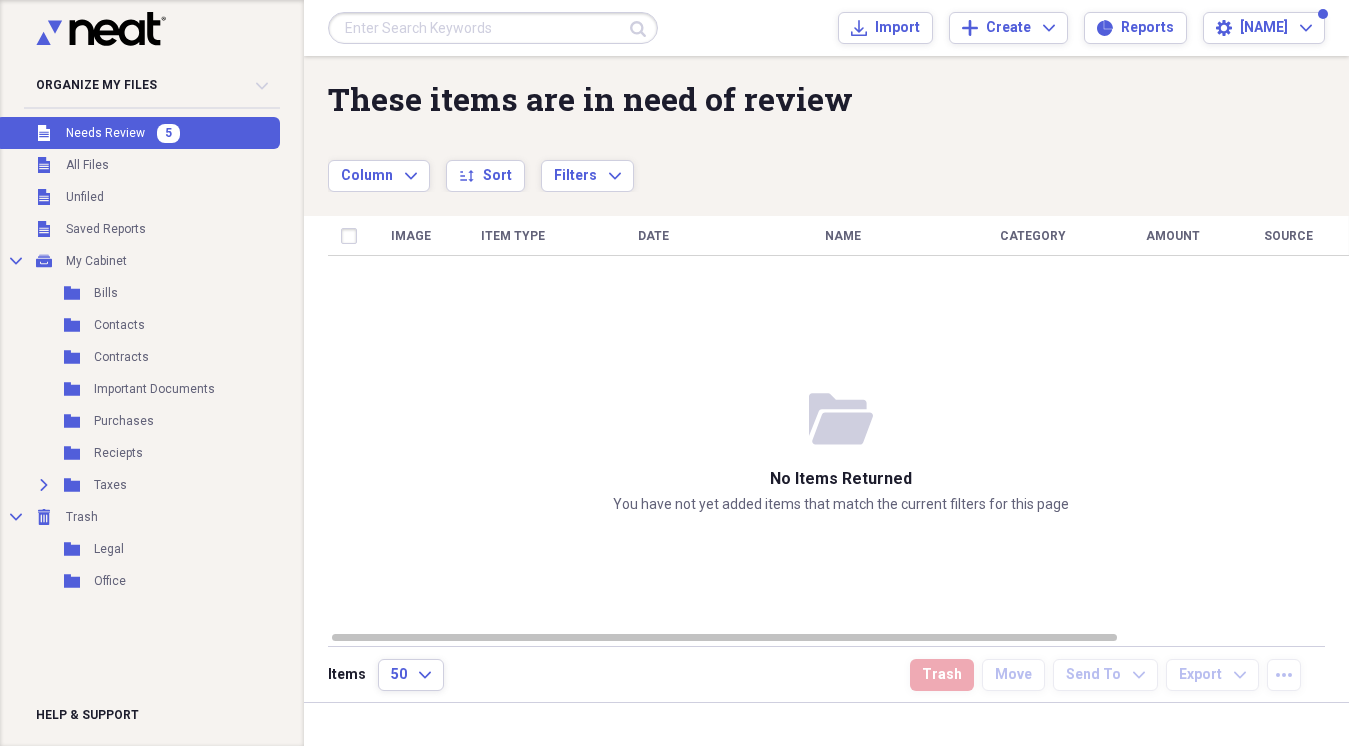 click on "5" at bounding box center [168, 133] 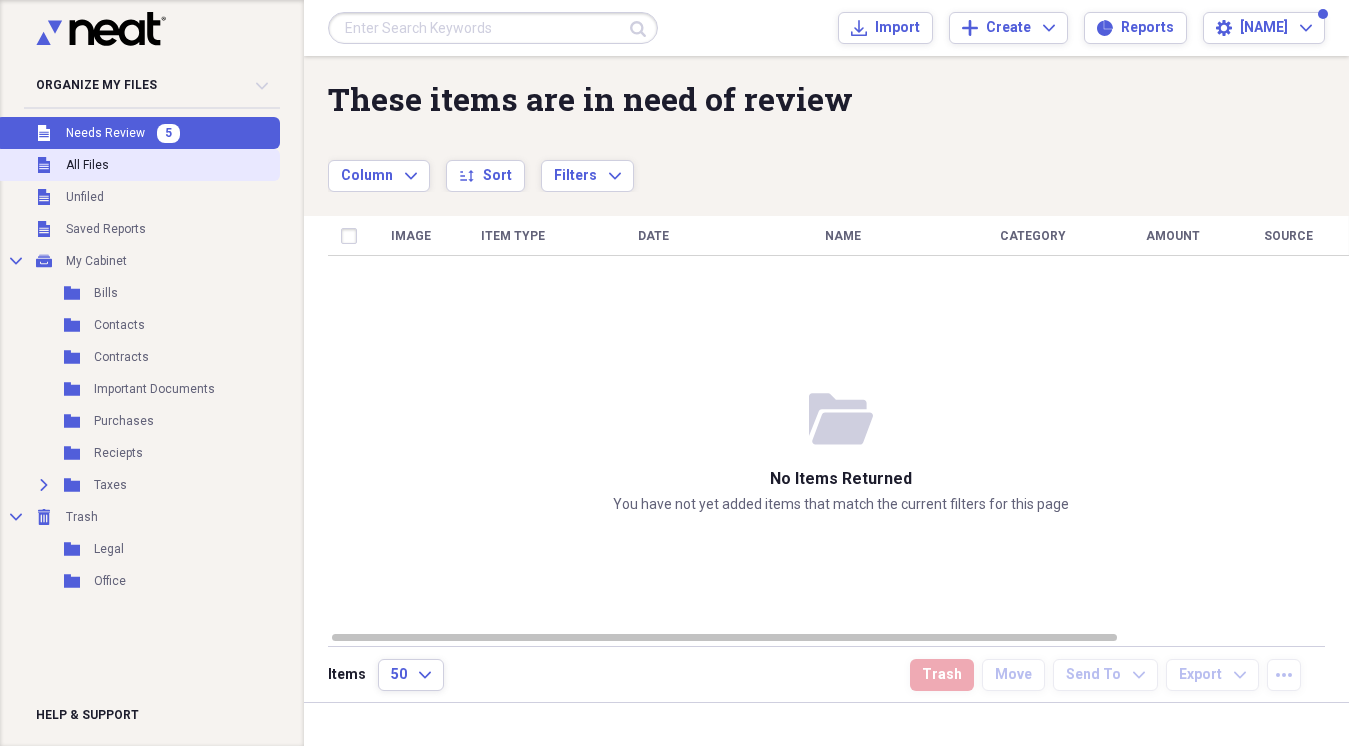 click on "Unfiled All Files" at bounding box center (138, 165) 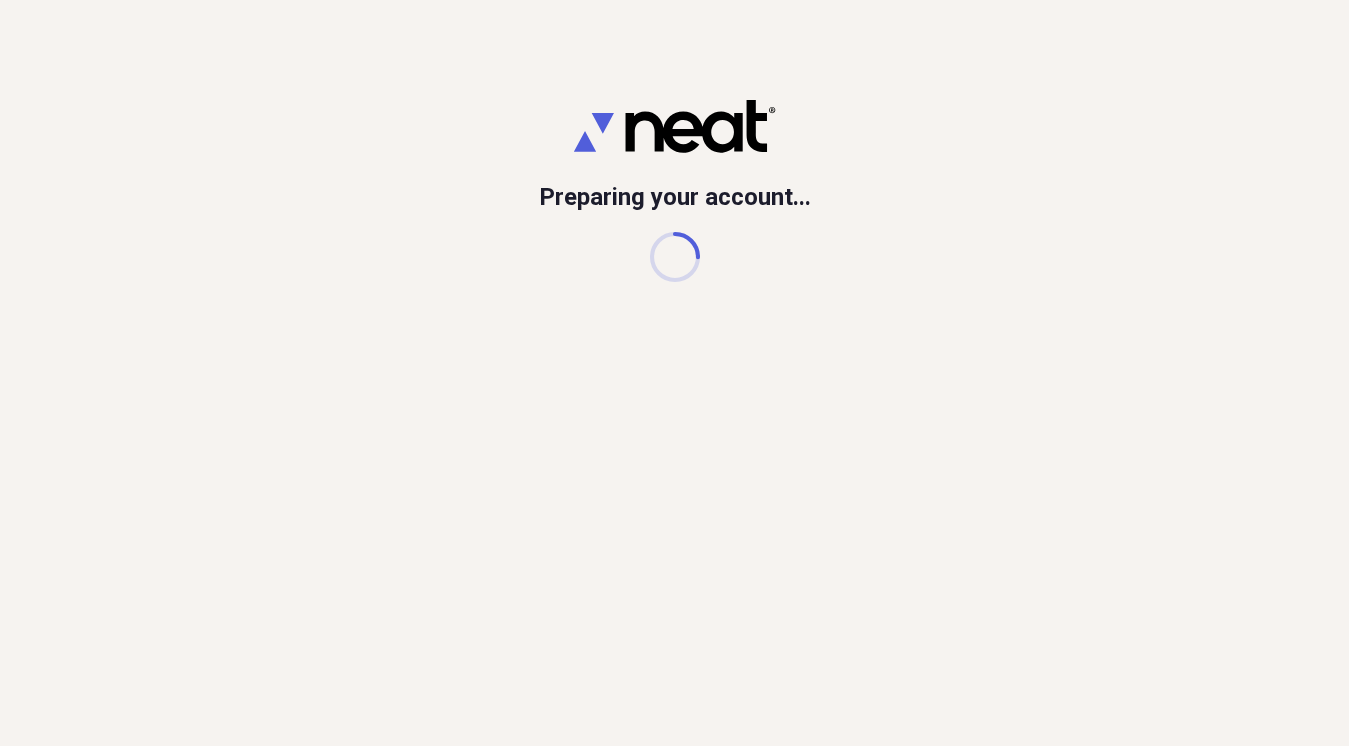 scroll, scrollTop: 0, scrollLeft: 0, axis: both 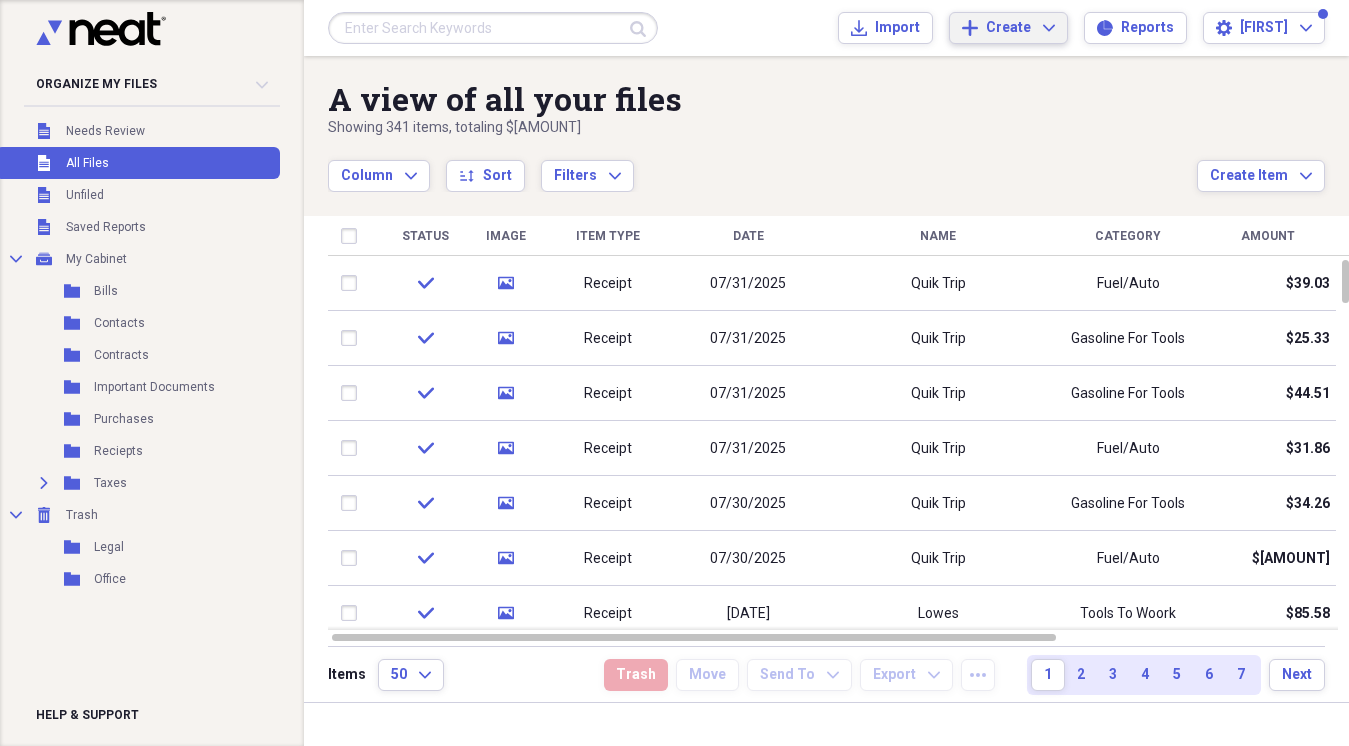 click on "Expand" 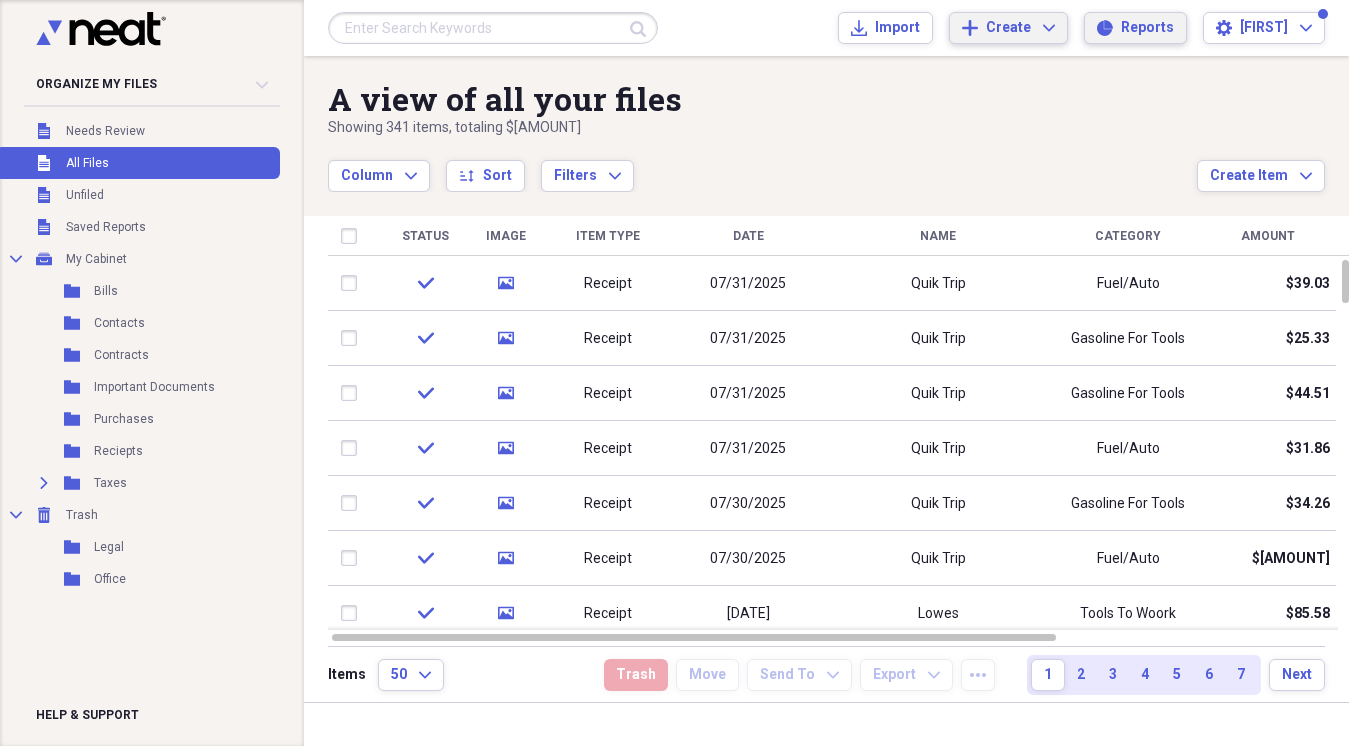 click on "Reports" at bounding box center [1147, 28] 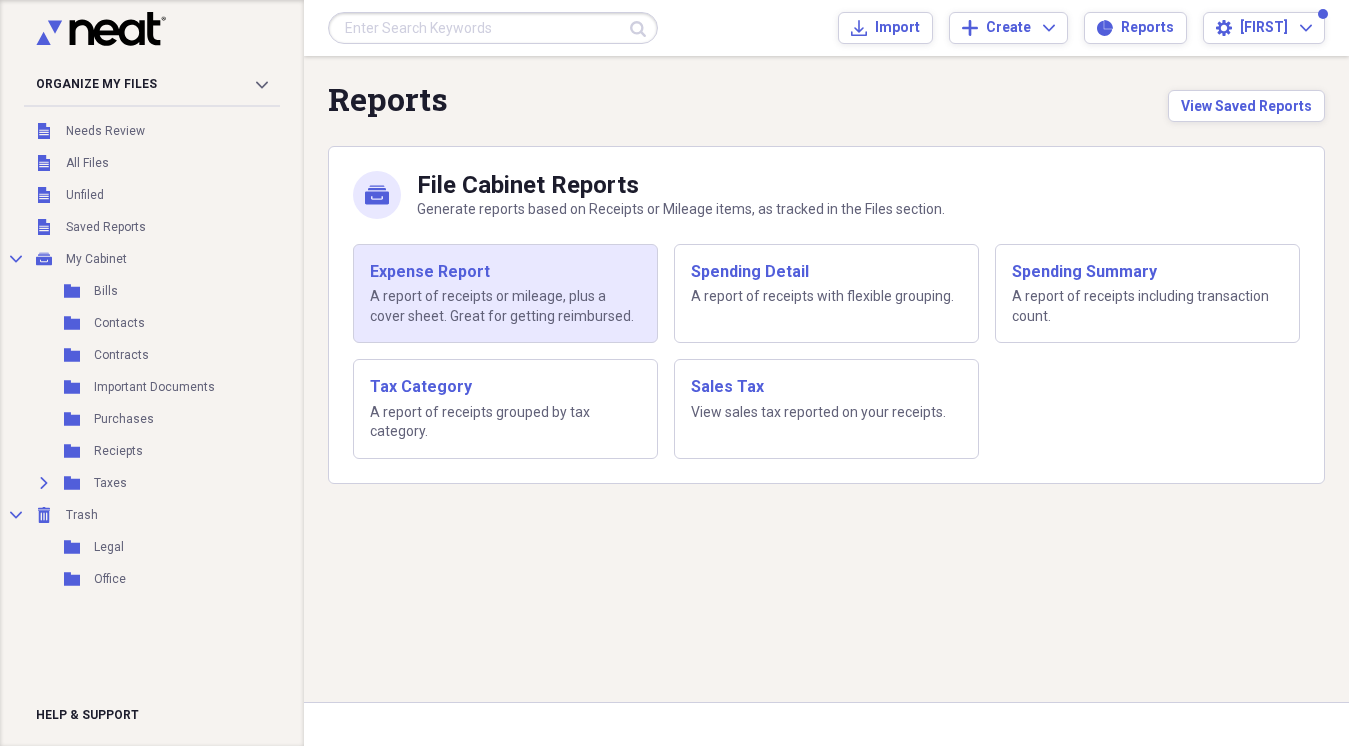 click on "Expense Report" at bounding box center [505, 272] 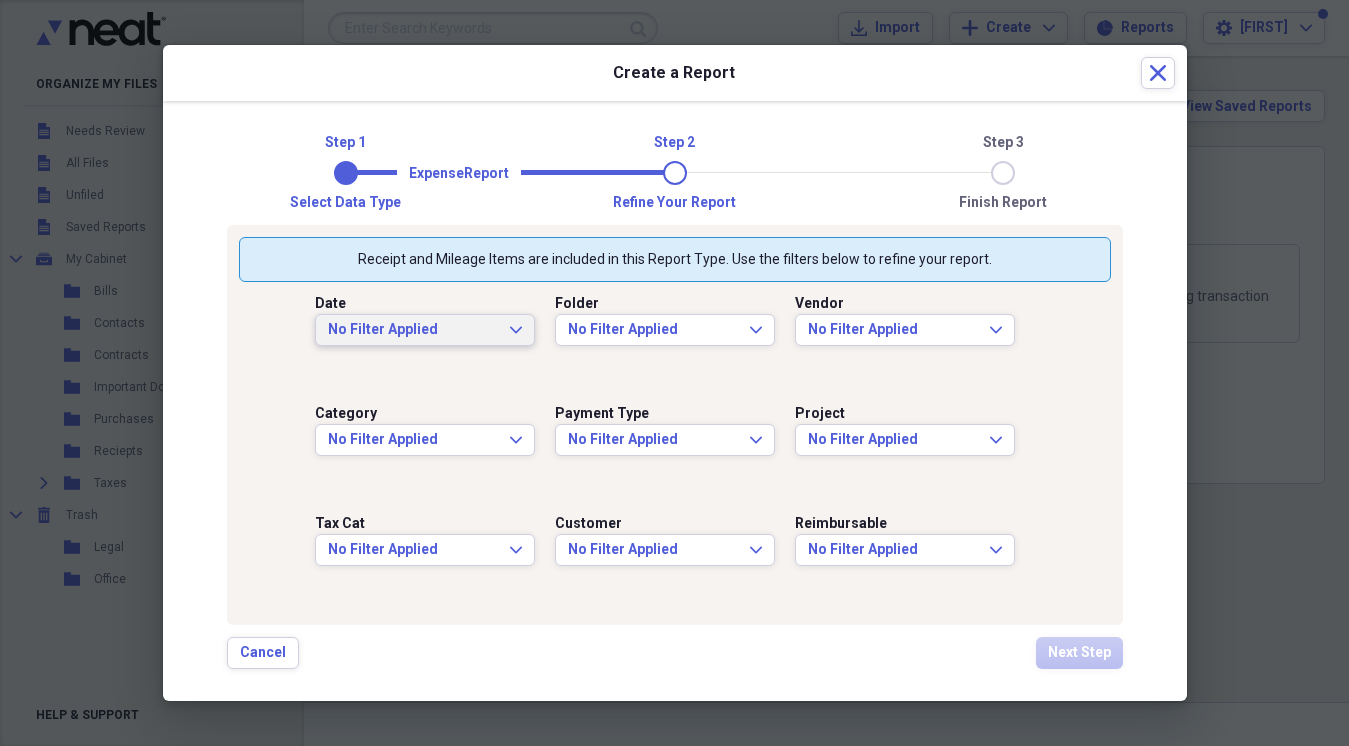click on "No Filter Applied" at bounding box center (413, 330) 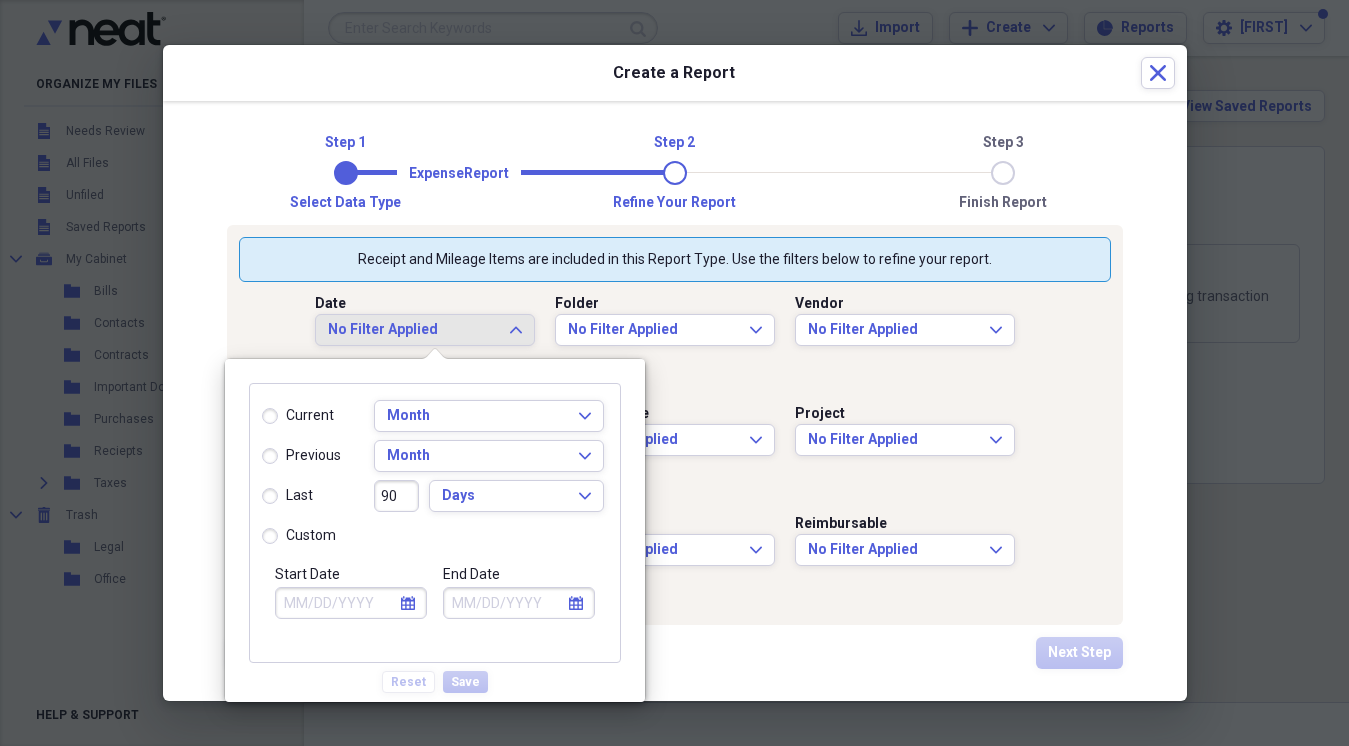 click on "previous" at bounding box center [301, 456] 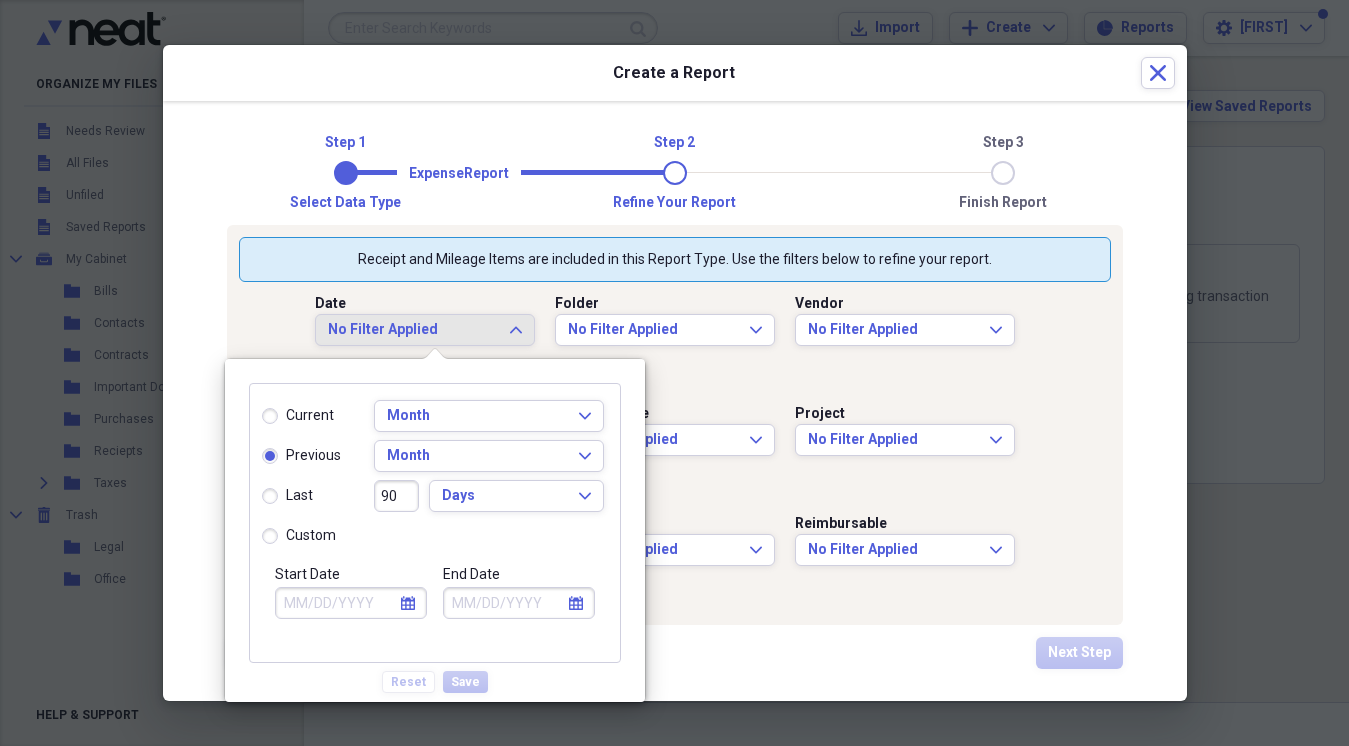 type on "07/01/2025" 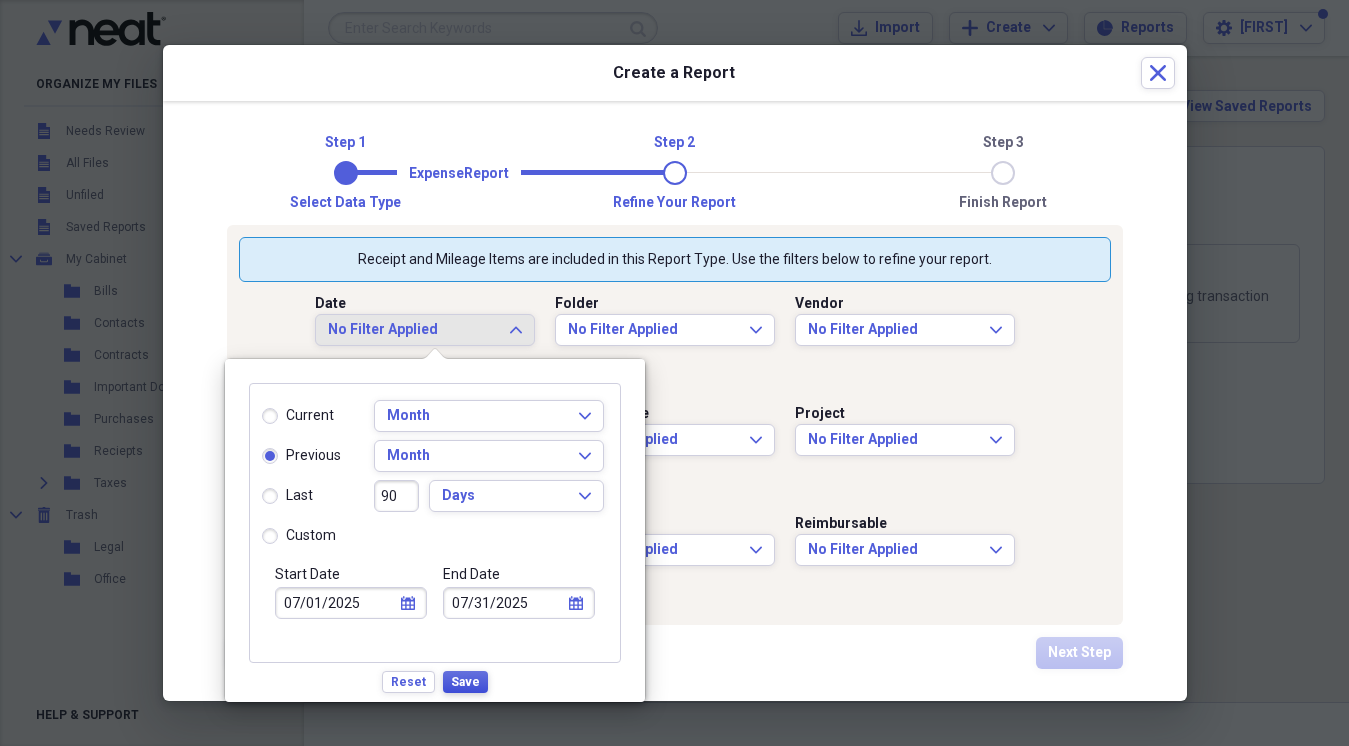 click on "Save" at bounding box center [465, 682] 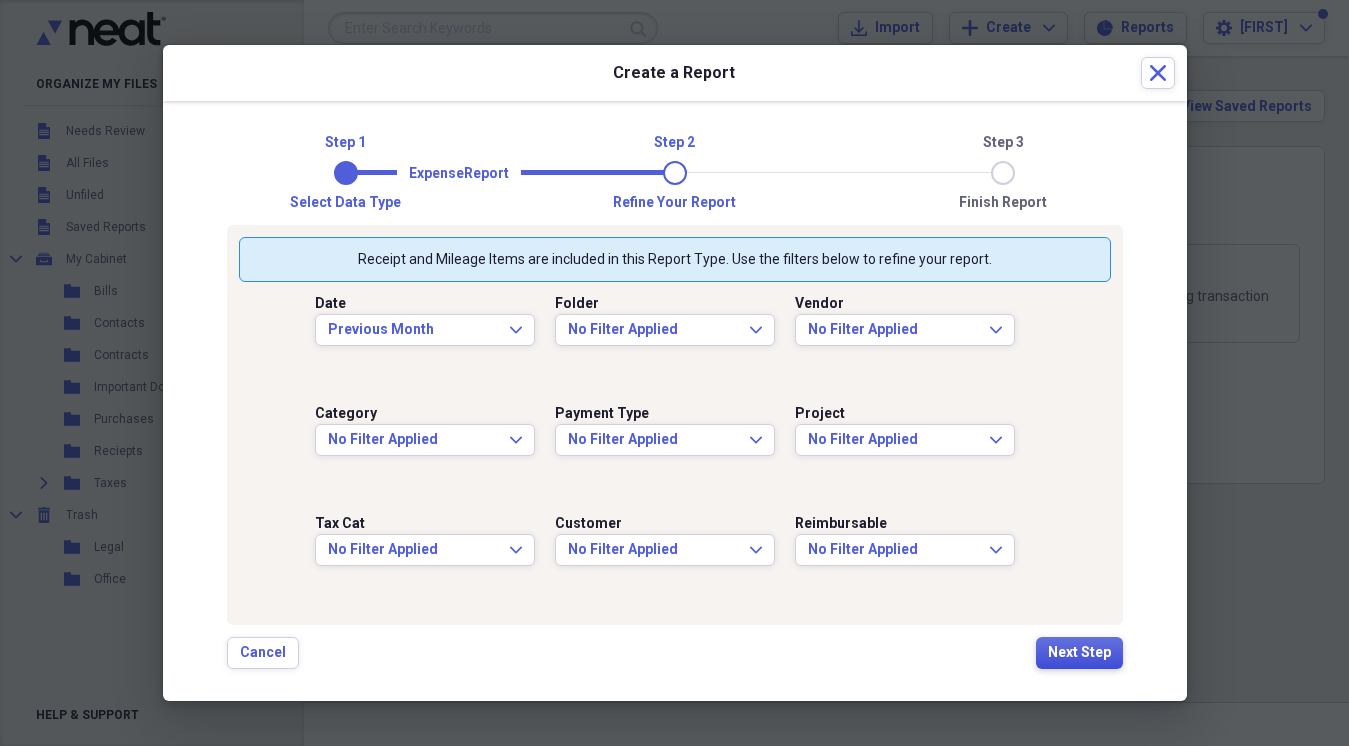 click on "Next Step" at bounding box center [1079, 653] 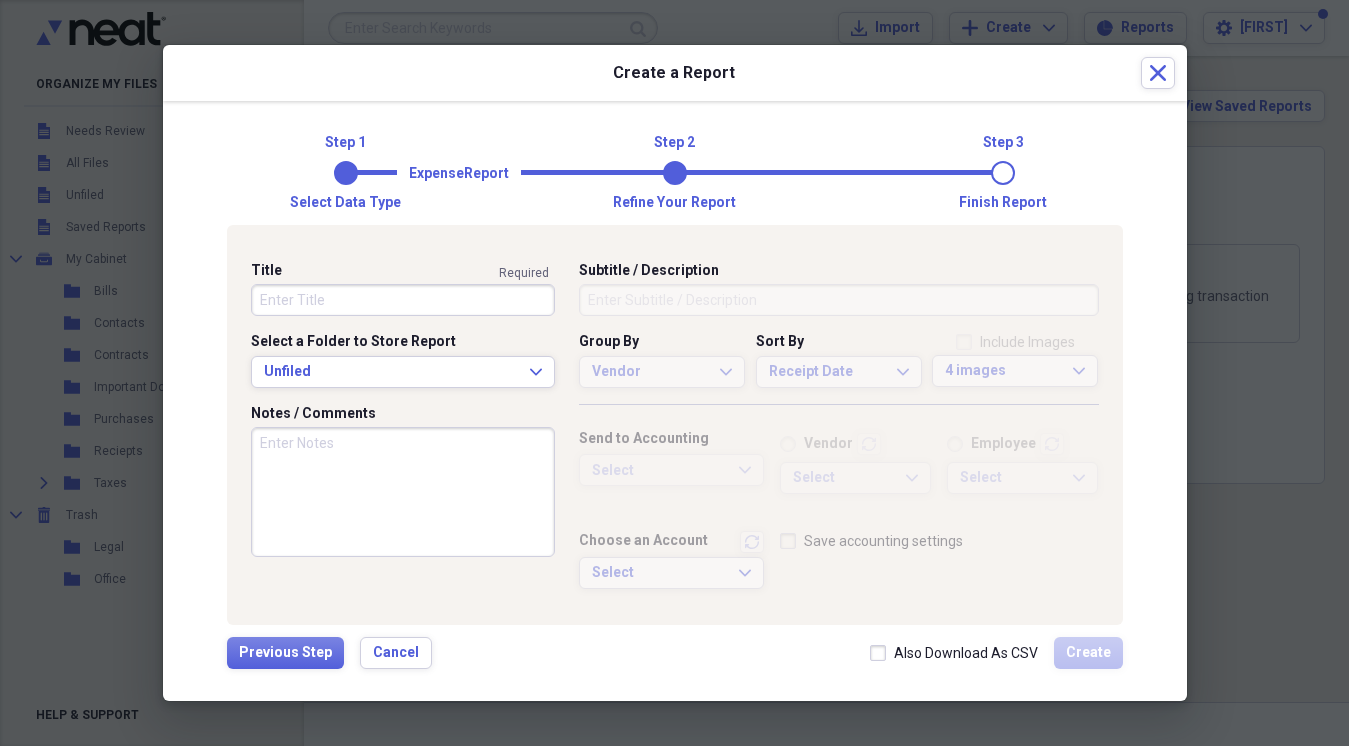 click on "Title" at bounding box center [403, 300] 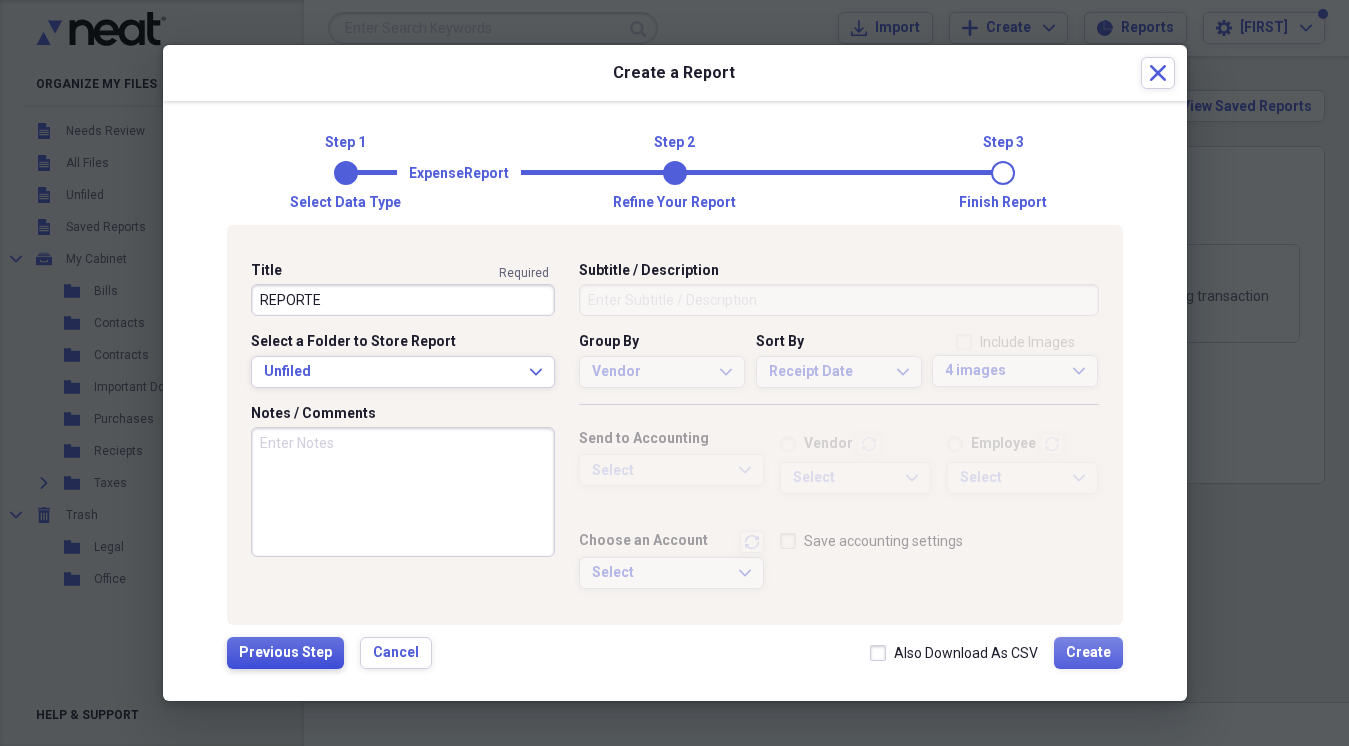 type on "REPORTE" 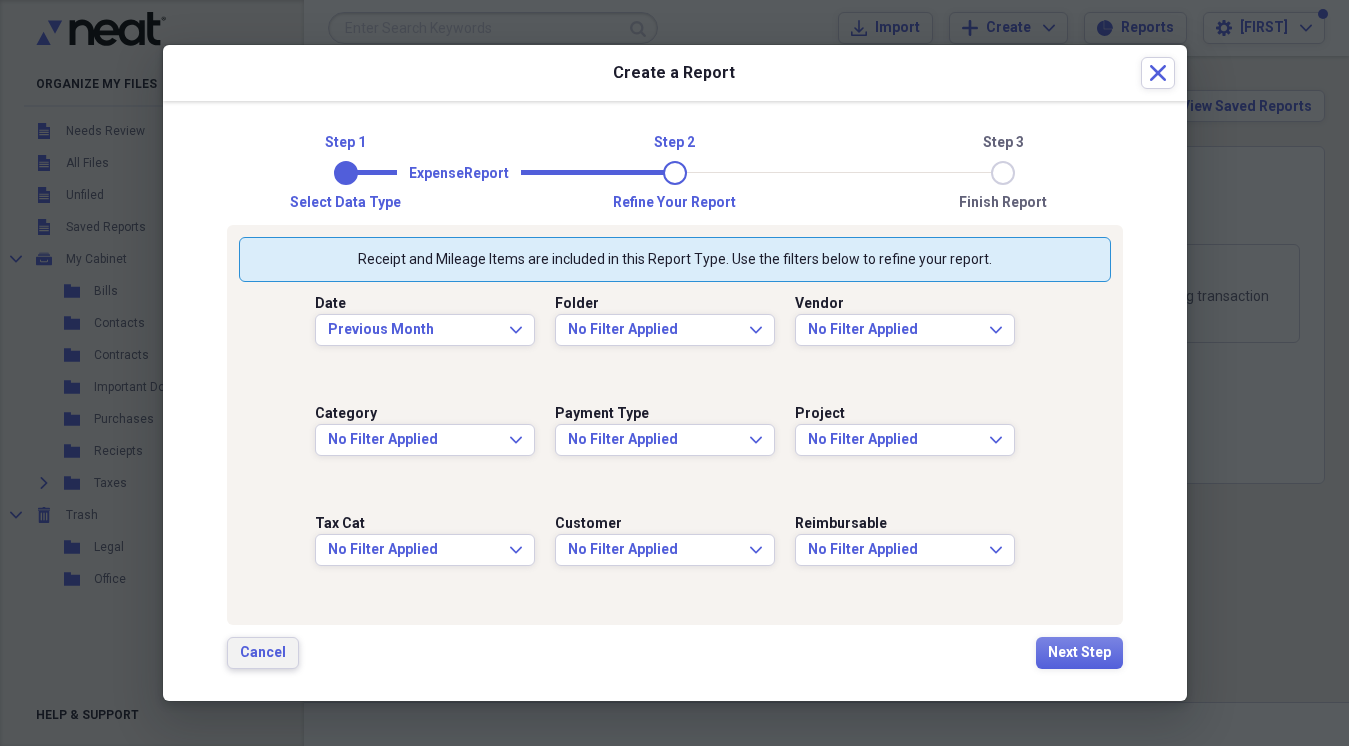 click on "Cancel" at bounding box center [263, 653] 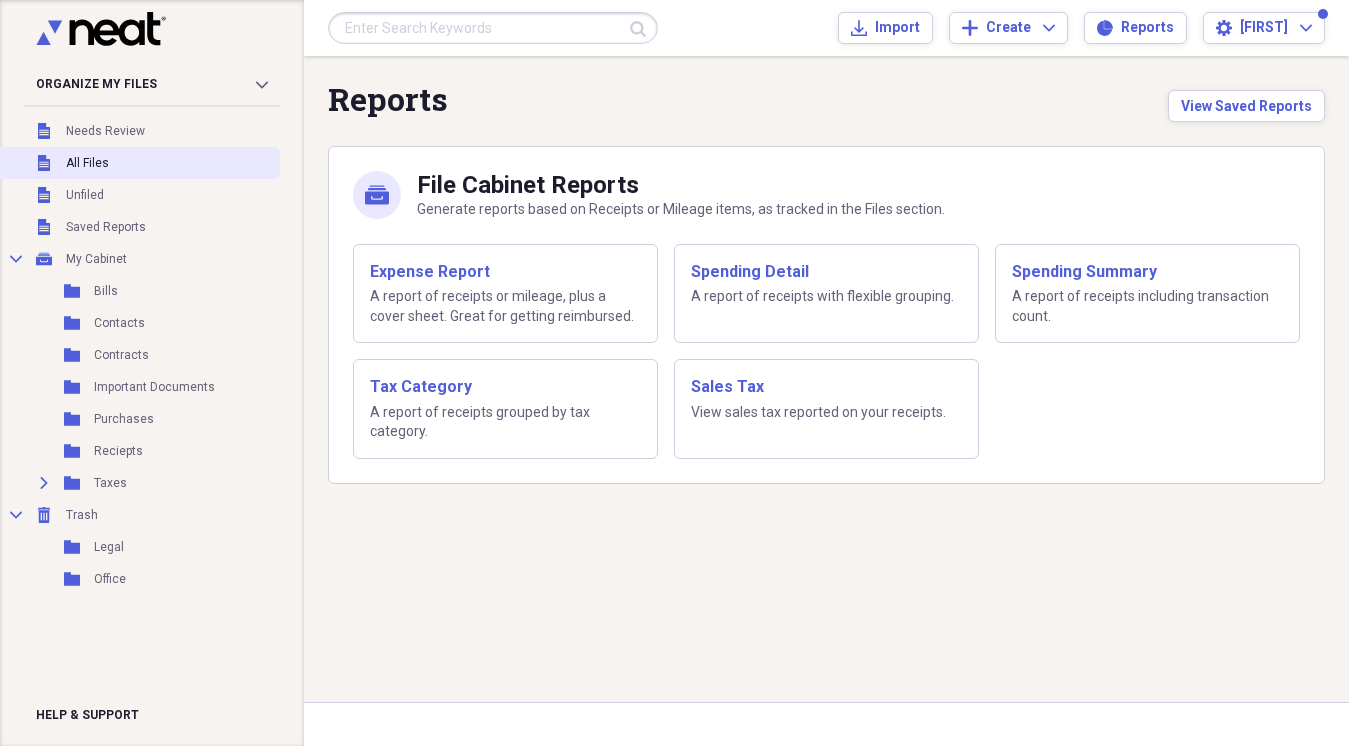 click on "Unfiled All Files" at bounding box center (138, 163) 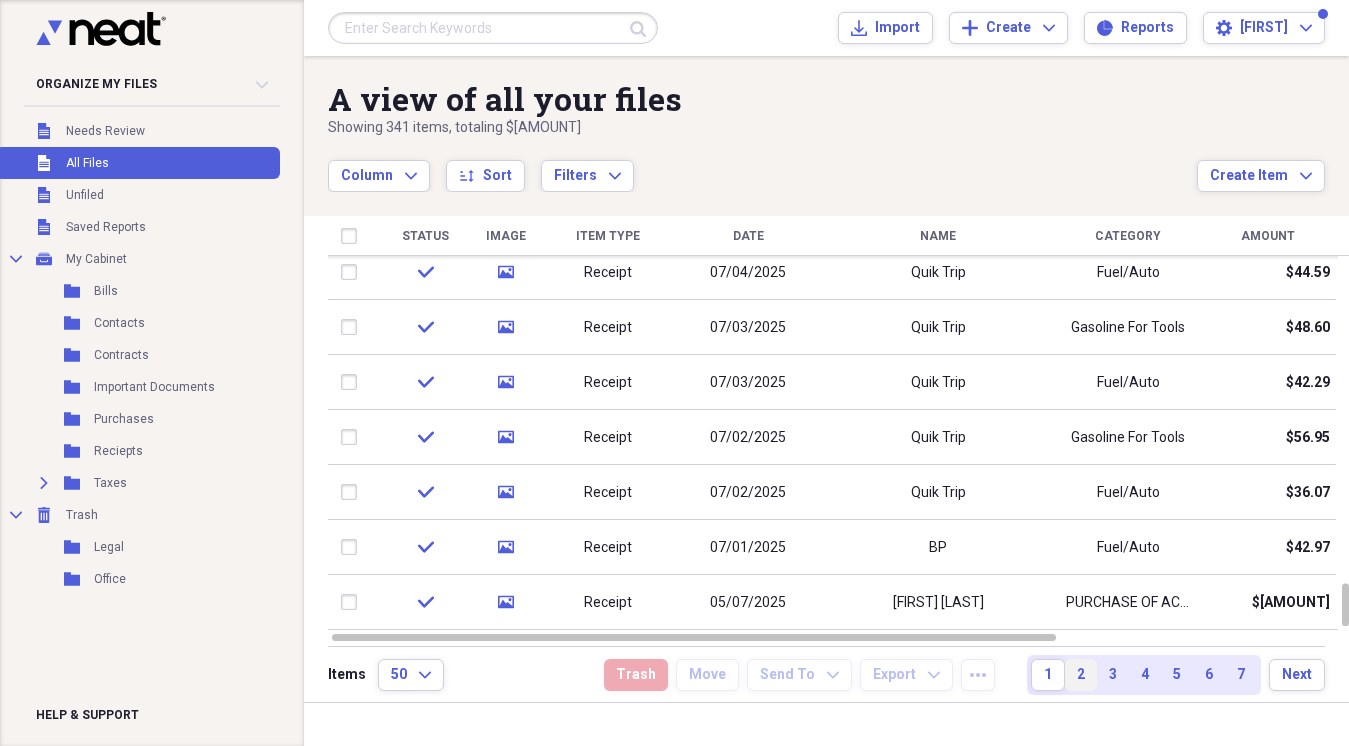 click on "2" at bounding box center [1081, 675] 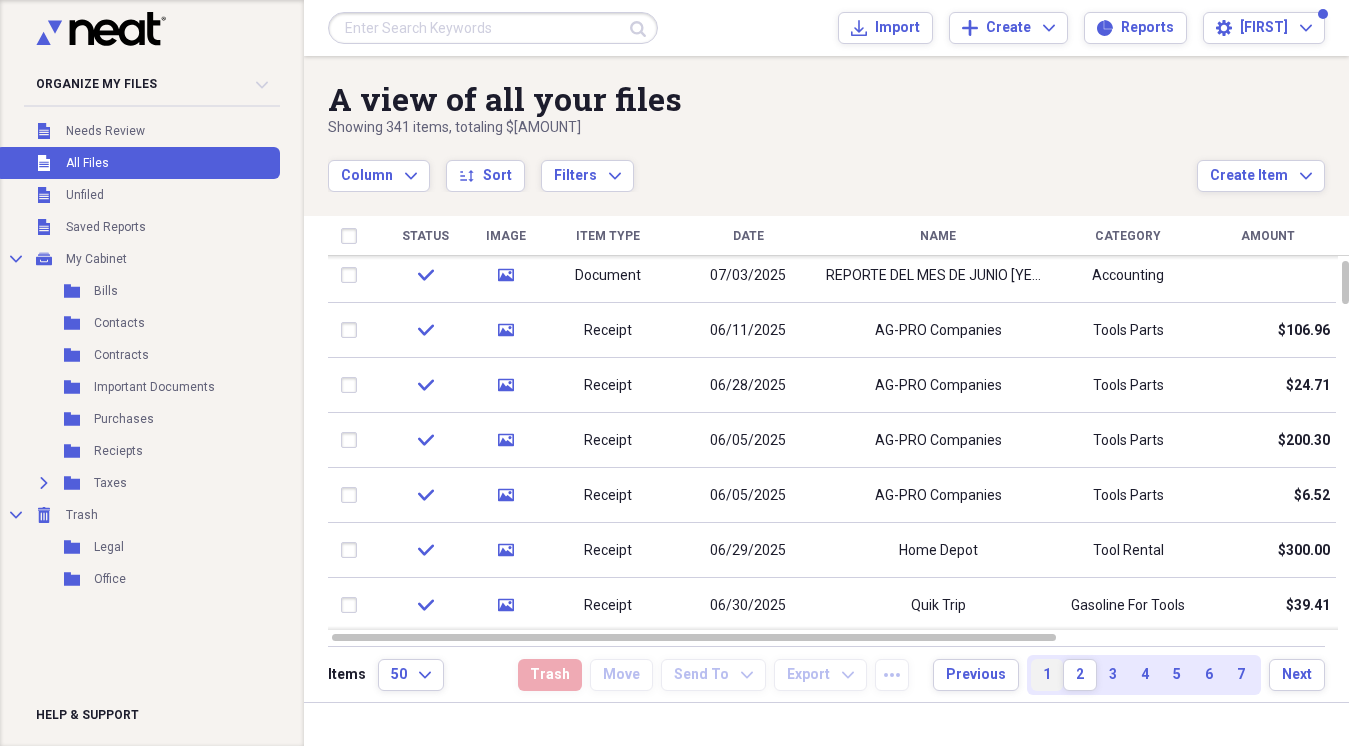 click on "1" at bounding box center [1047, 675] 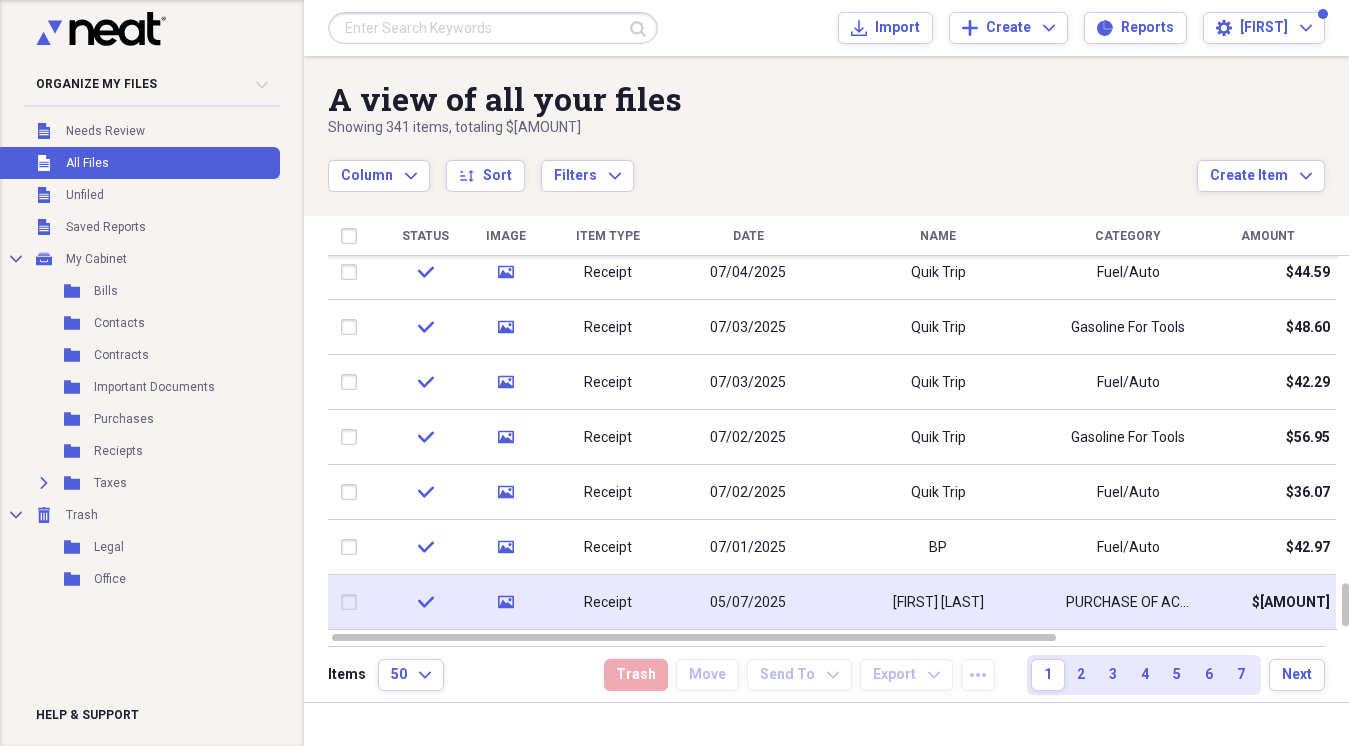 click on "media" 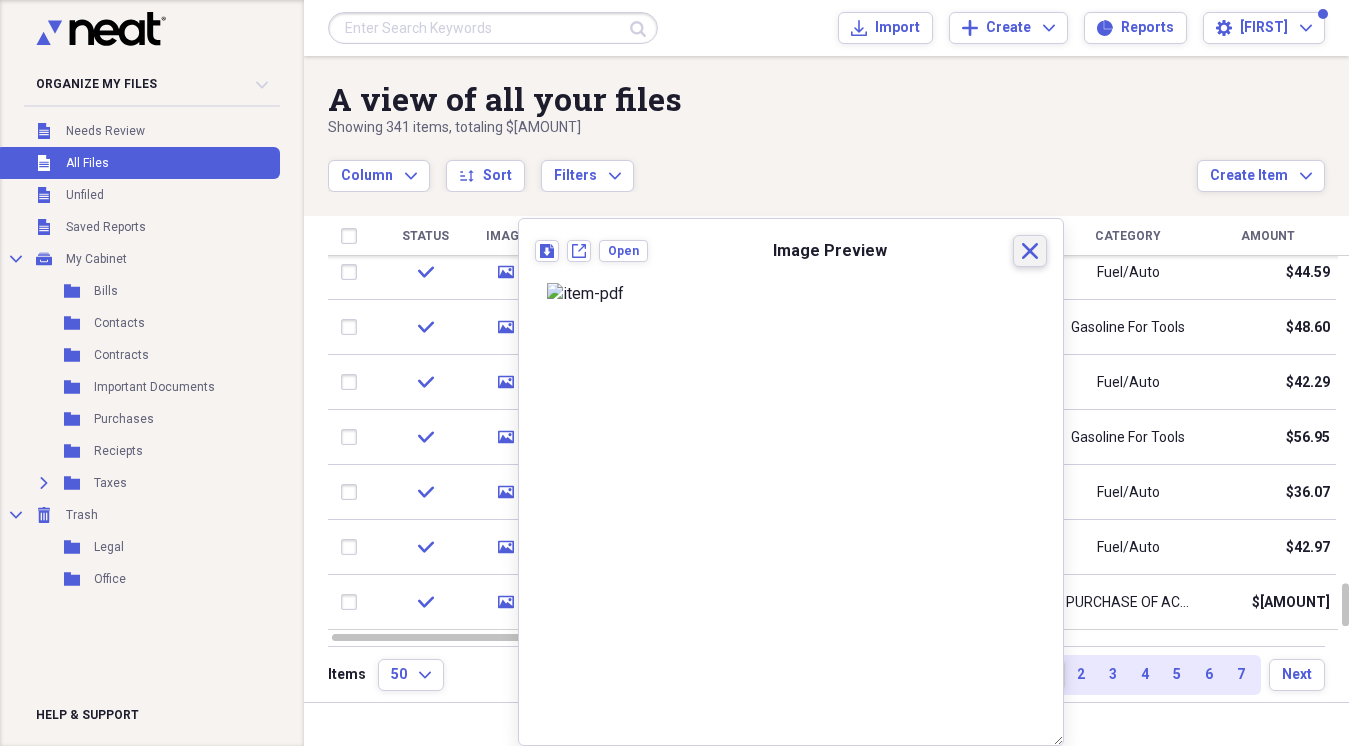 click on "Close" at bounding box center [1030, 251] 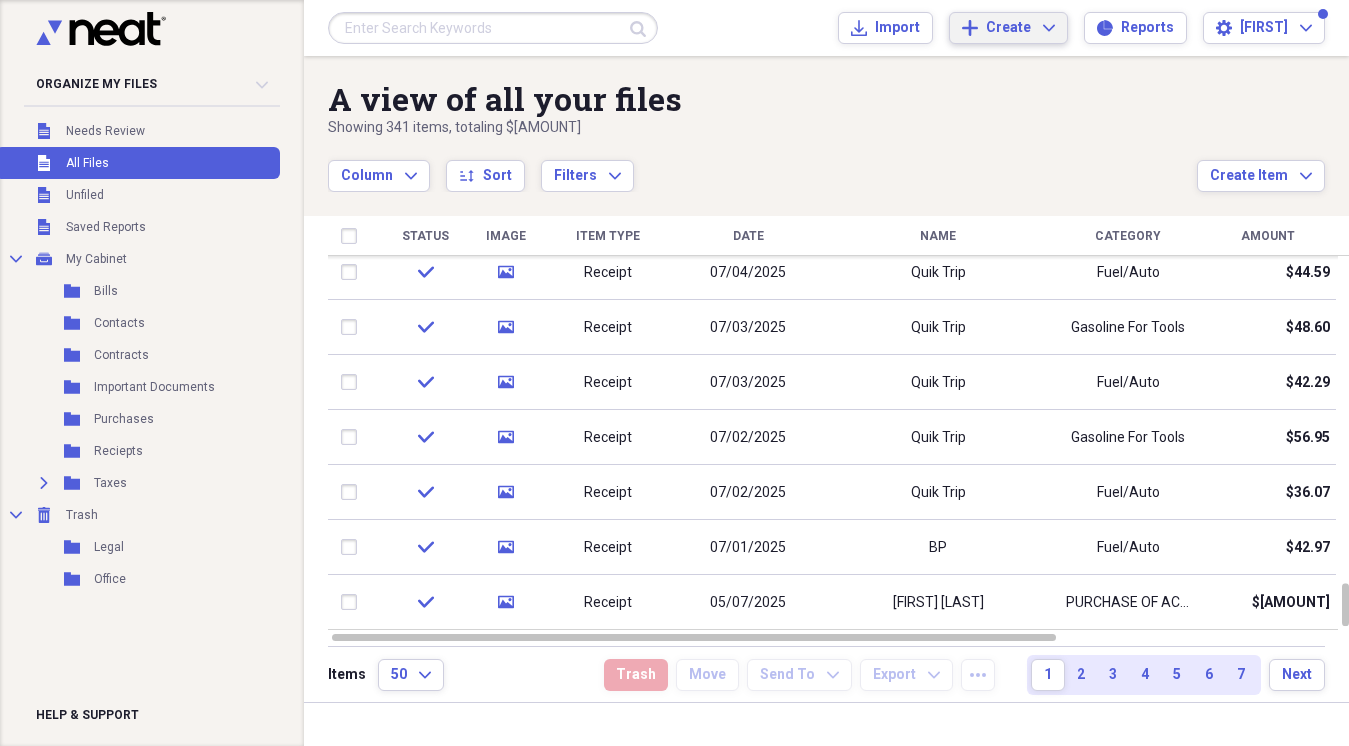 click on "Expand" 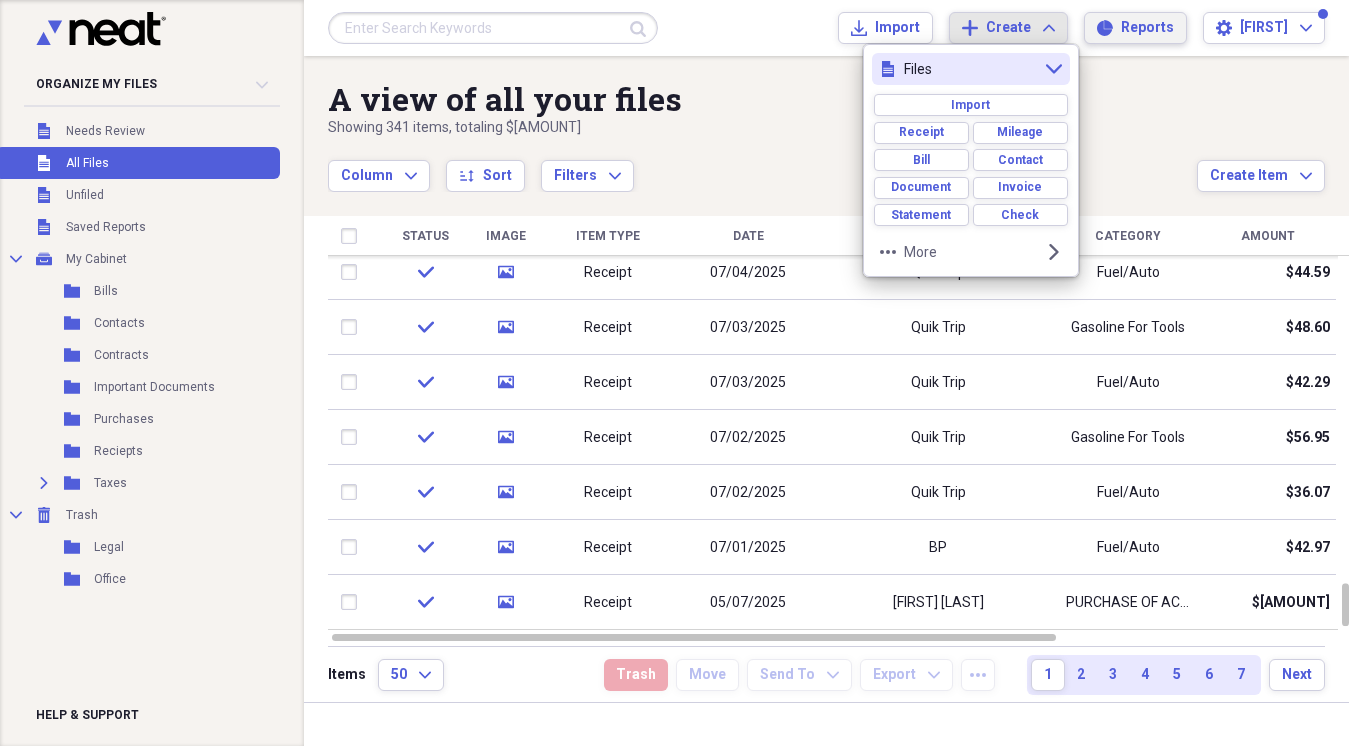 click on "Reports Reports" at bounding box center [1135, 28] 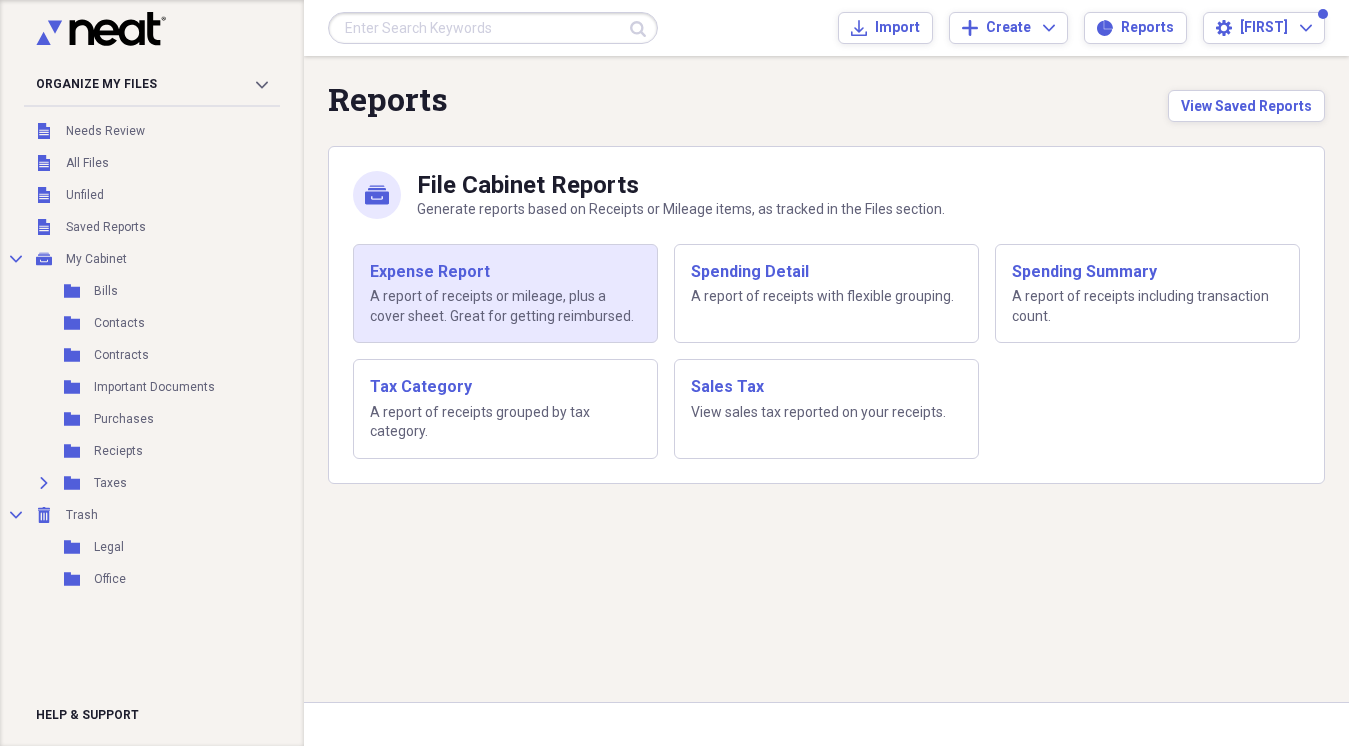 click on "A report of receipts or mileage, plus a cover sheet. Great for getting reimbursed." at bounding box center (505, 306) 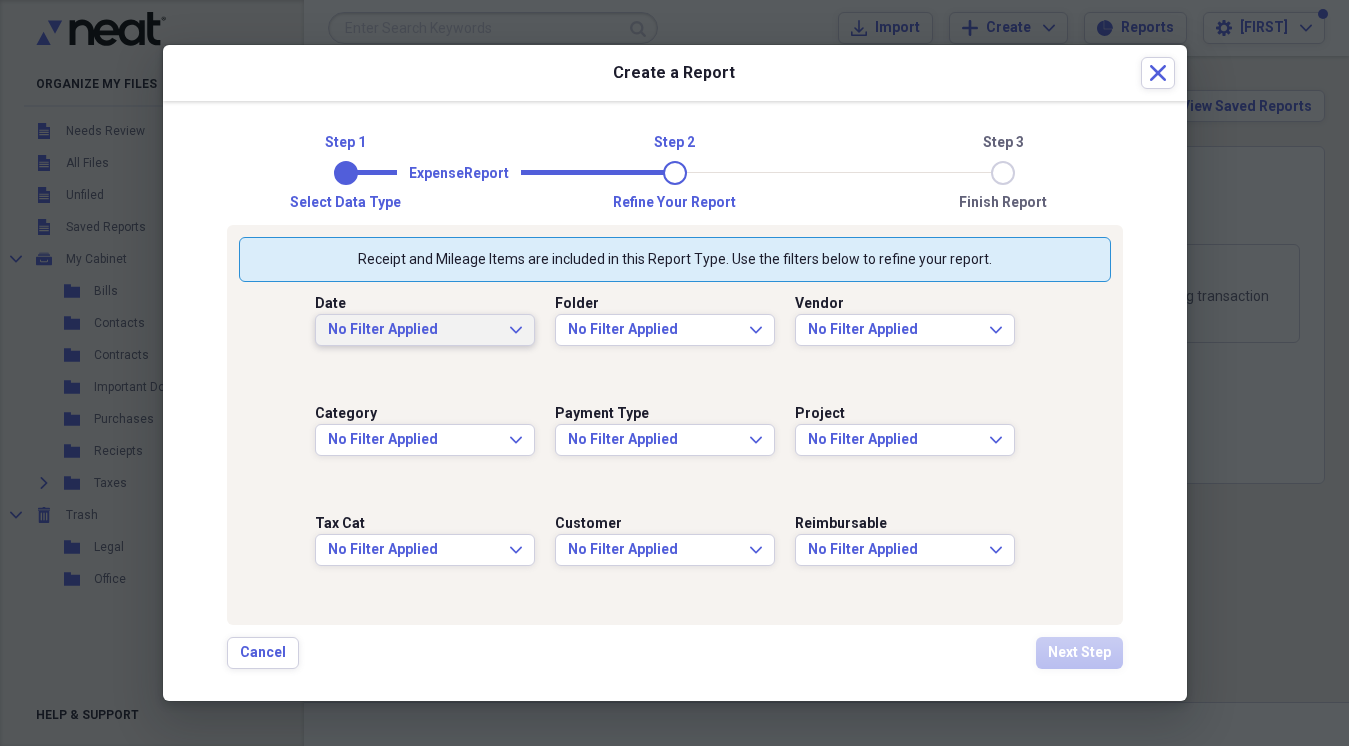 click 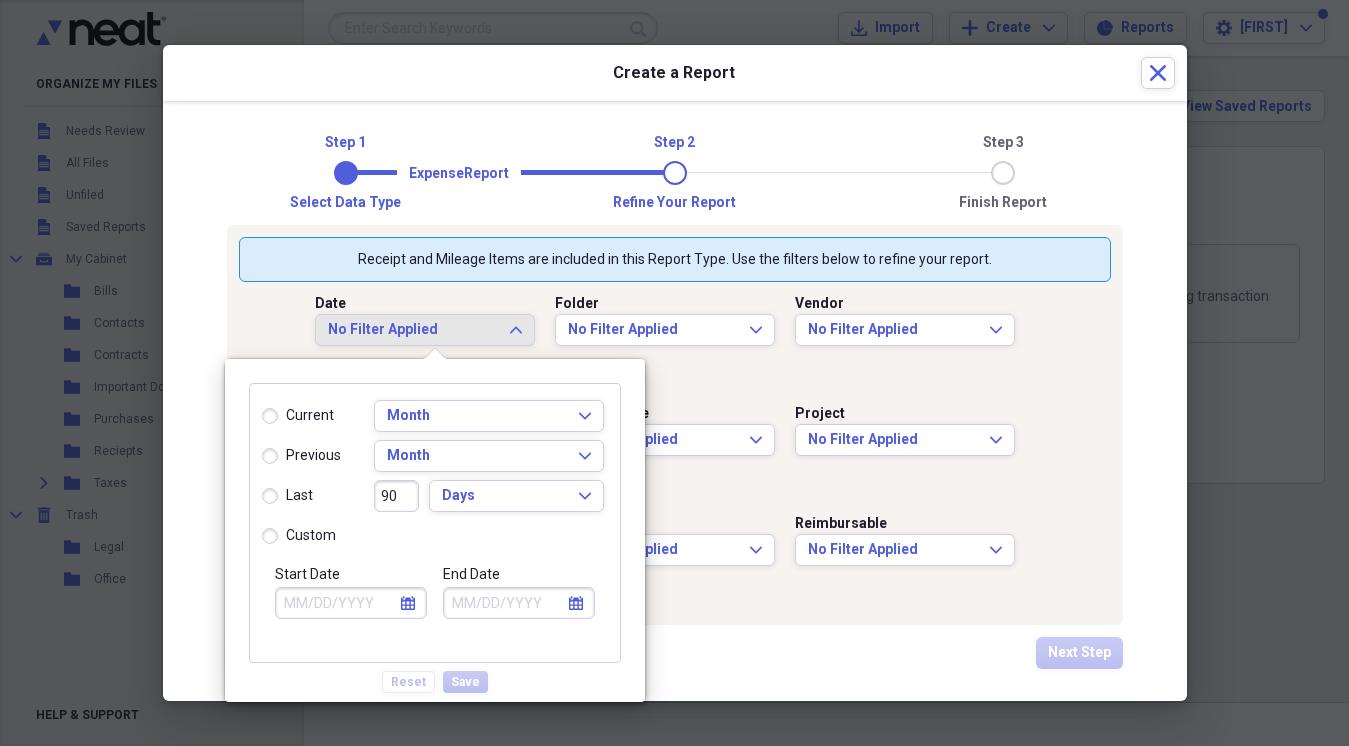 click on "previous" at bounding box center [301, 456] 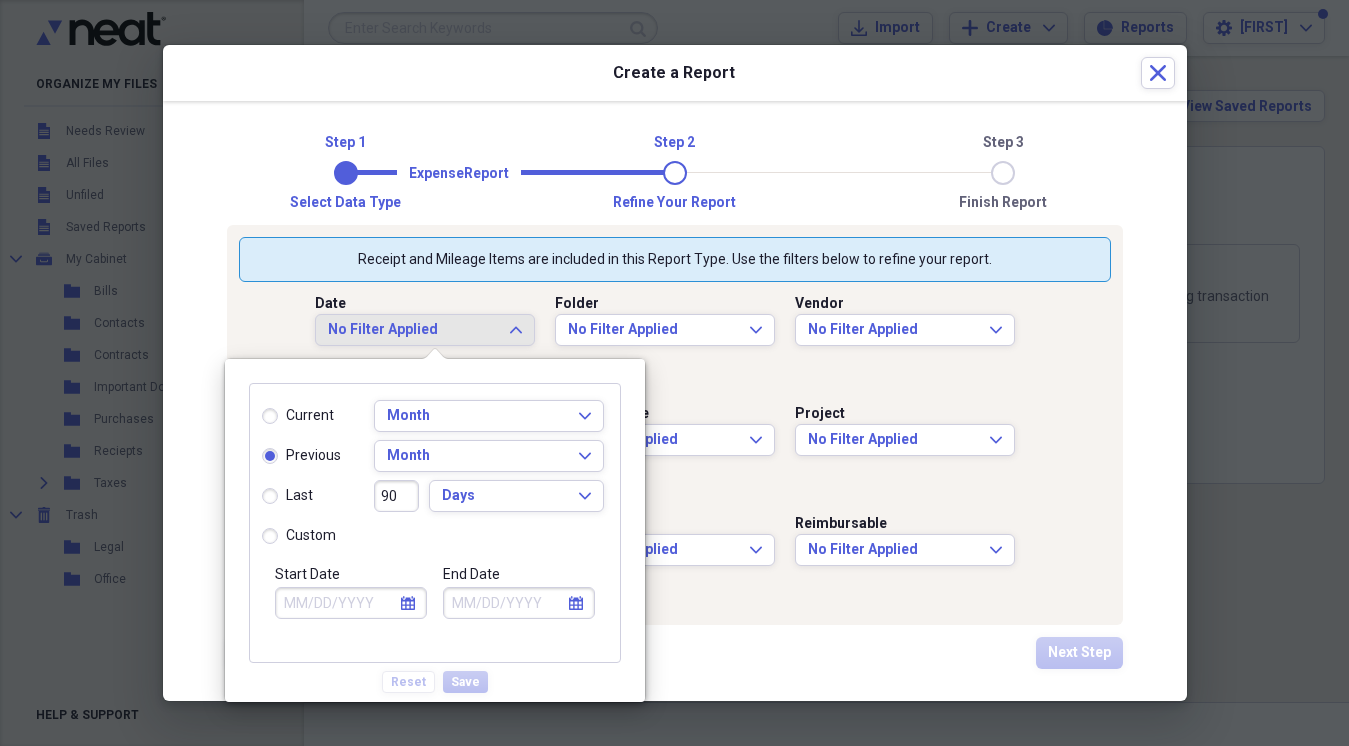 type on "07/01/2025" 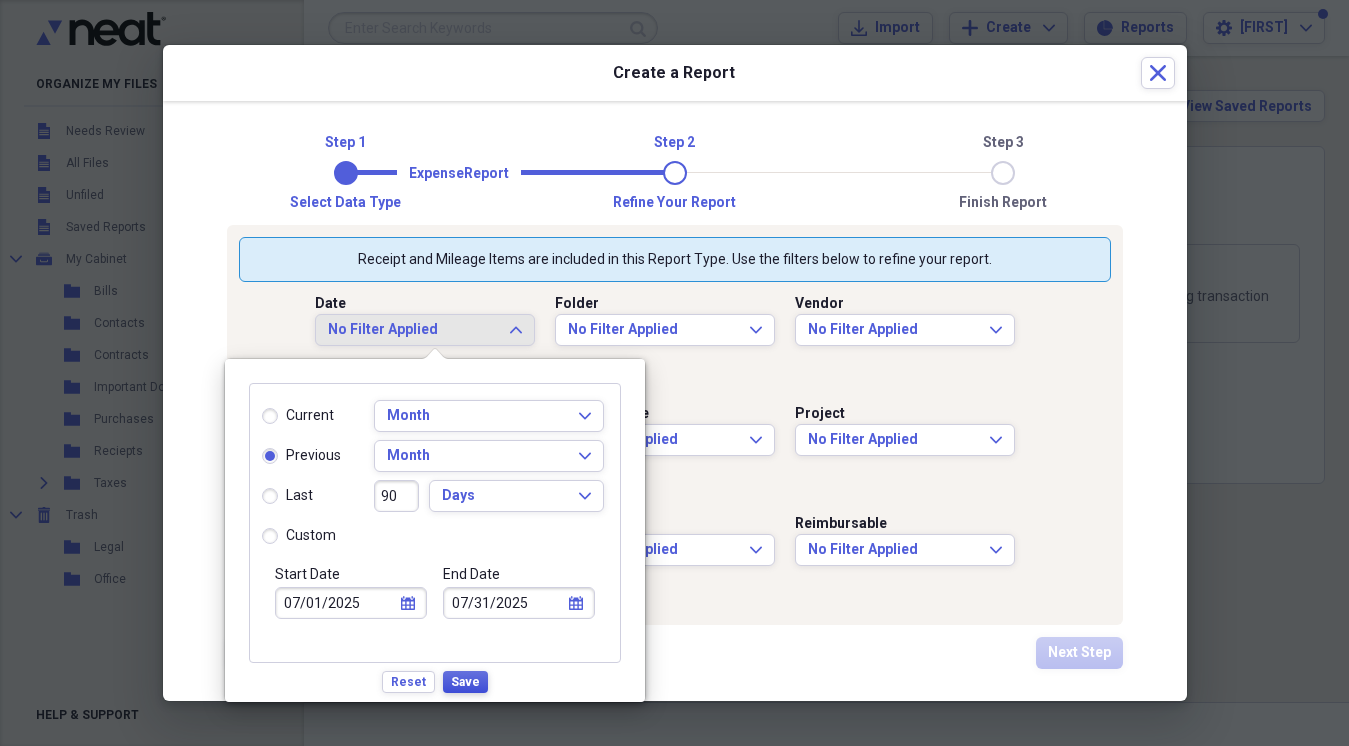 click on "Save" at bounding box center [465, 682] 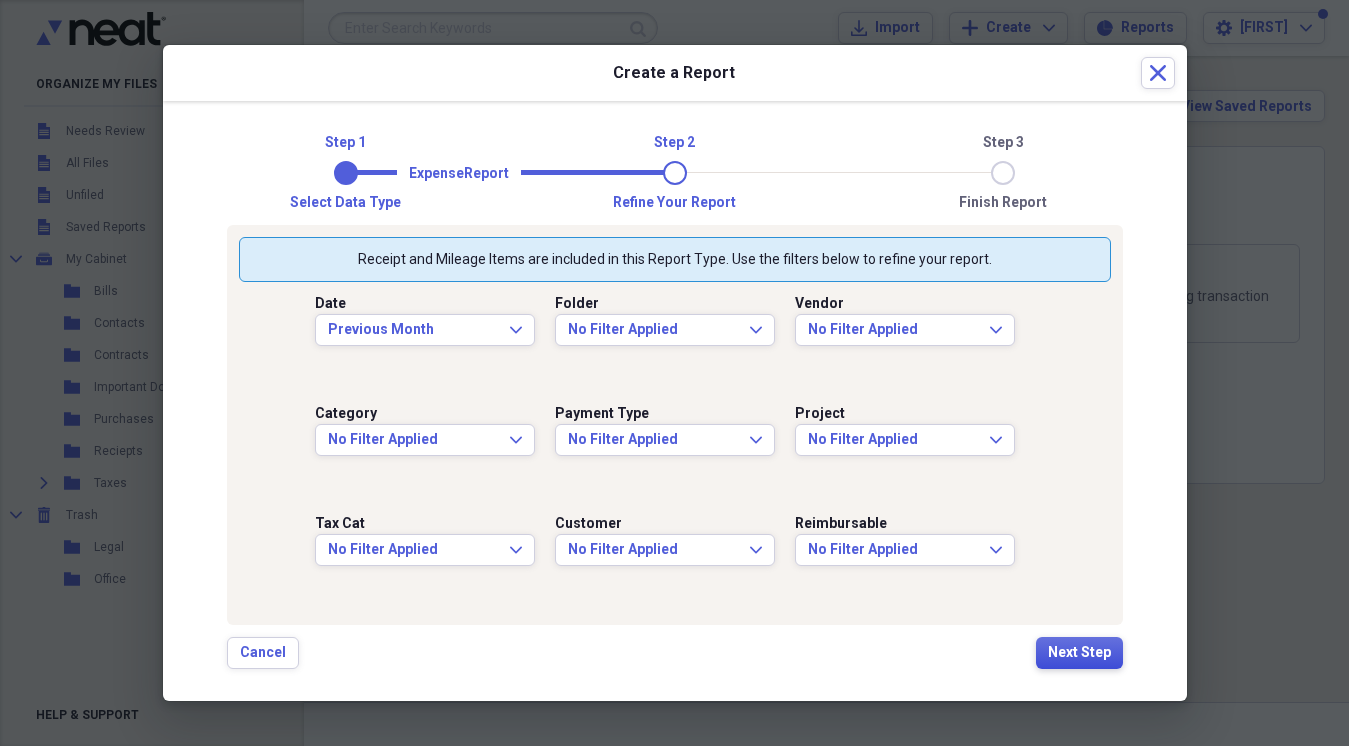click on "Next Step" at bounding box center (1079, 653) 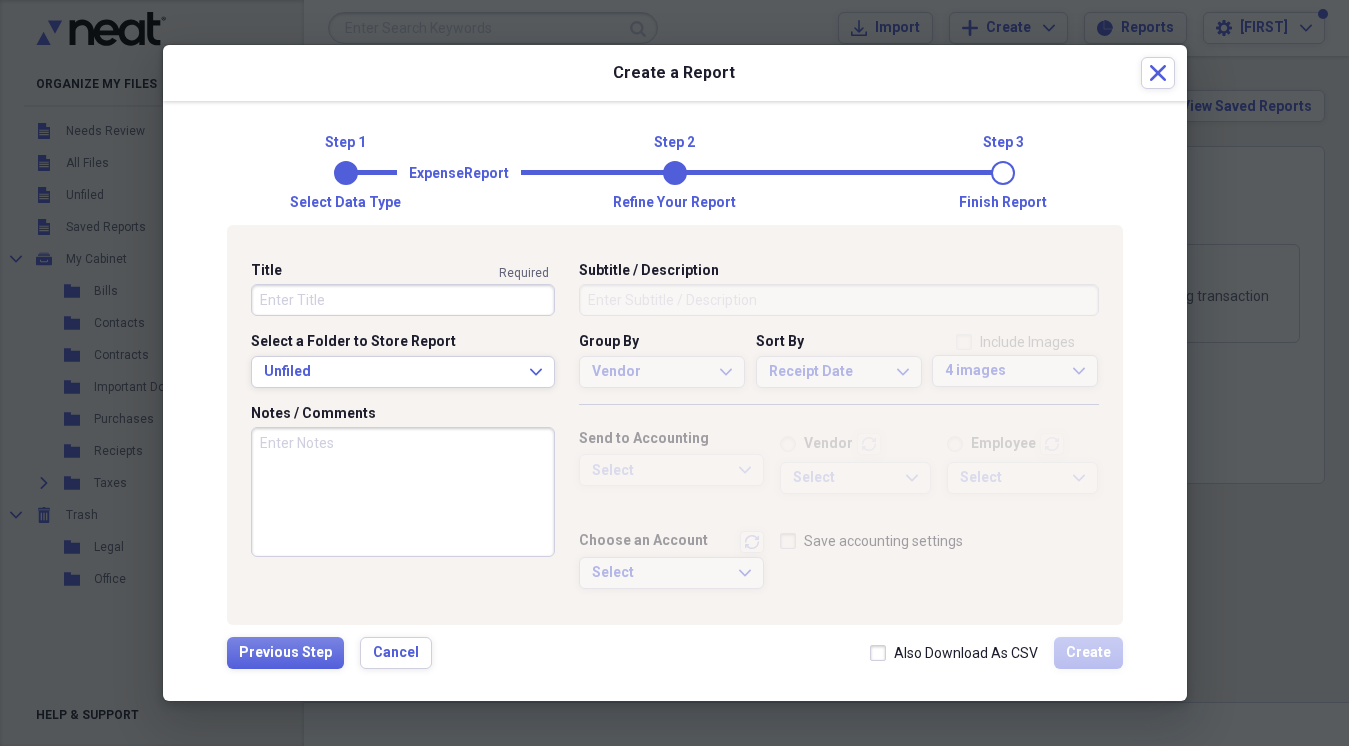 click on "Title" at bounding box center (403, 300) 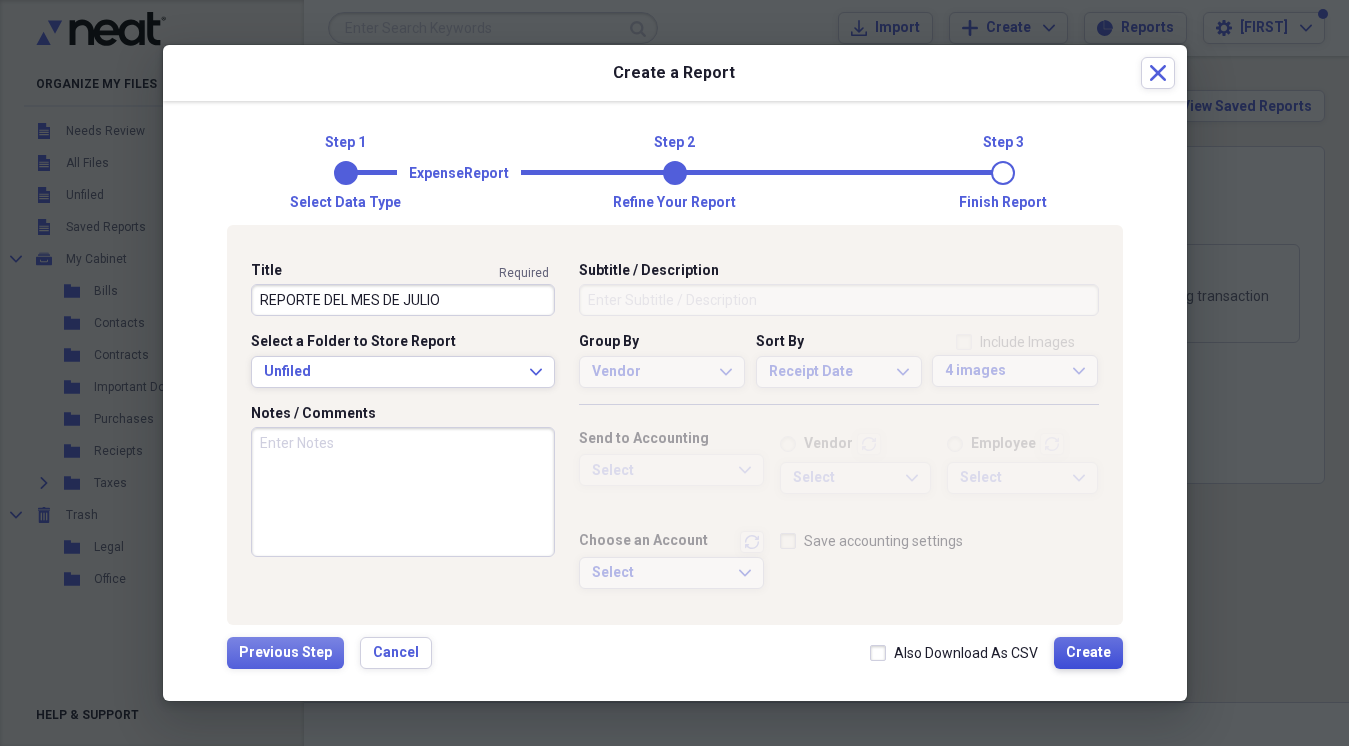 type on "REPORTE DEL MES DE JULIO" 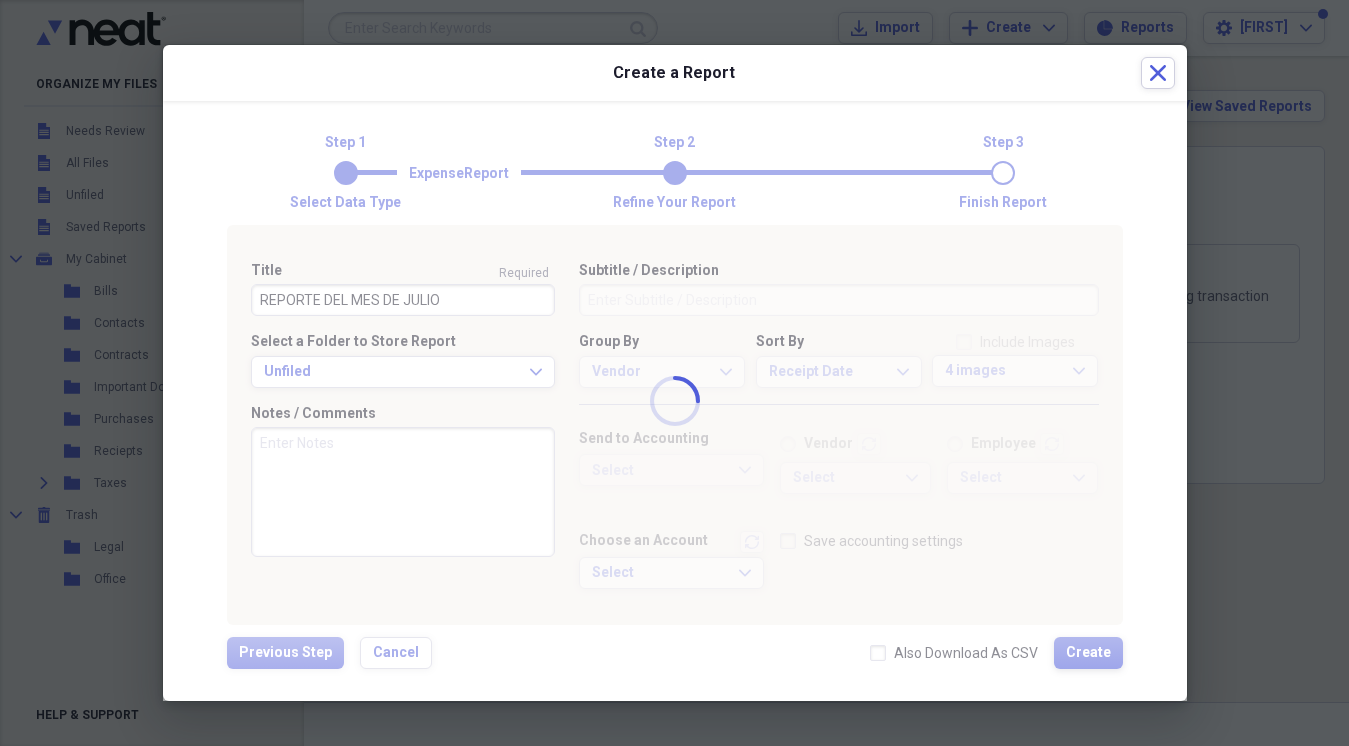 type 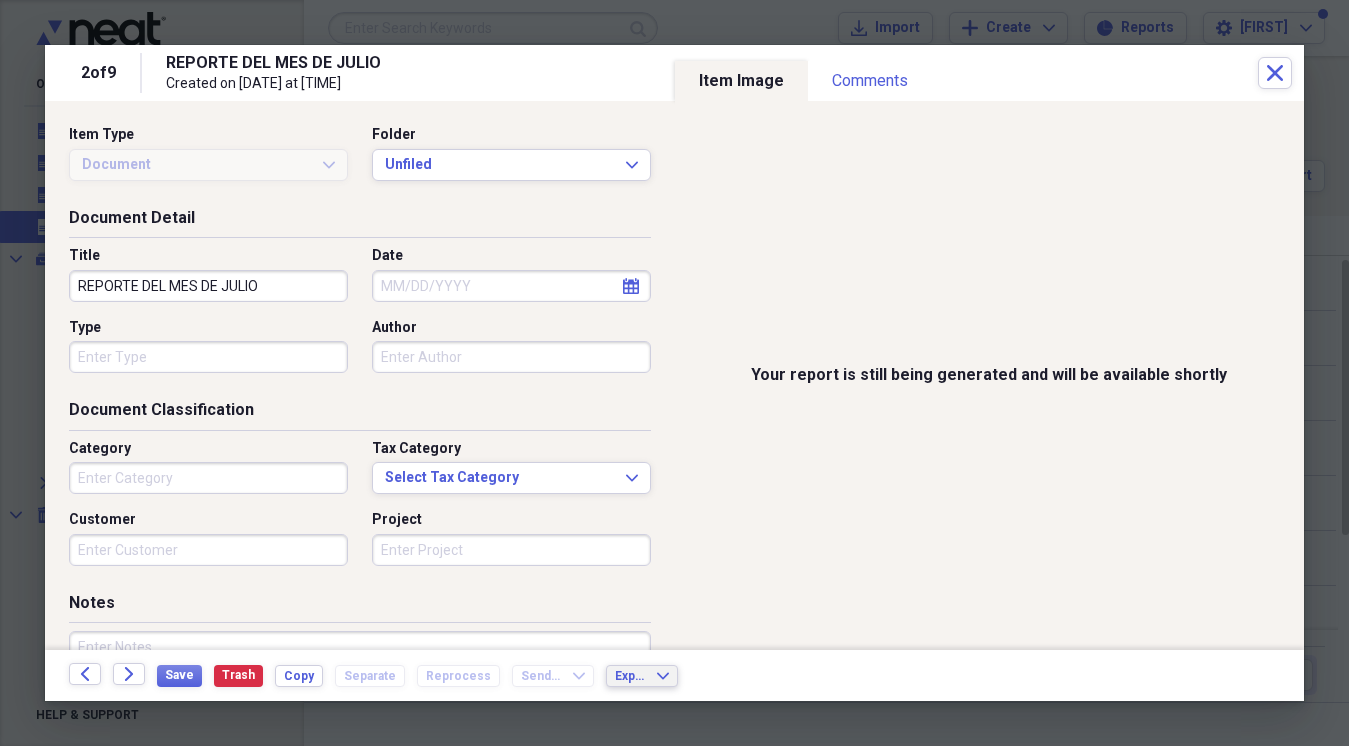 click on "Export Expand" at bounding box center [642, 676] 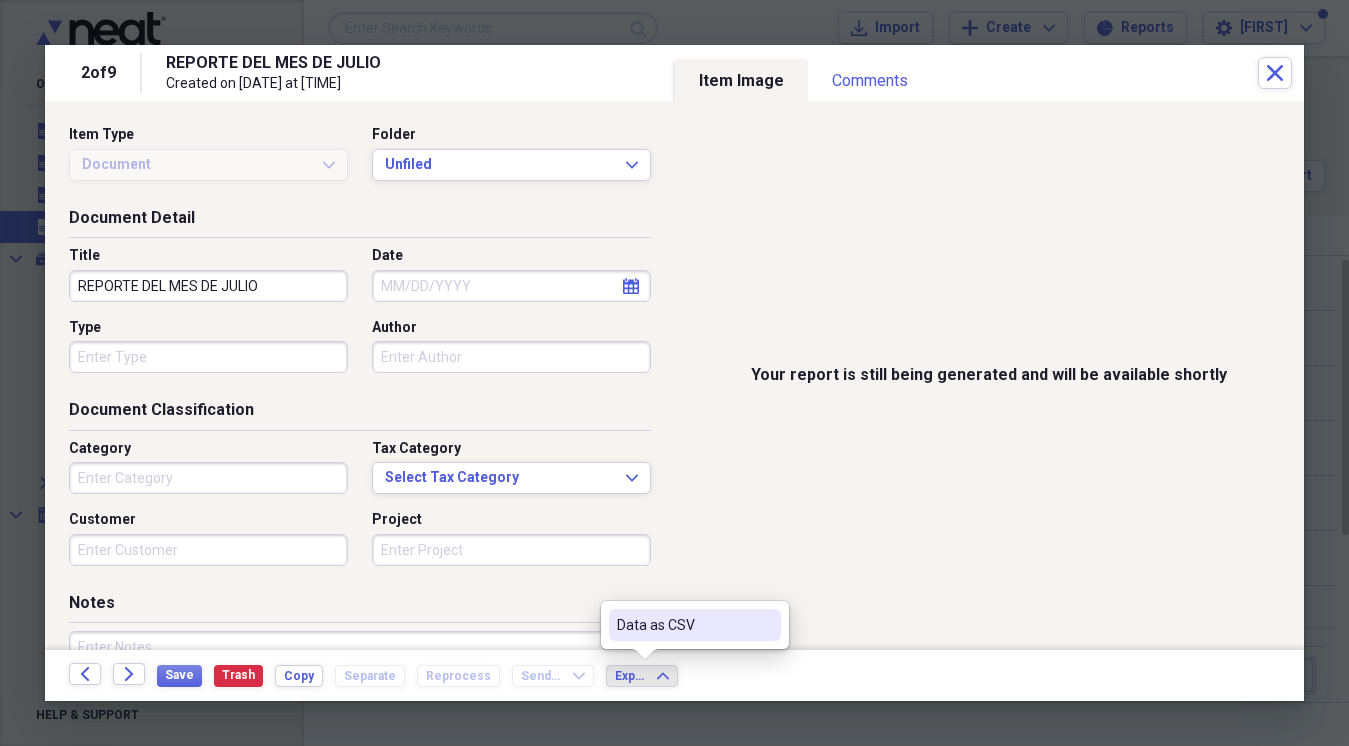 click on "Back Forward Save Trash Copy Separate Reprocess Send To Expand Export Expand" at bounding box center (674, 675) 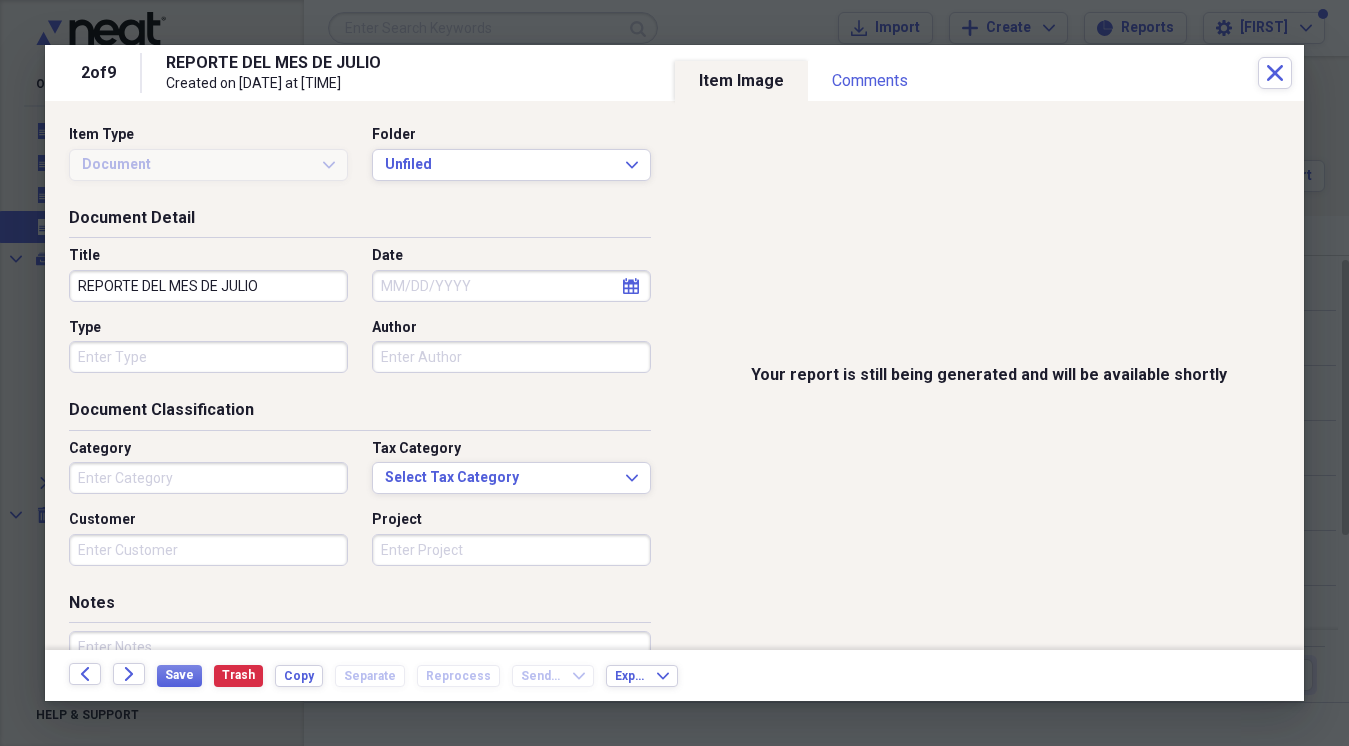 click on "Your report is still being generated and will be available shortly" at bounding box center (990, 375) 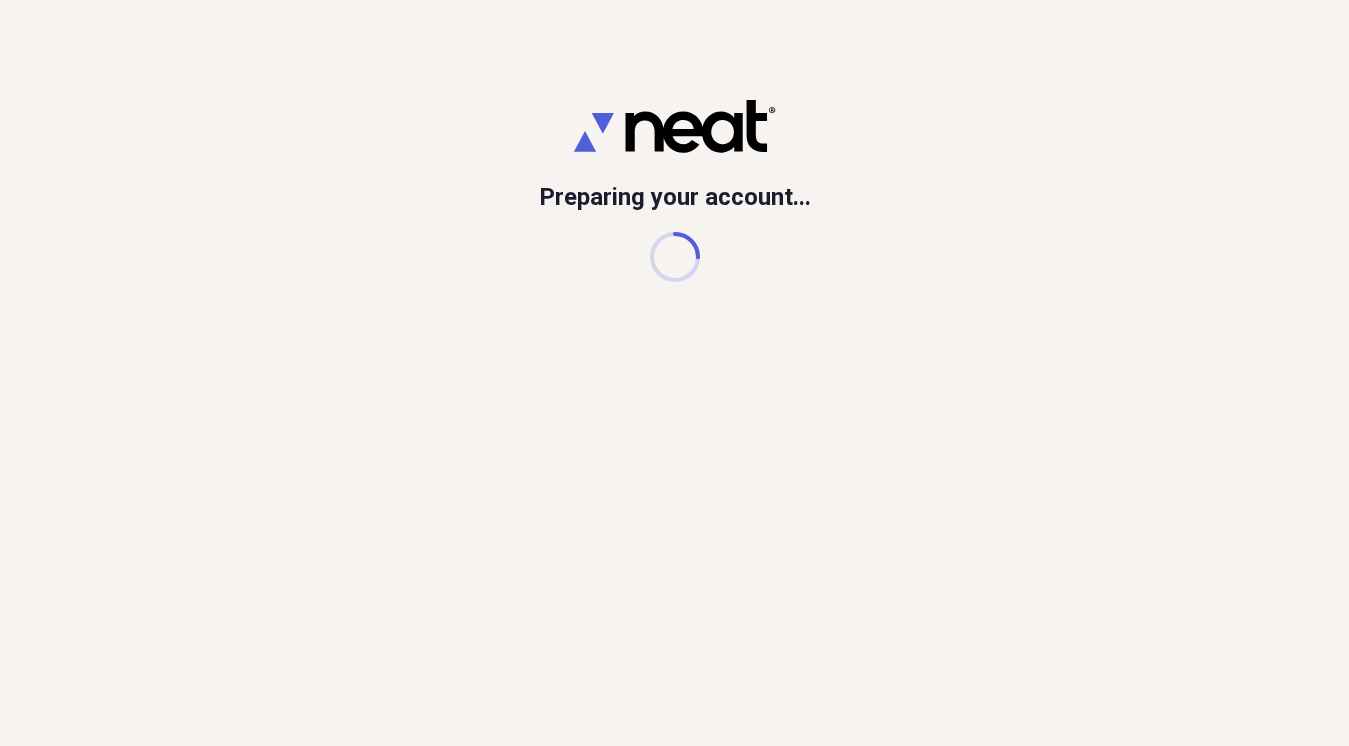 scroll, scrollTop: 0, scrollLeft: 0, axis: both 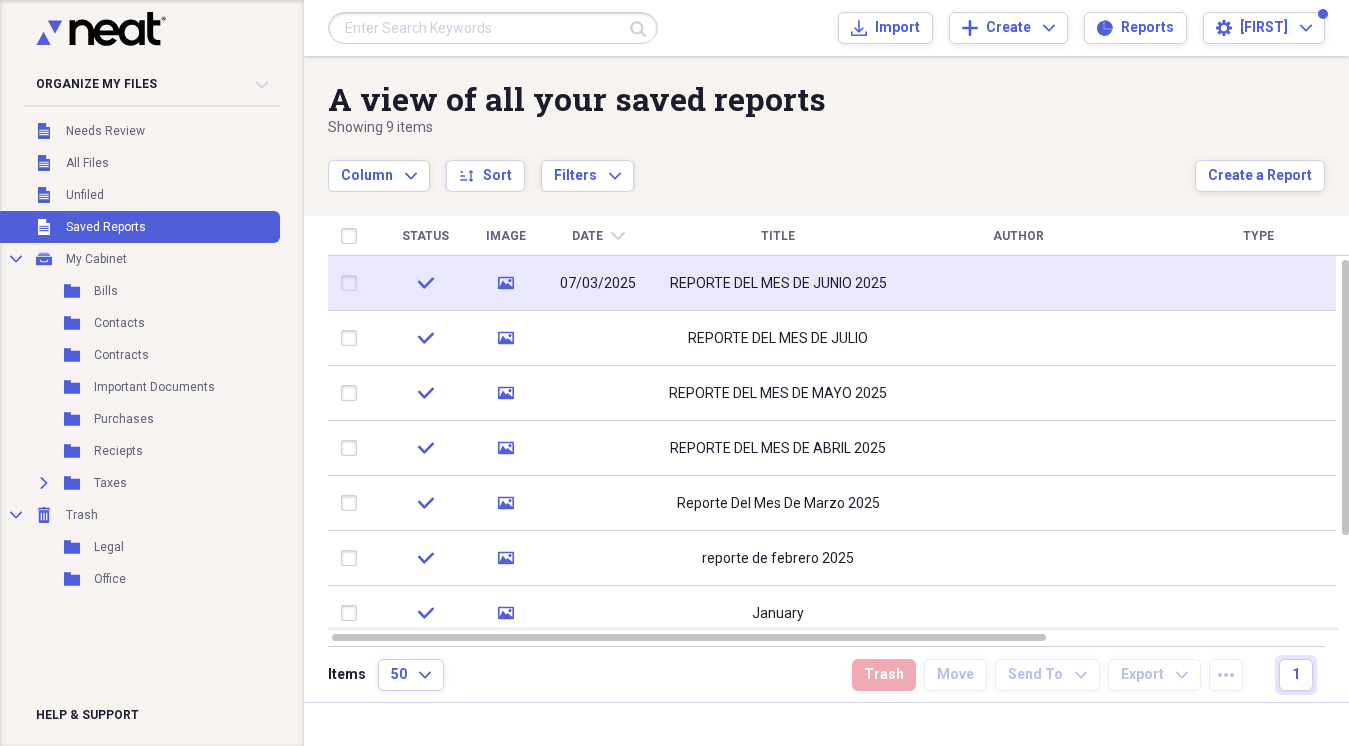 click on "07/03/2025" at bounding box center (598, 283) 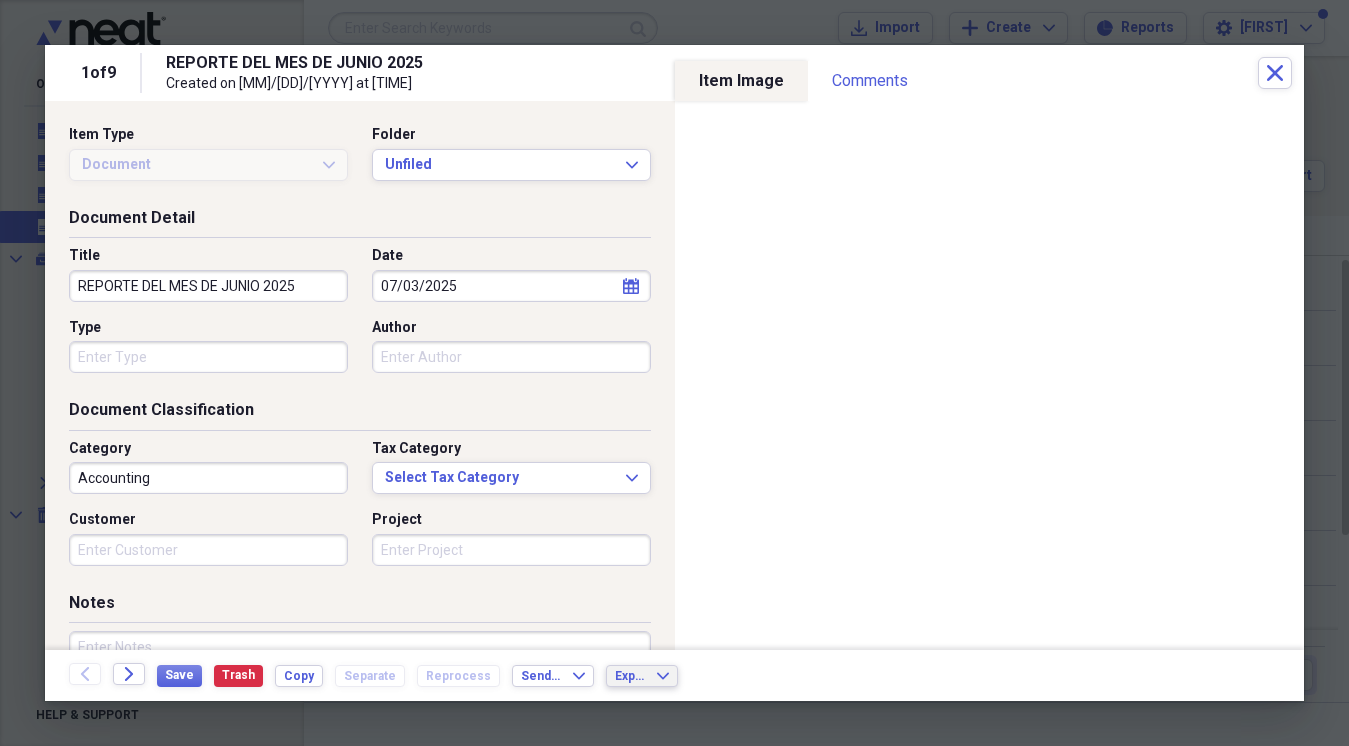click on "Expand" 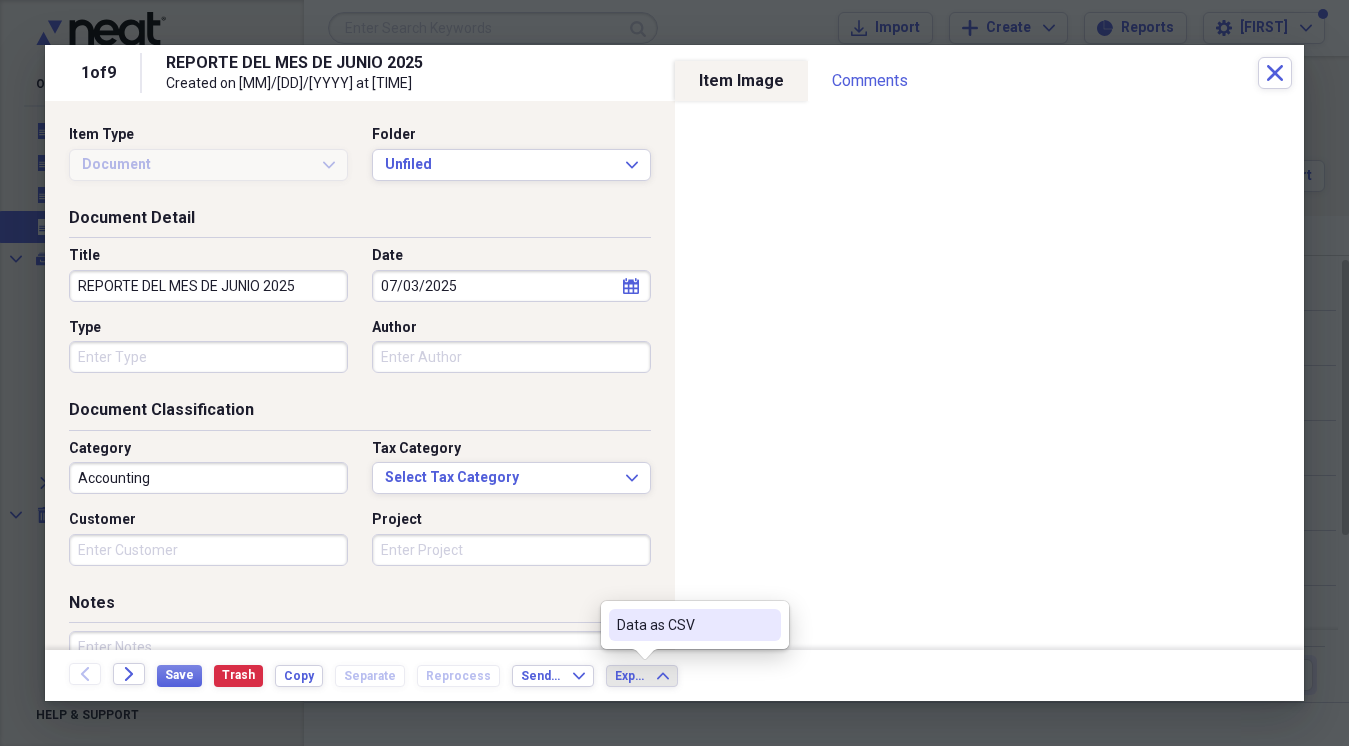 click on "Back Forward Save Trash Copy Separate Reprocess Send To Expand Export Expand" at bounding box center (674, 675) 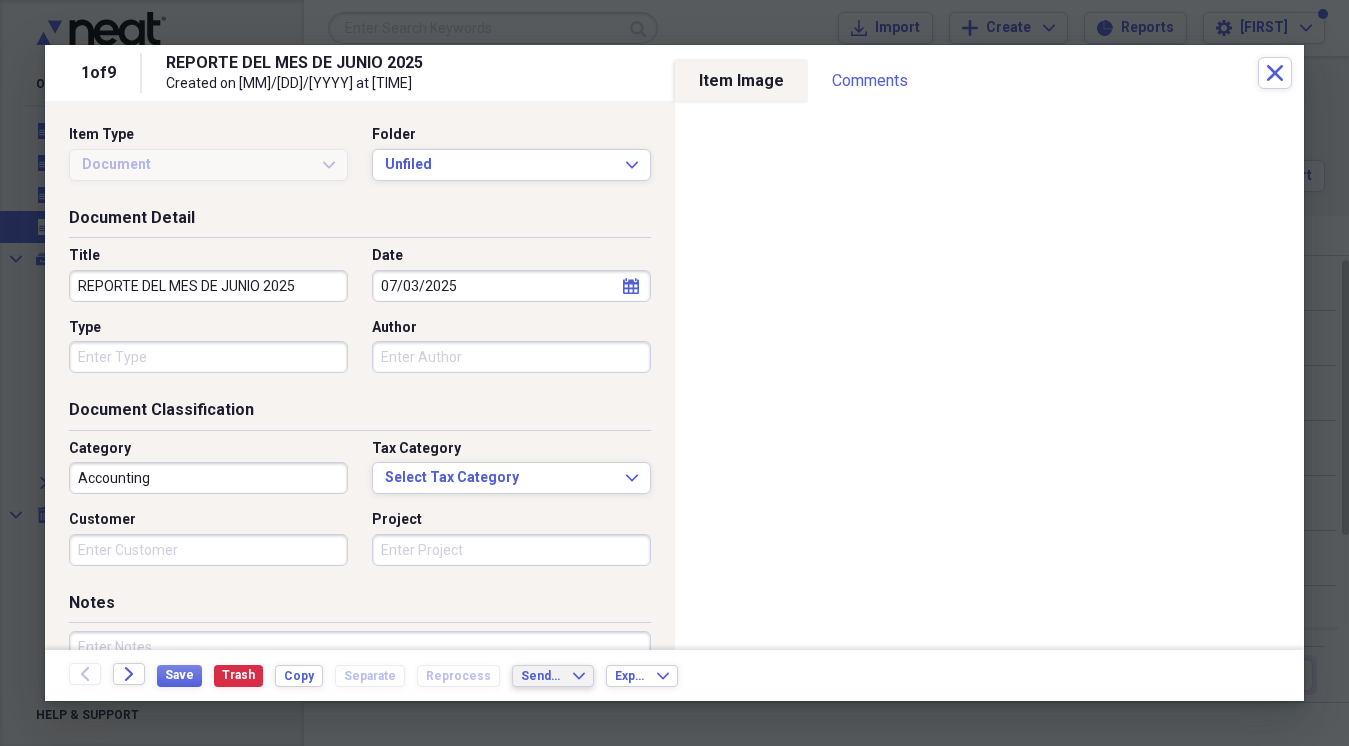 click on "Expand" 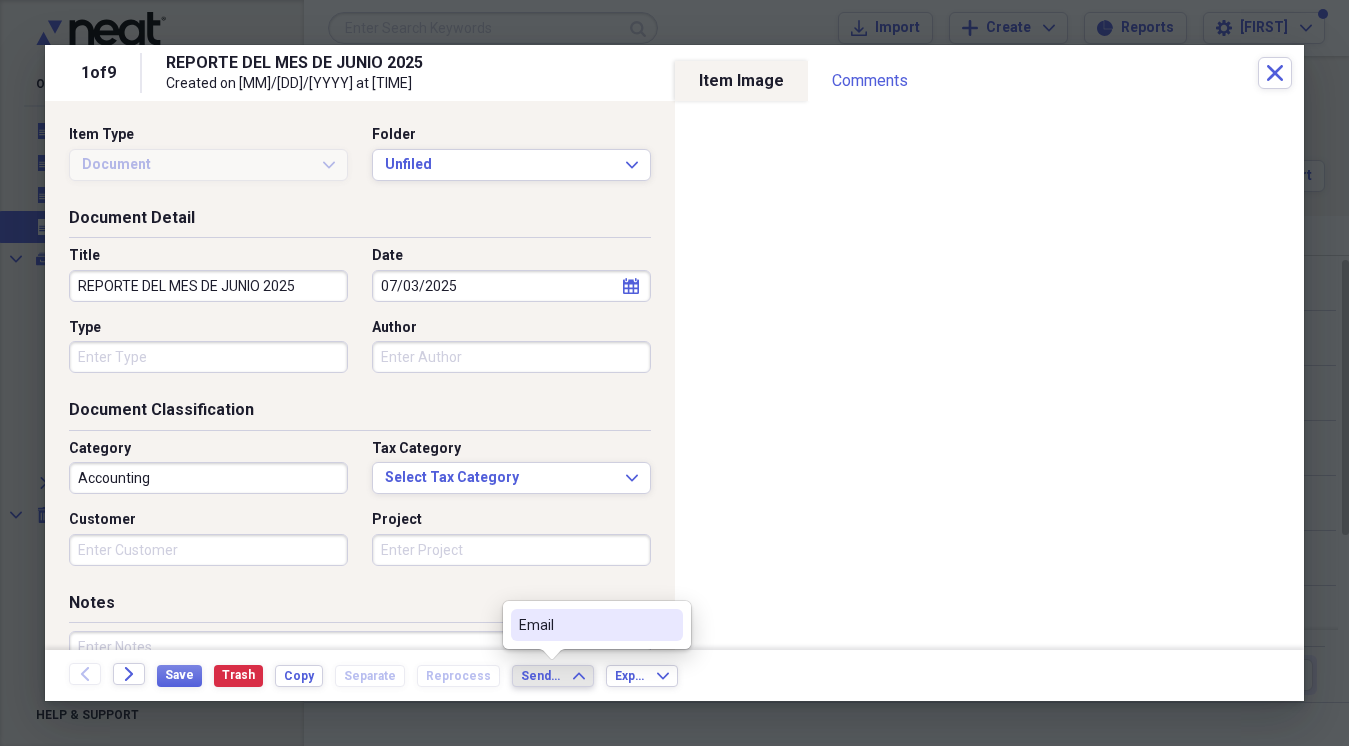 click on "Email" at bounding box center (585, 625) 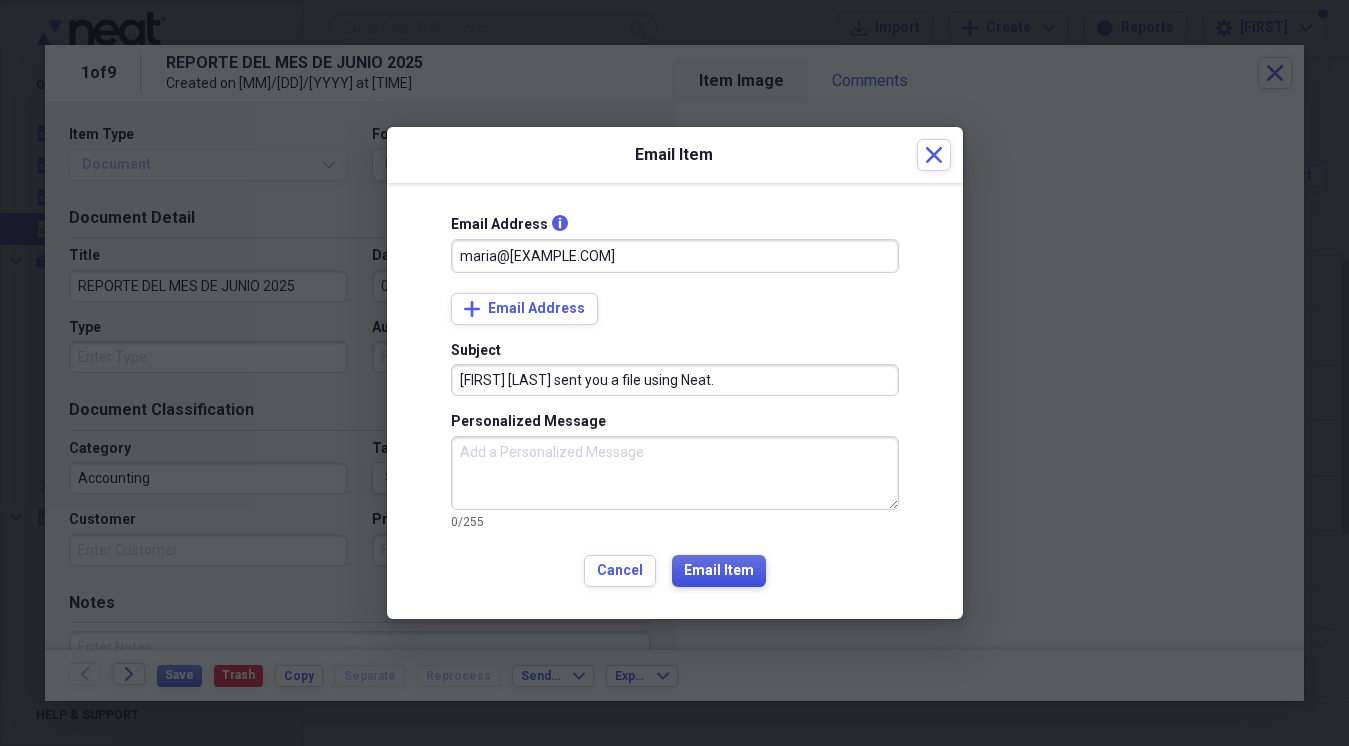 type on "maria@[EXAMPLE.COM]" 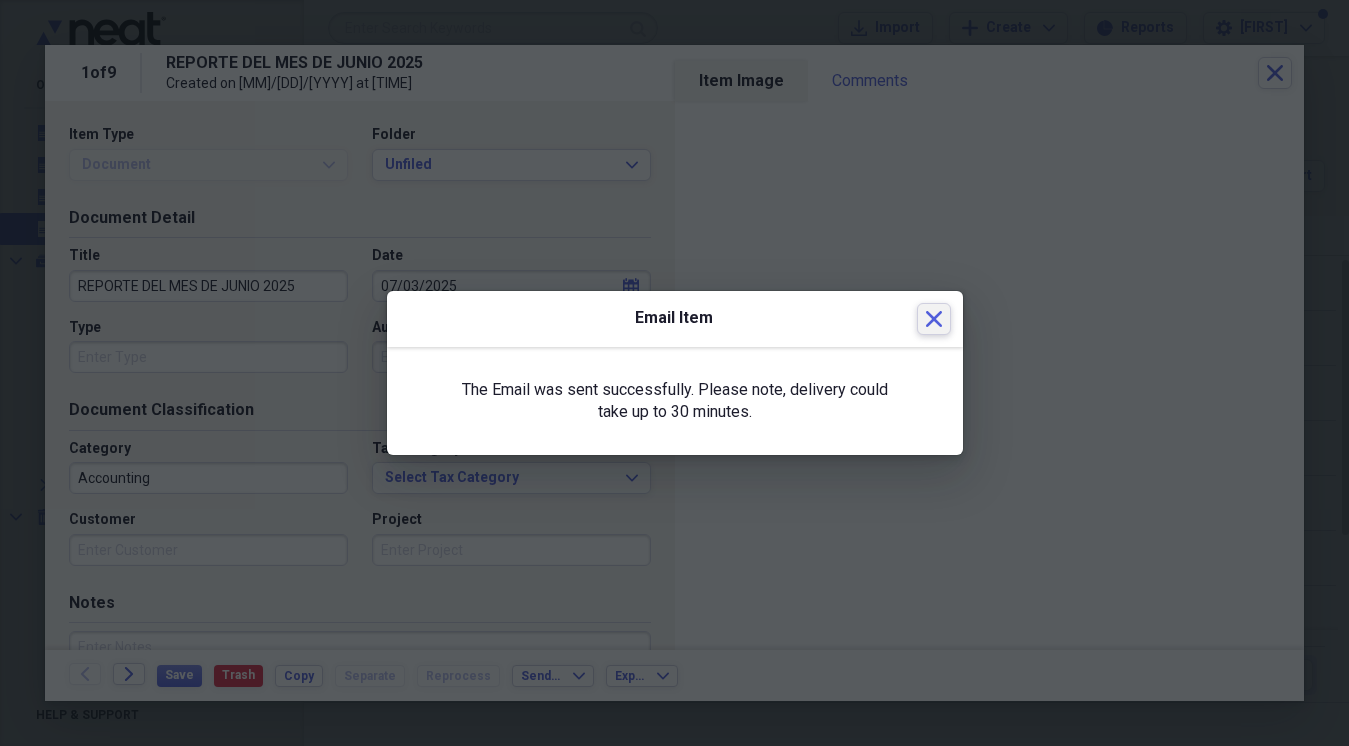 click 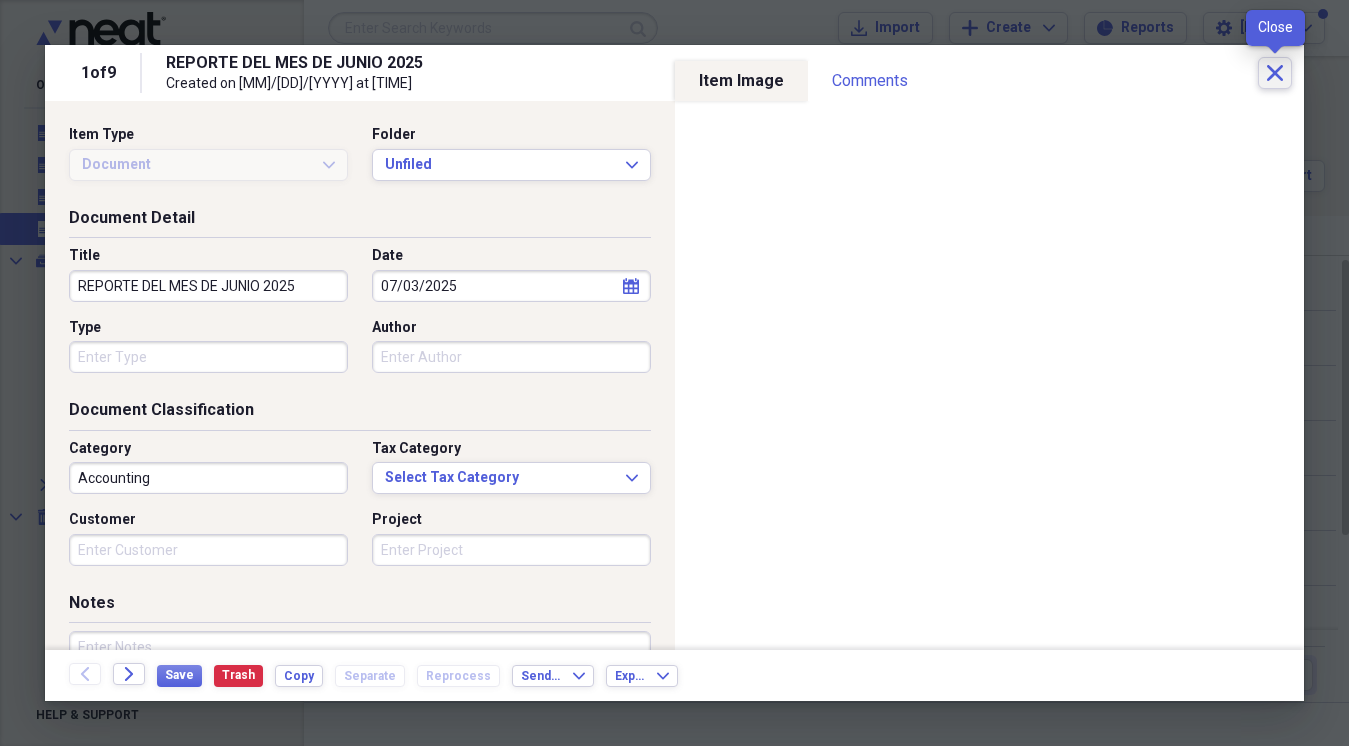 click on "Close" at bounding box center [1275, 73] 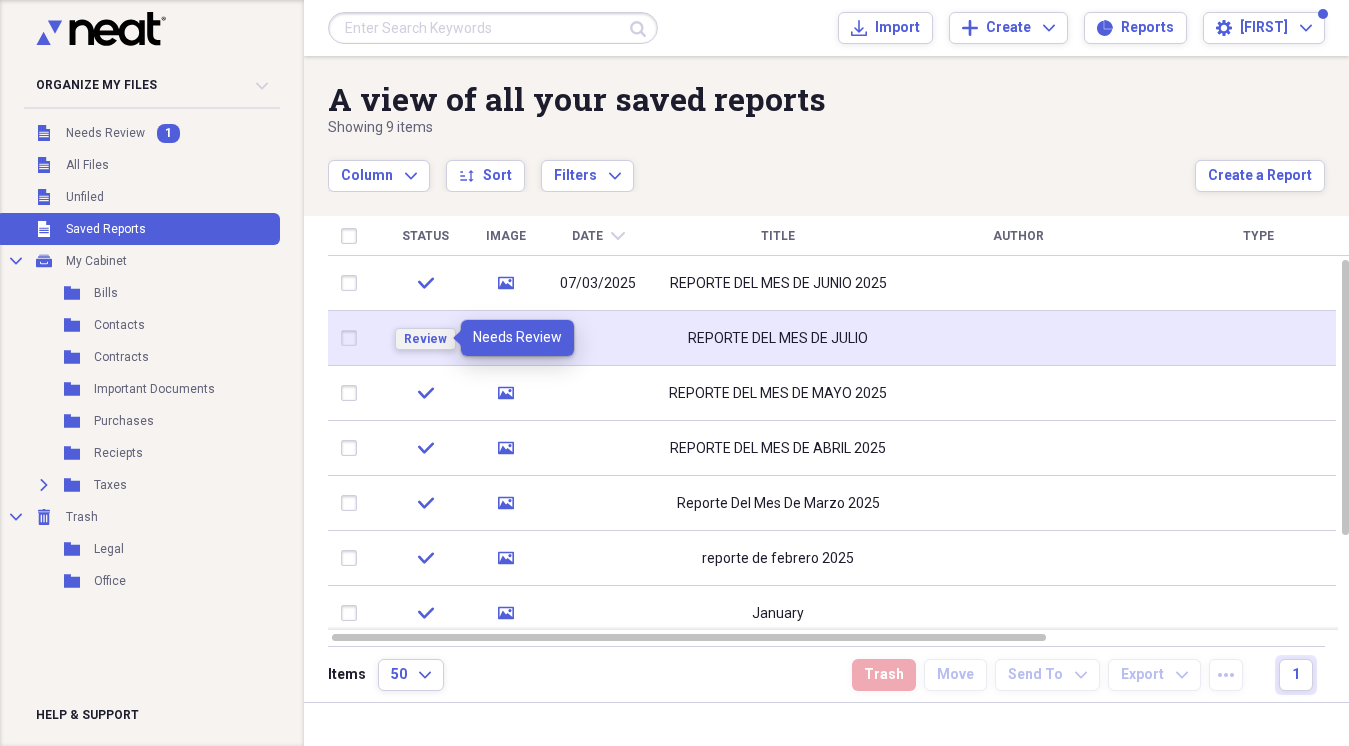 click on "Review" at bounding box center (425, 339) 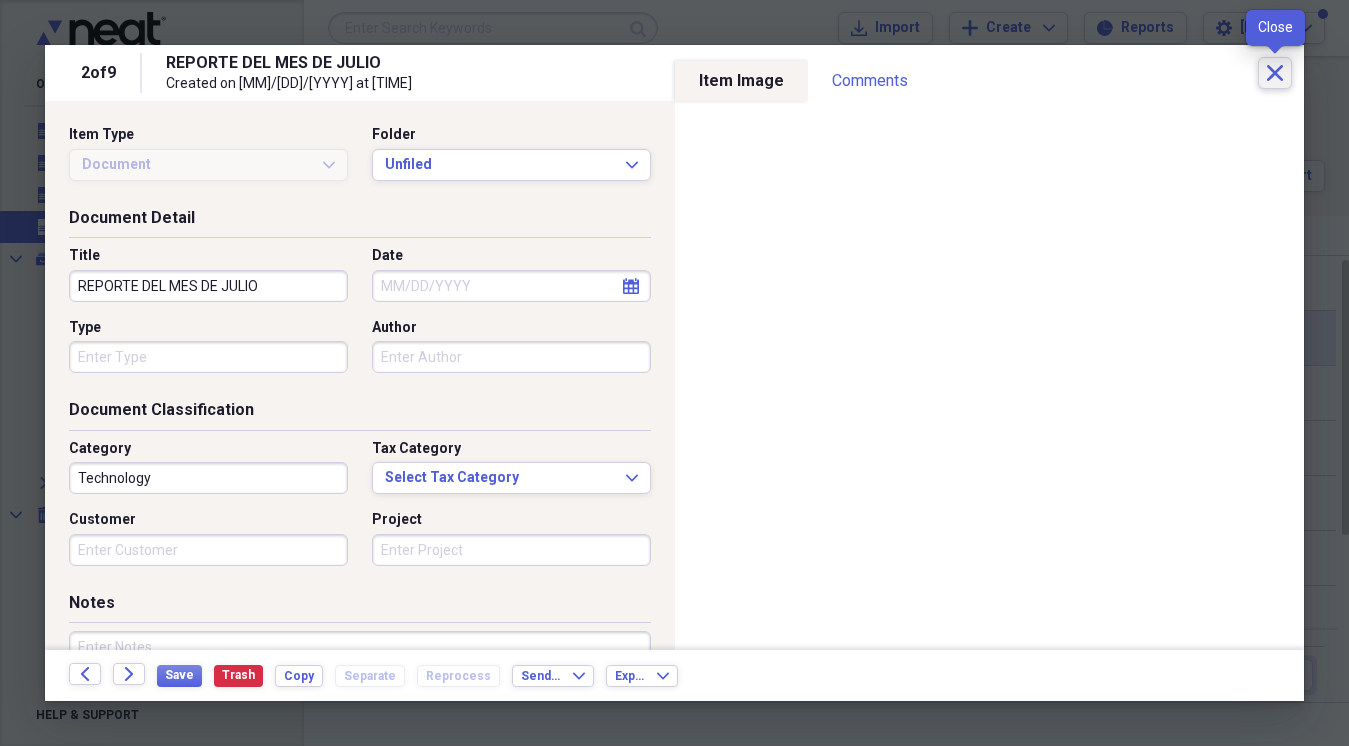 click on "Close" at bounding box center [1275, 73] 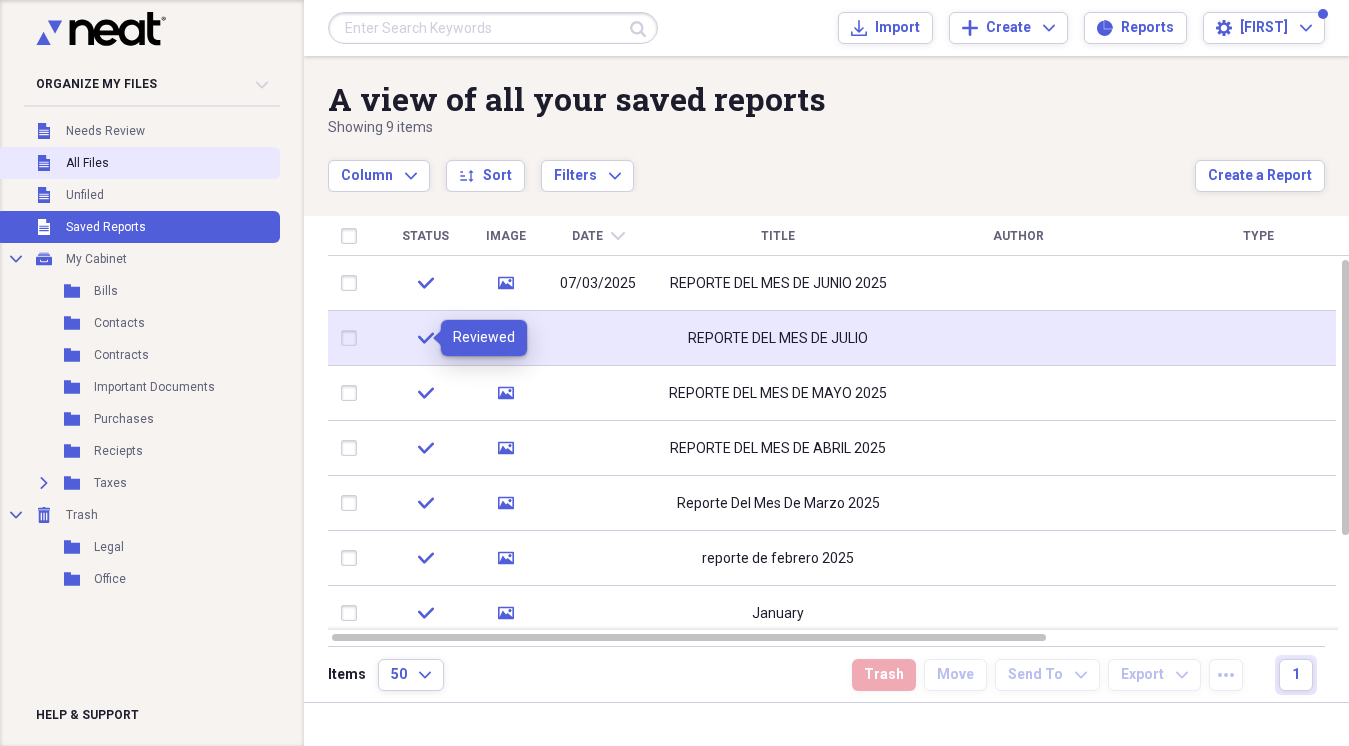click on "Unfiled All Files" at bounding box center [138, 163] 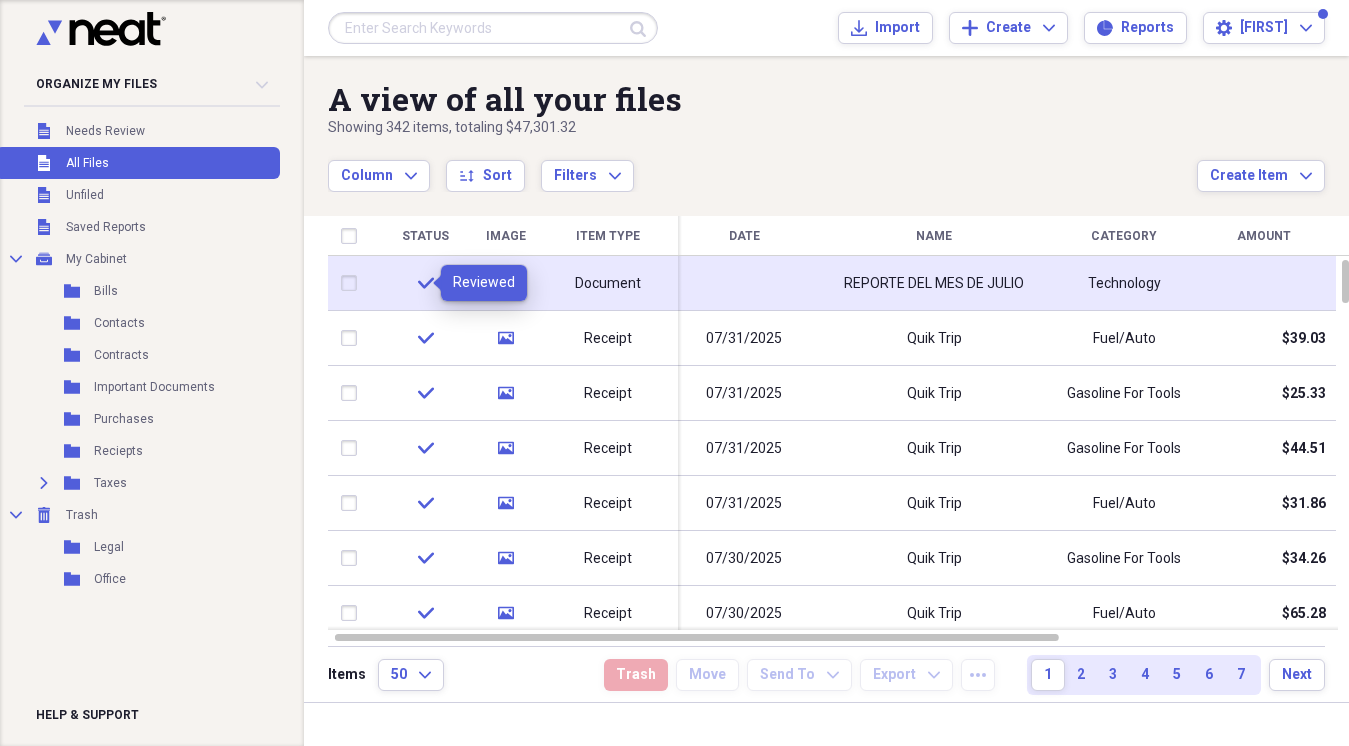 click on "check" 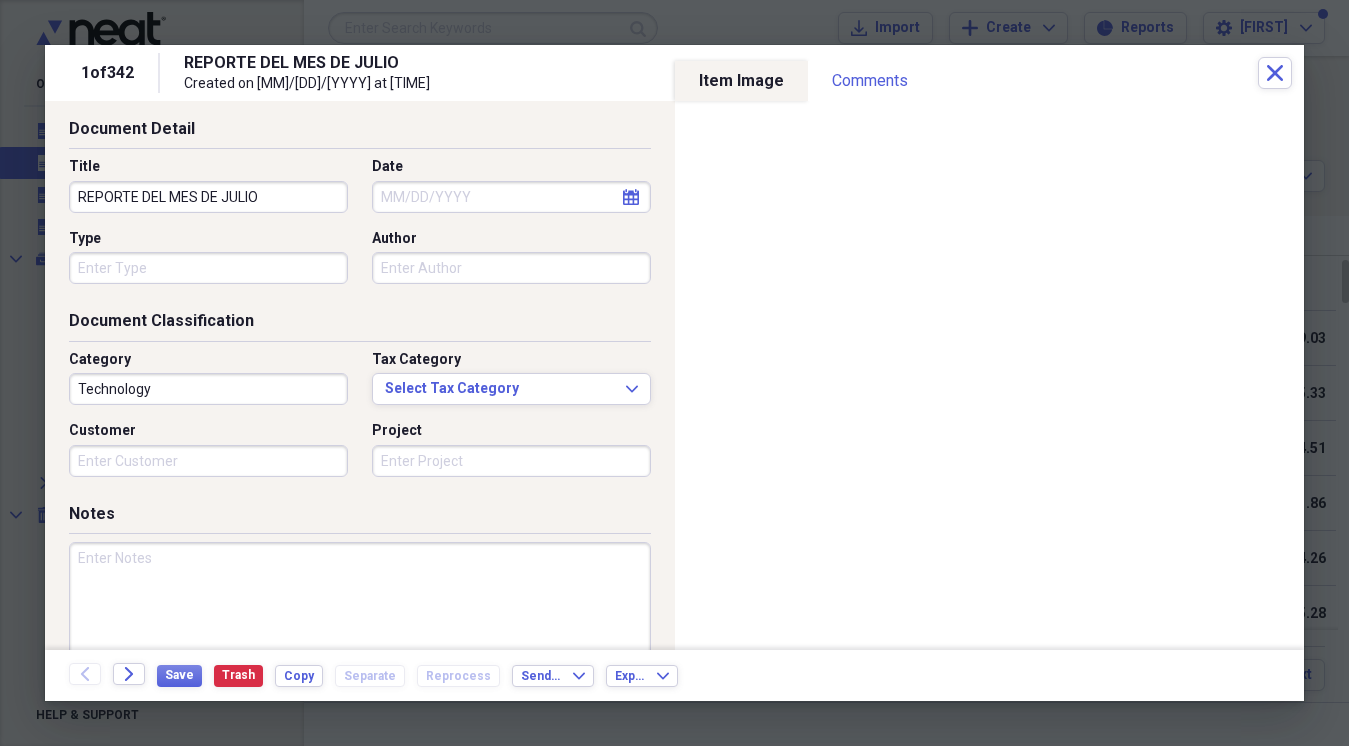 scroll, scrollTop: 91, scrollLeft: 0, axis: vertical 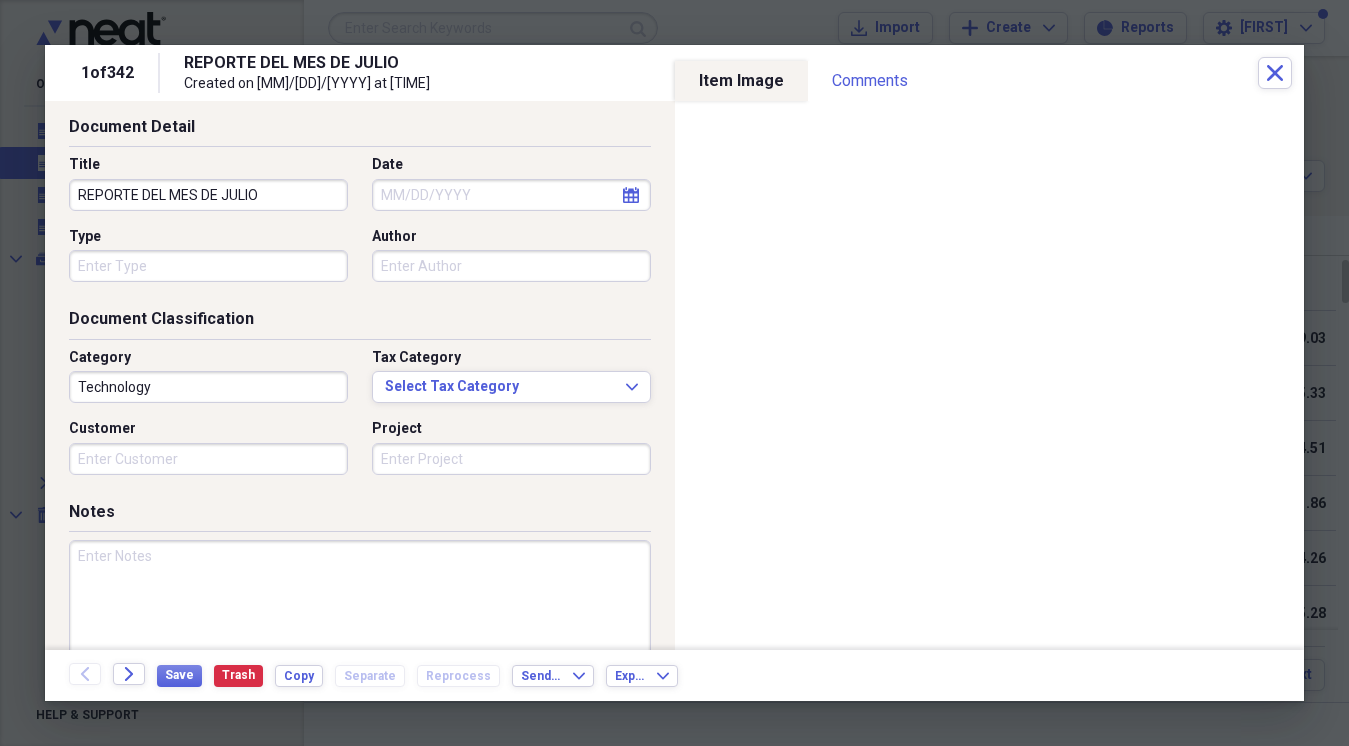 click on "Technology" at bounding box center [208, 387] 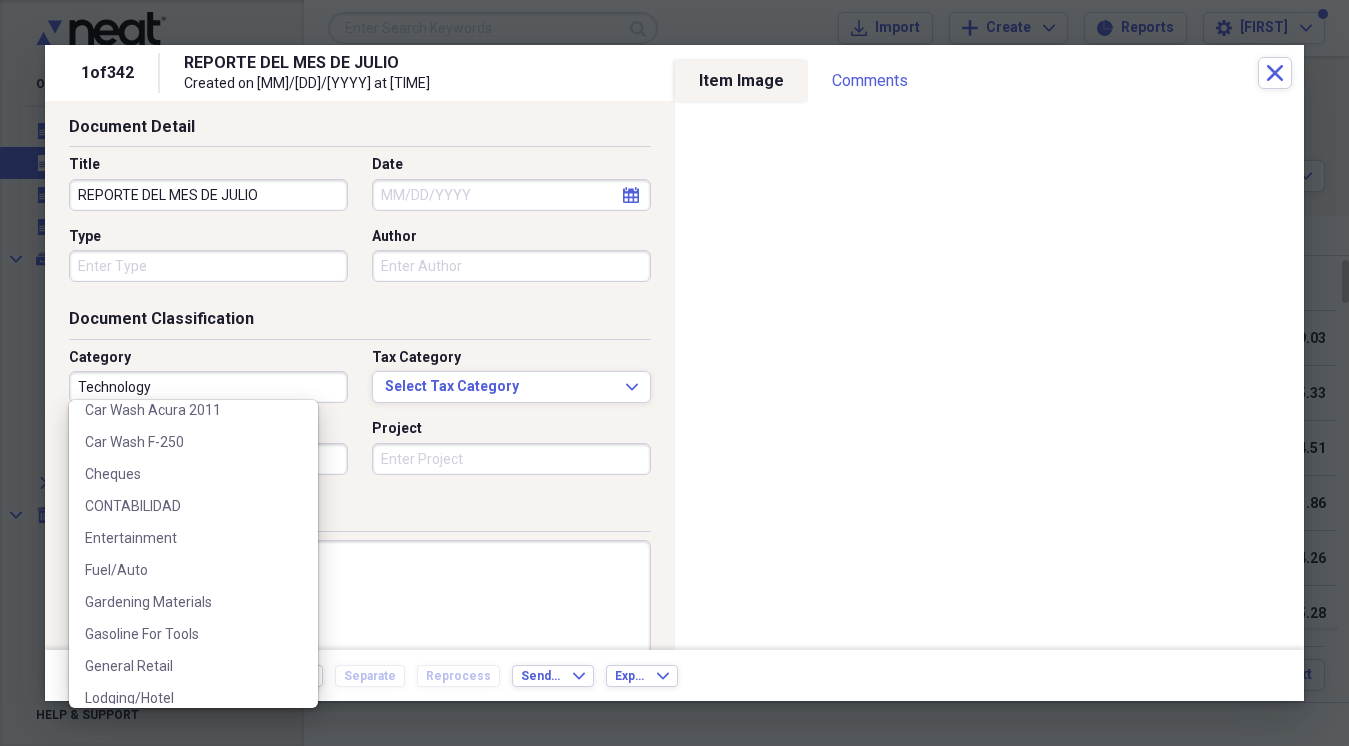 scroll, scrollTop: 217, scrollLeft: 0, axis: vertical 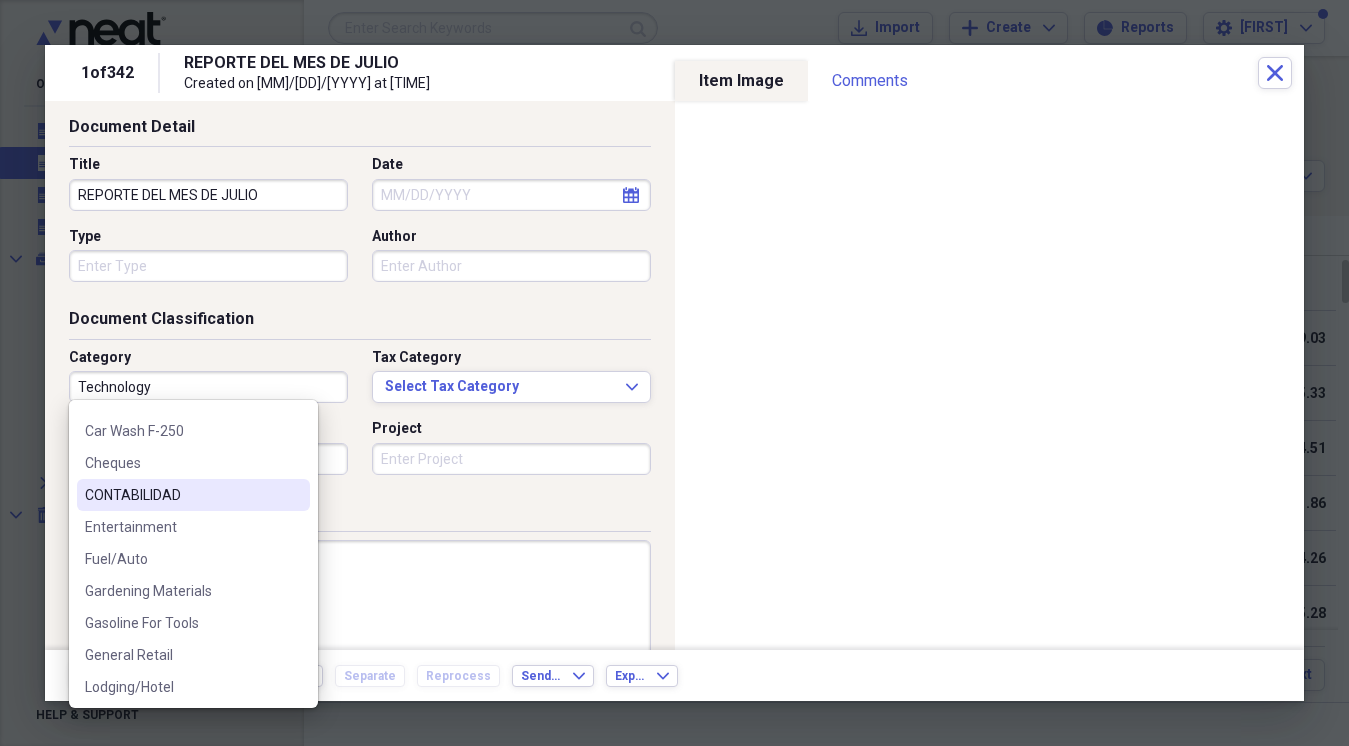 click on "CONTABILIDAD" at bounding box center [181, 495] 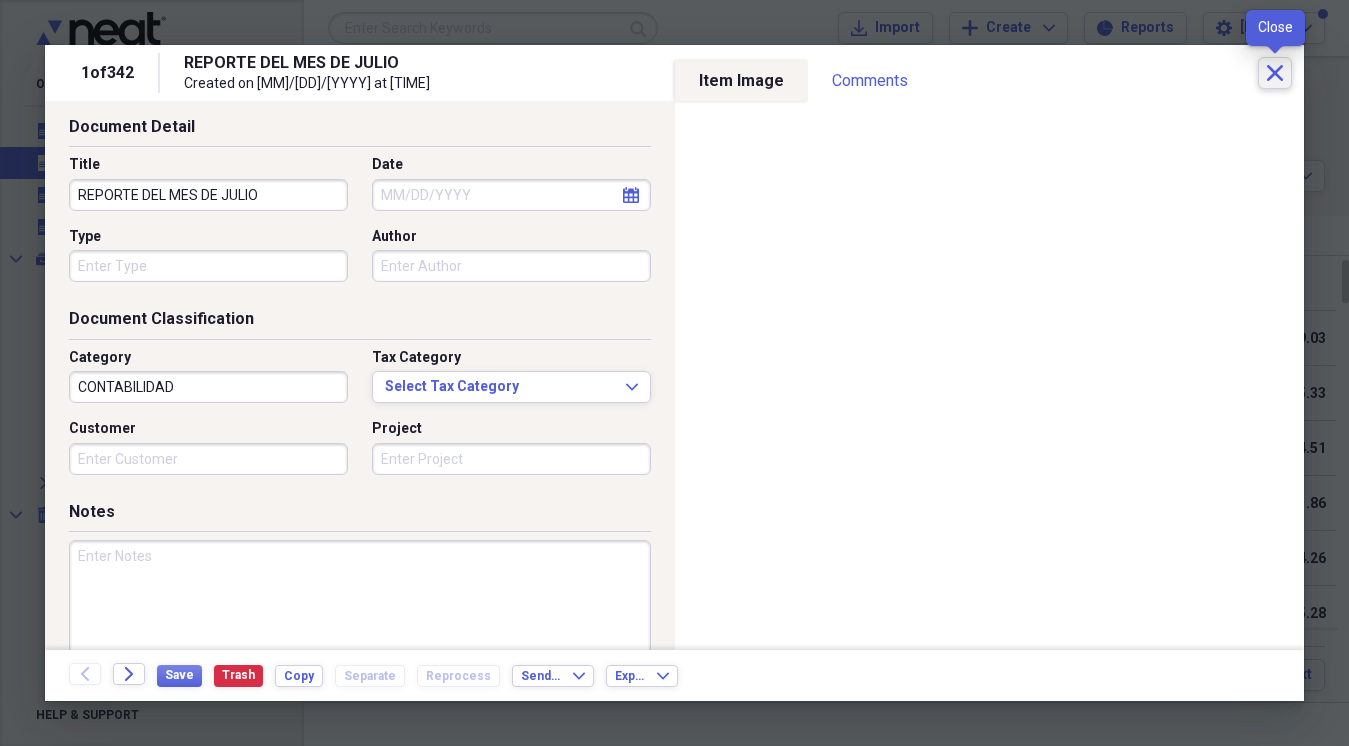 click 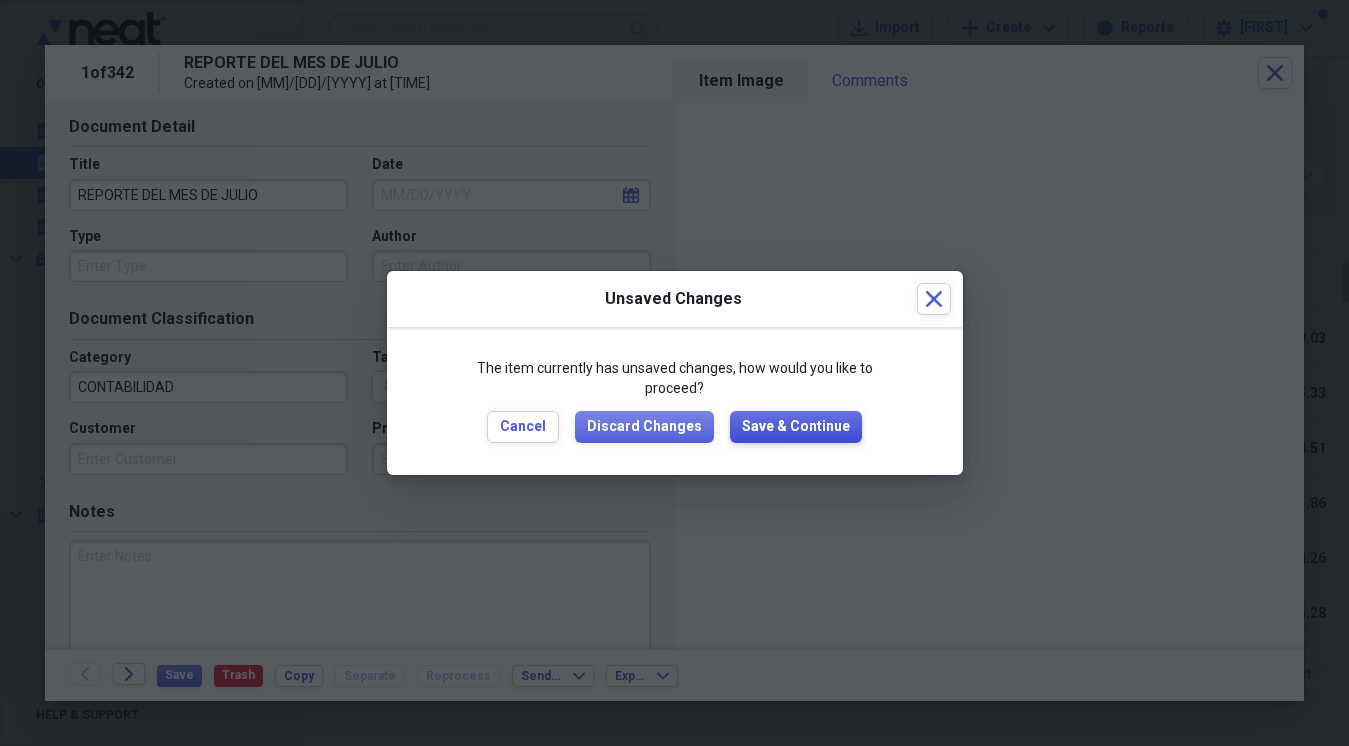 click on "Save & Continue" at bounding box center (796, 427) 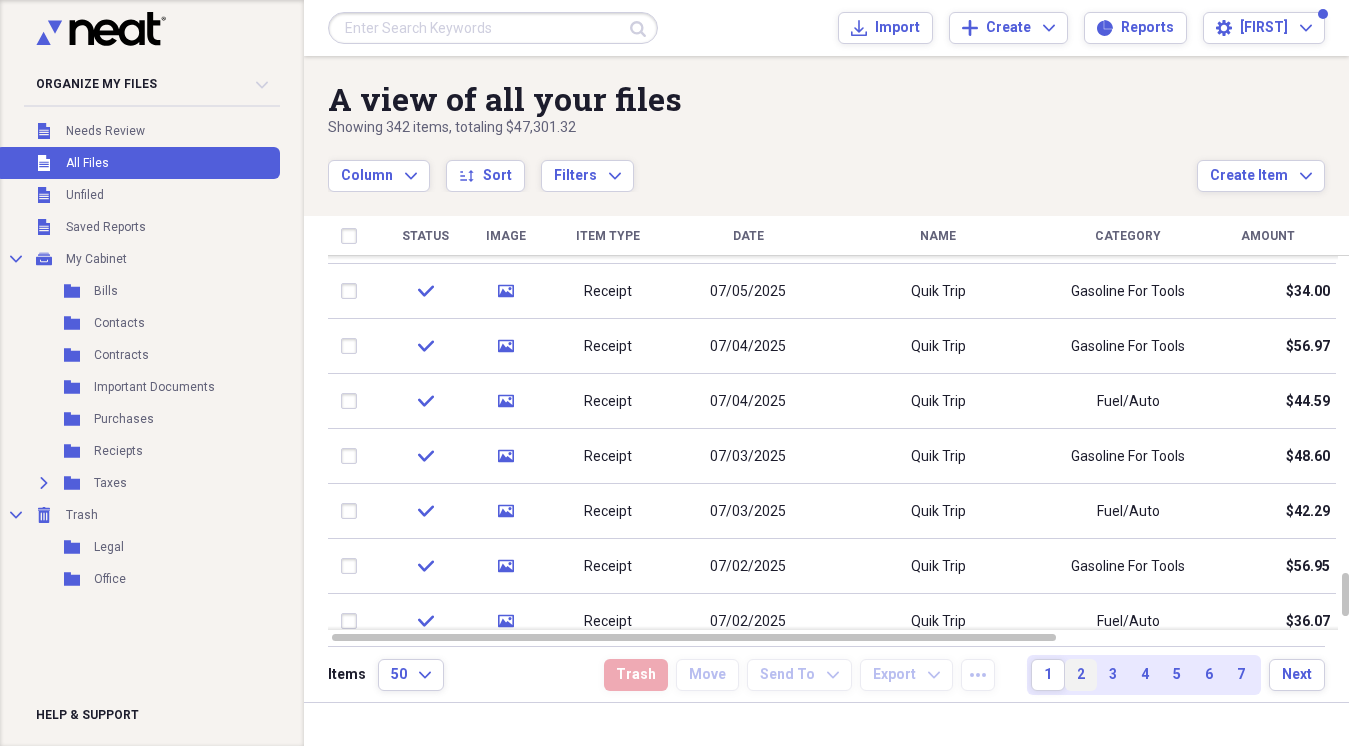 click on "2" at bounding box center [1081, 675] 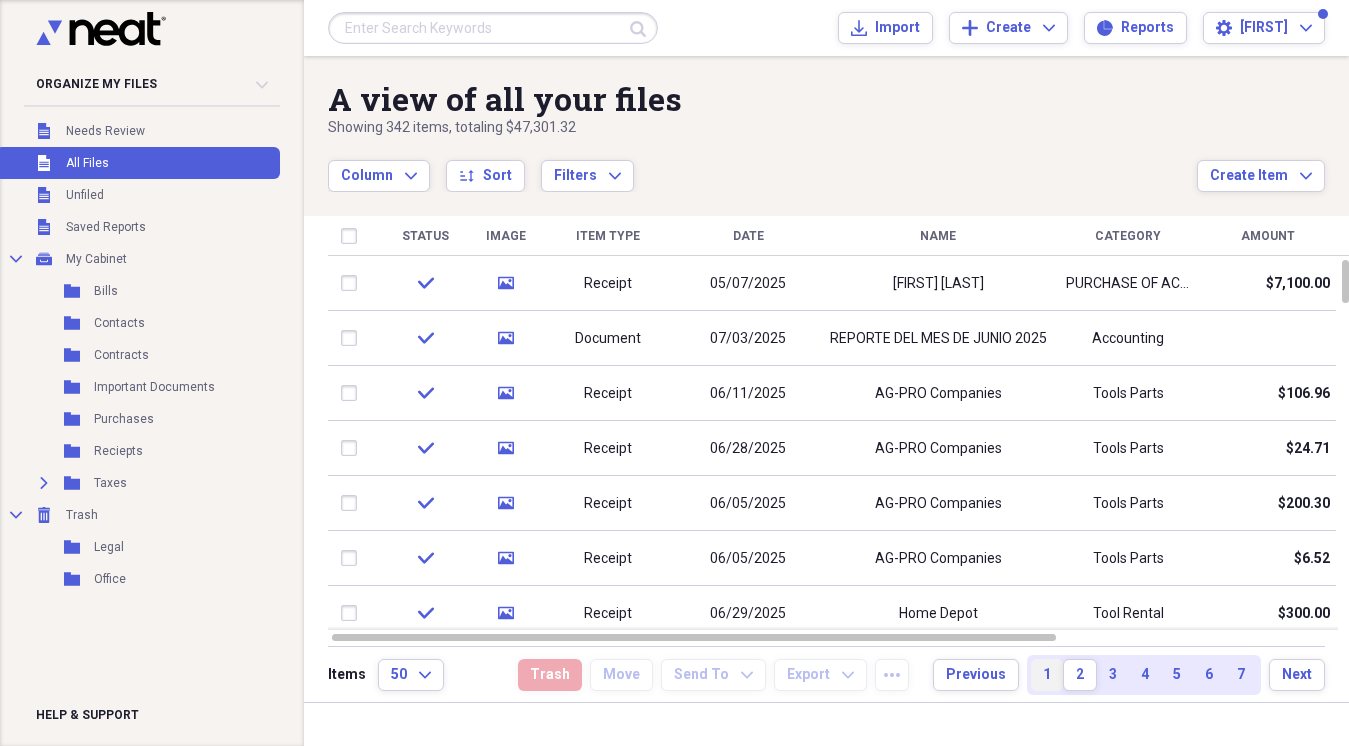 click on "1" at bounding box center [1047, 675] 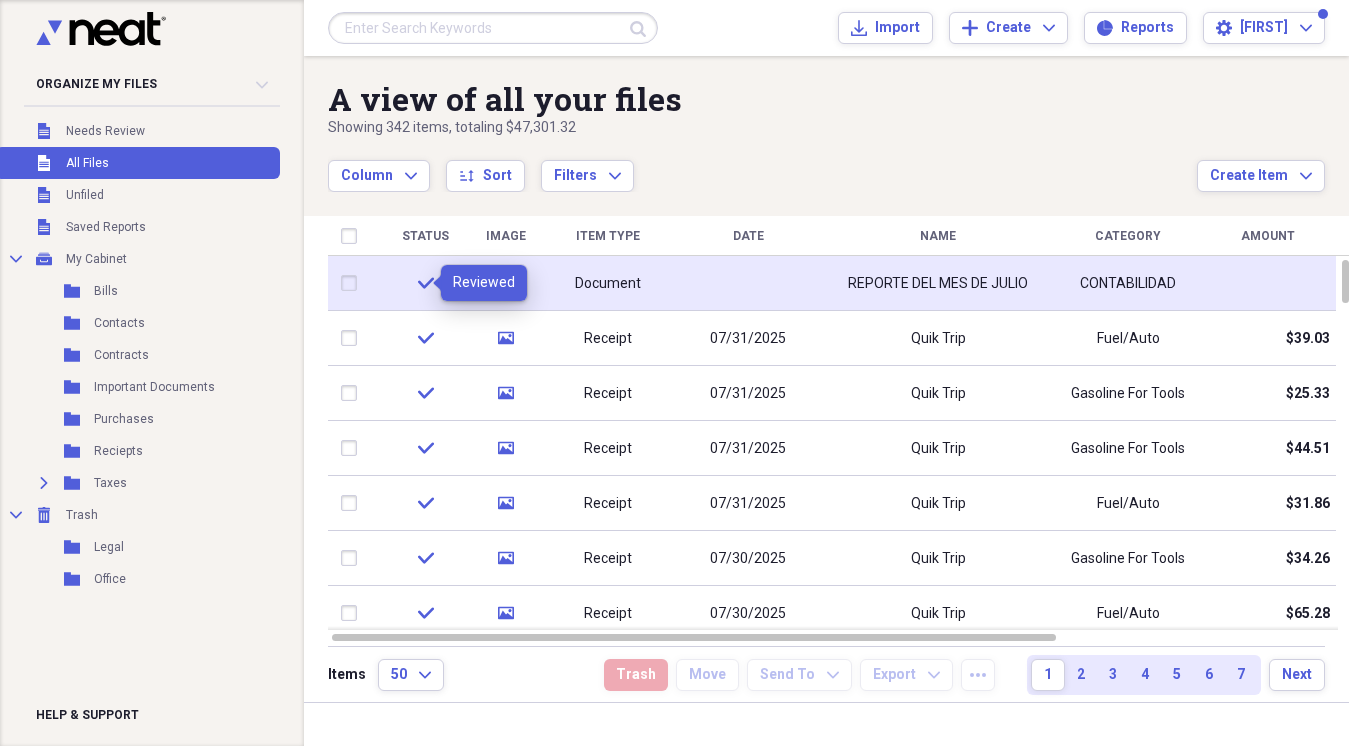 click on "check" 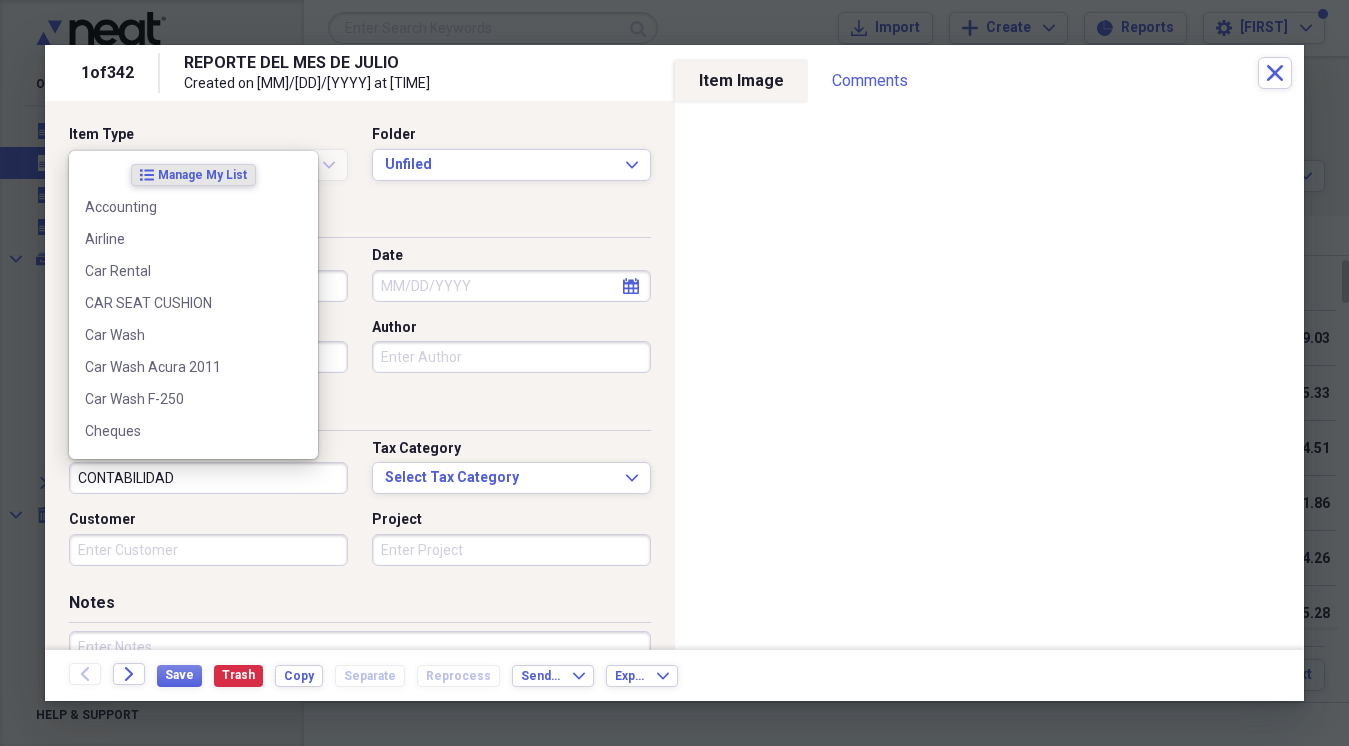 click on "CONTABILIDAD" at bounding box center [208, 478] 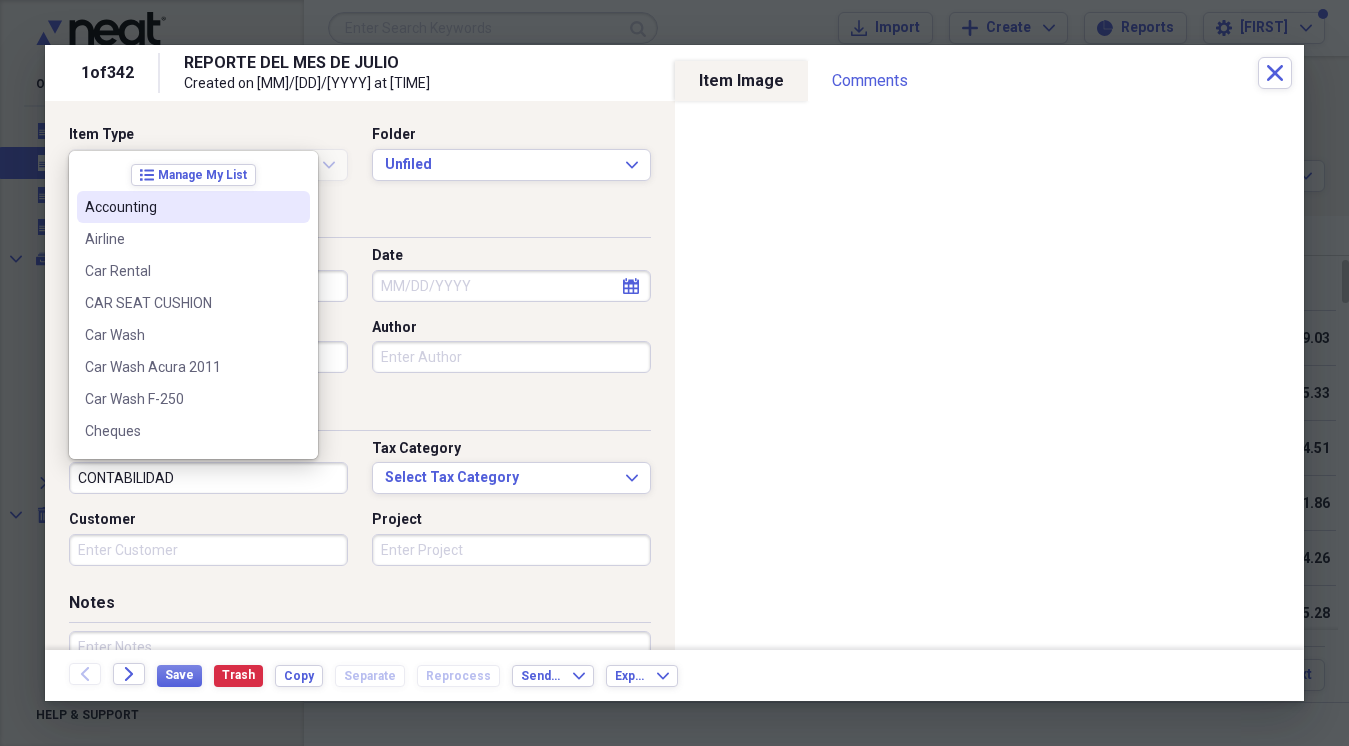 click on "Accounting" at bounding box center (181, 207) 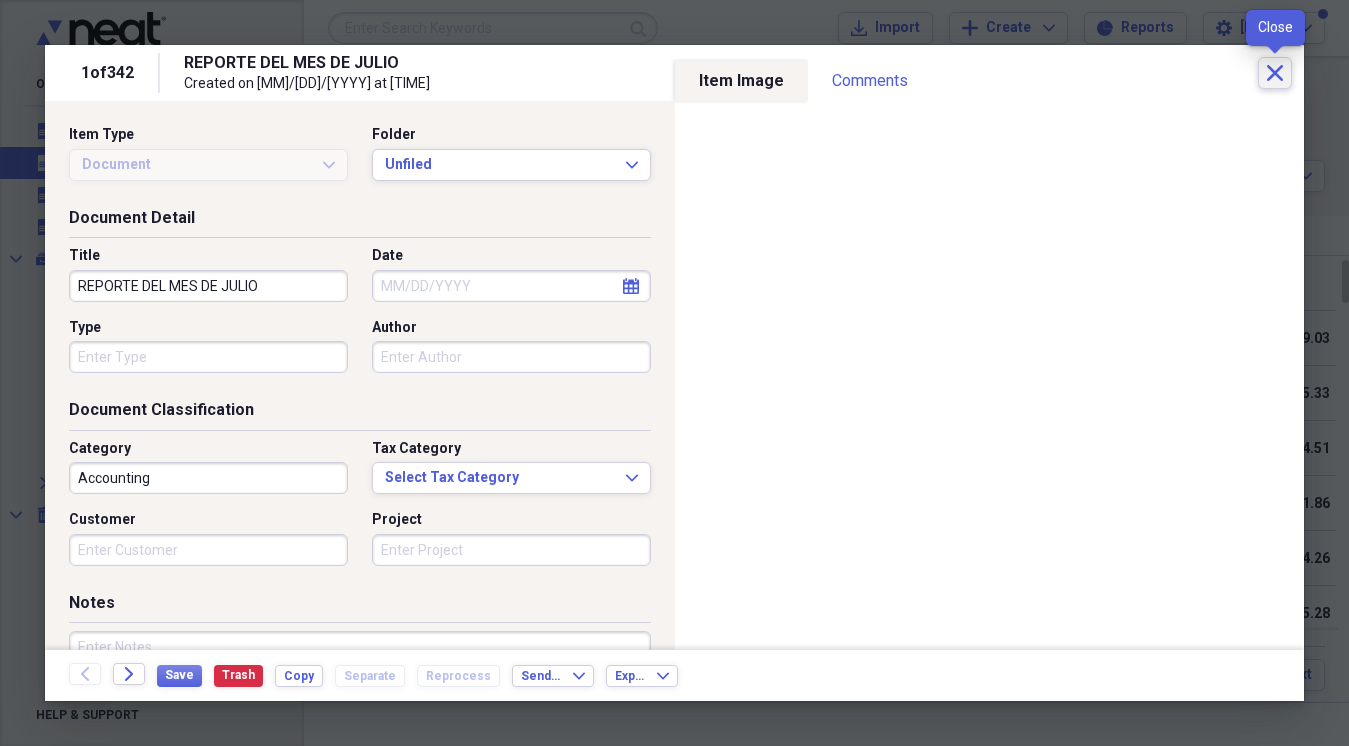 click on "Close" 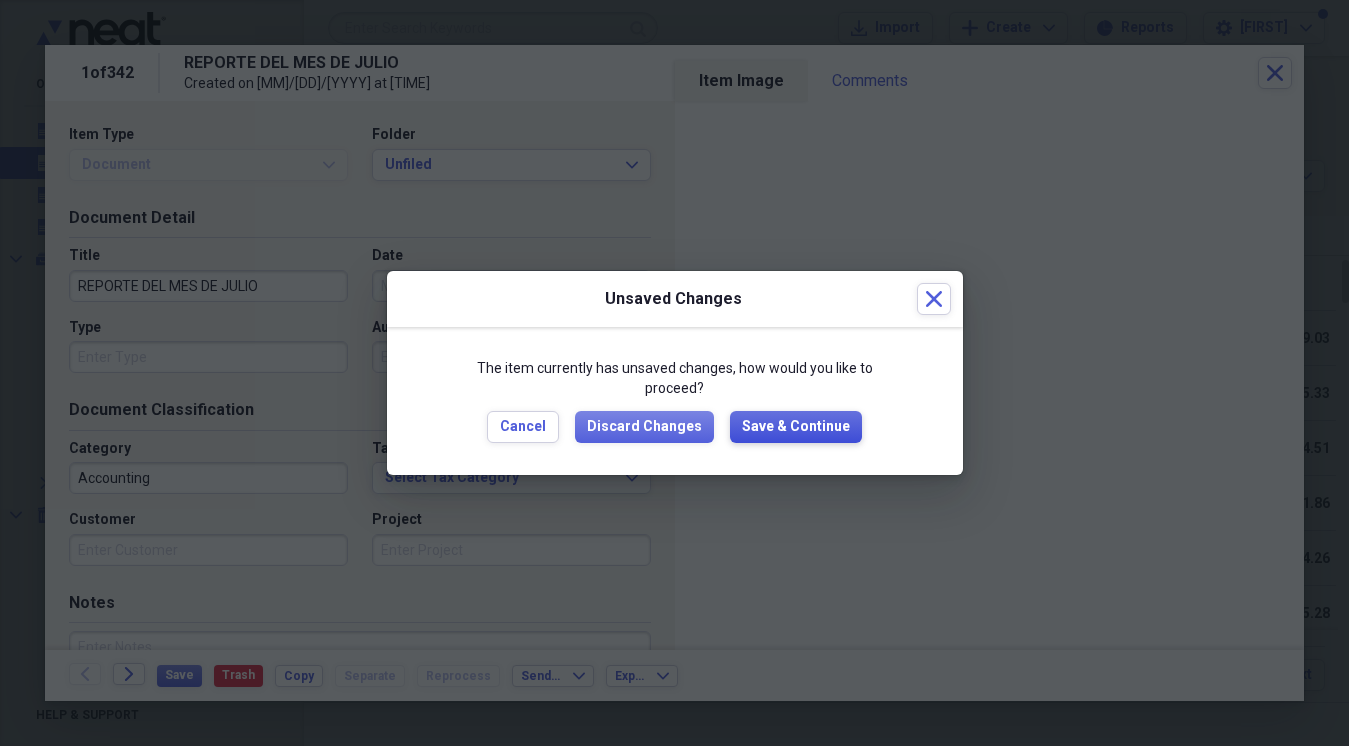 click on "Save & Continue" at bounding box center [796, 427] 